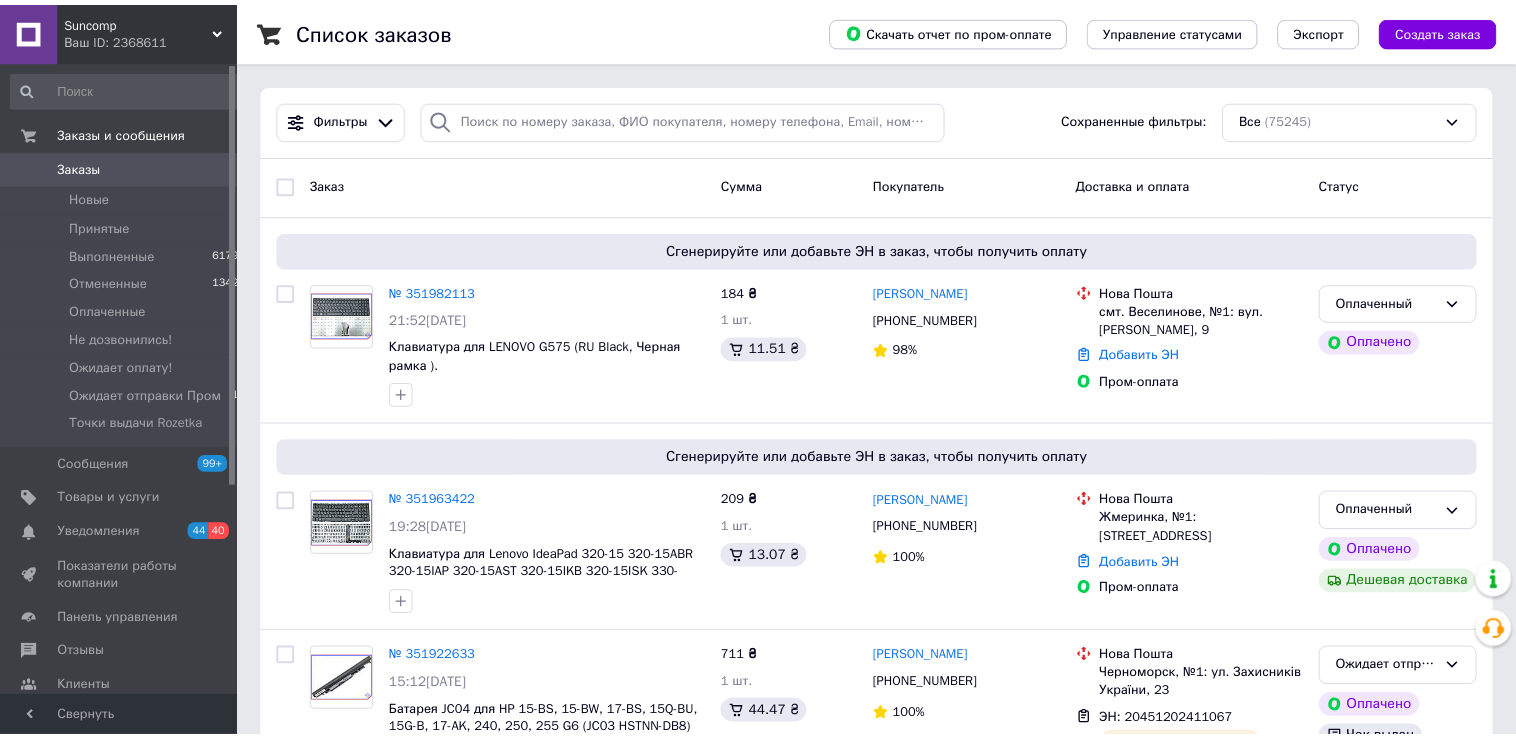scroll, scrollTop: 0, scrollLeft: 0, axis: both 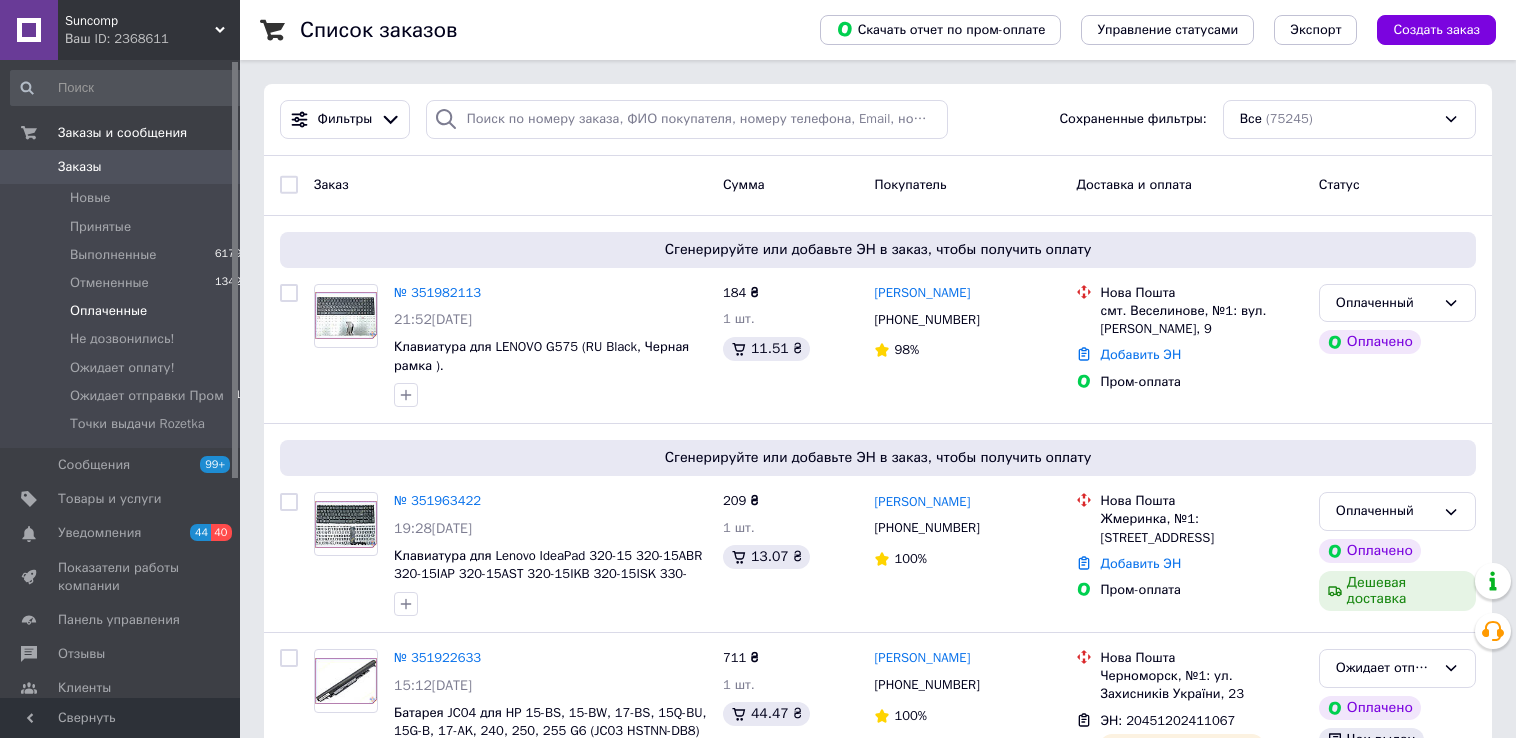 click on "Оплаченные" at bounding box center (108, 311) 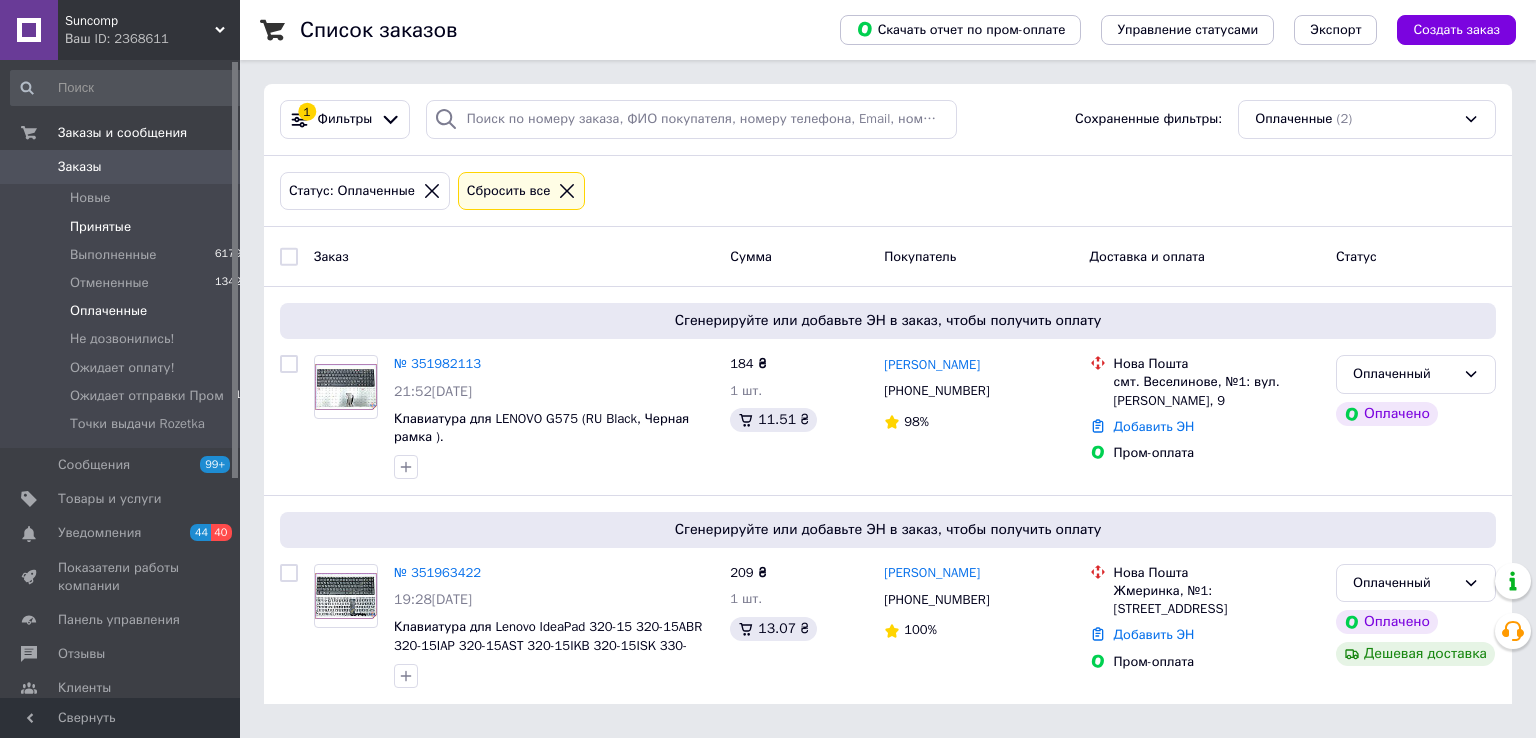 click on "Принятые" at bounding box center (100, 227) 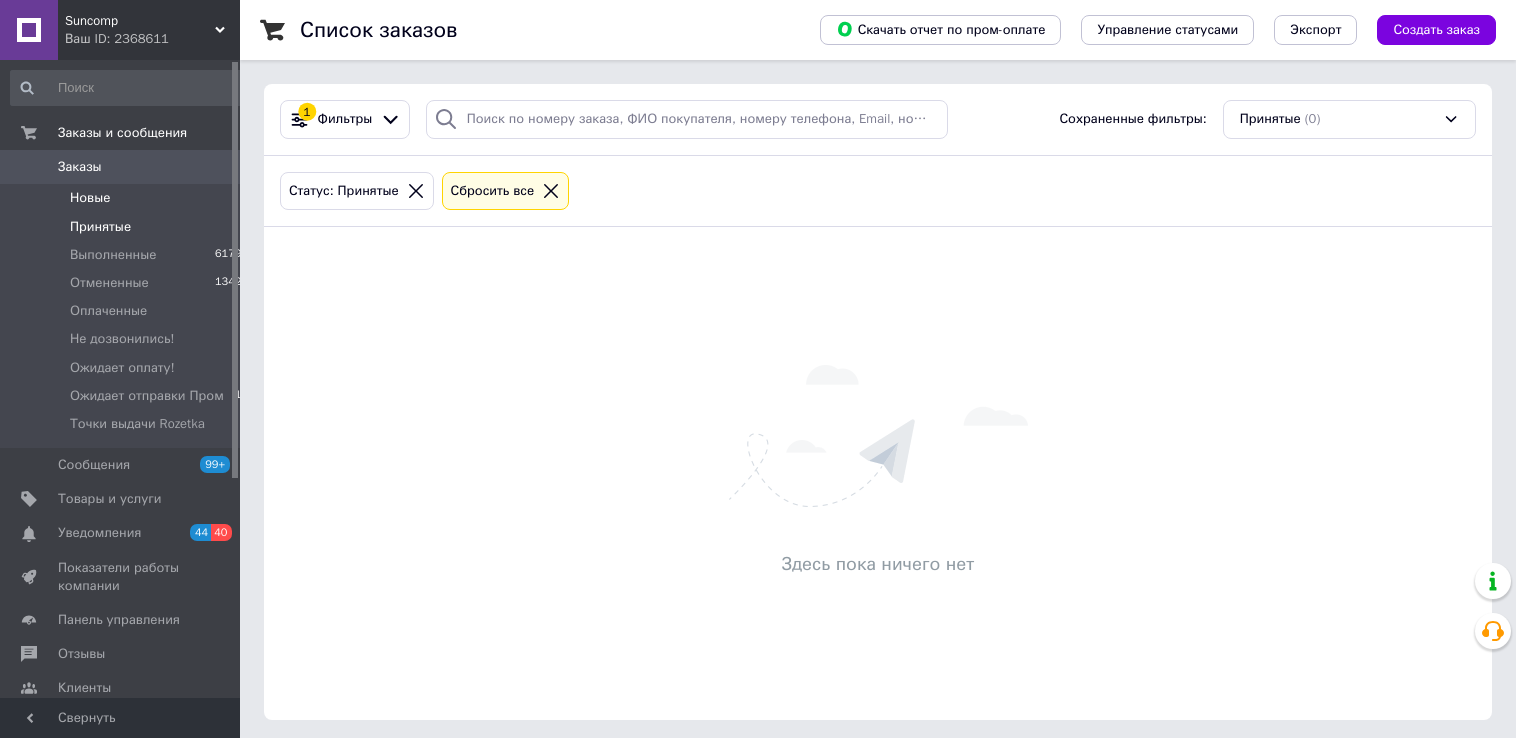 click on "Новые 0" at bounding box center [130, 198] 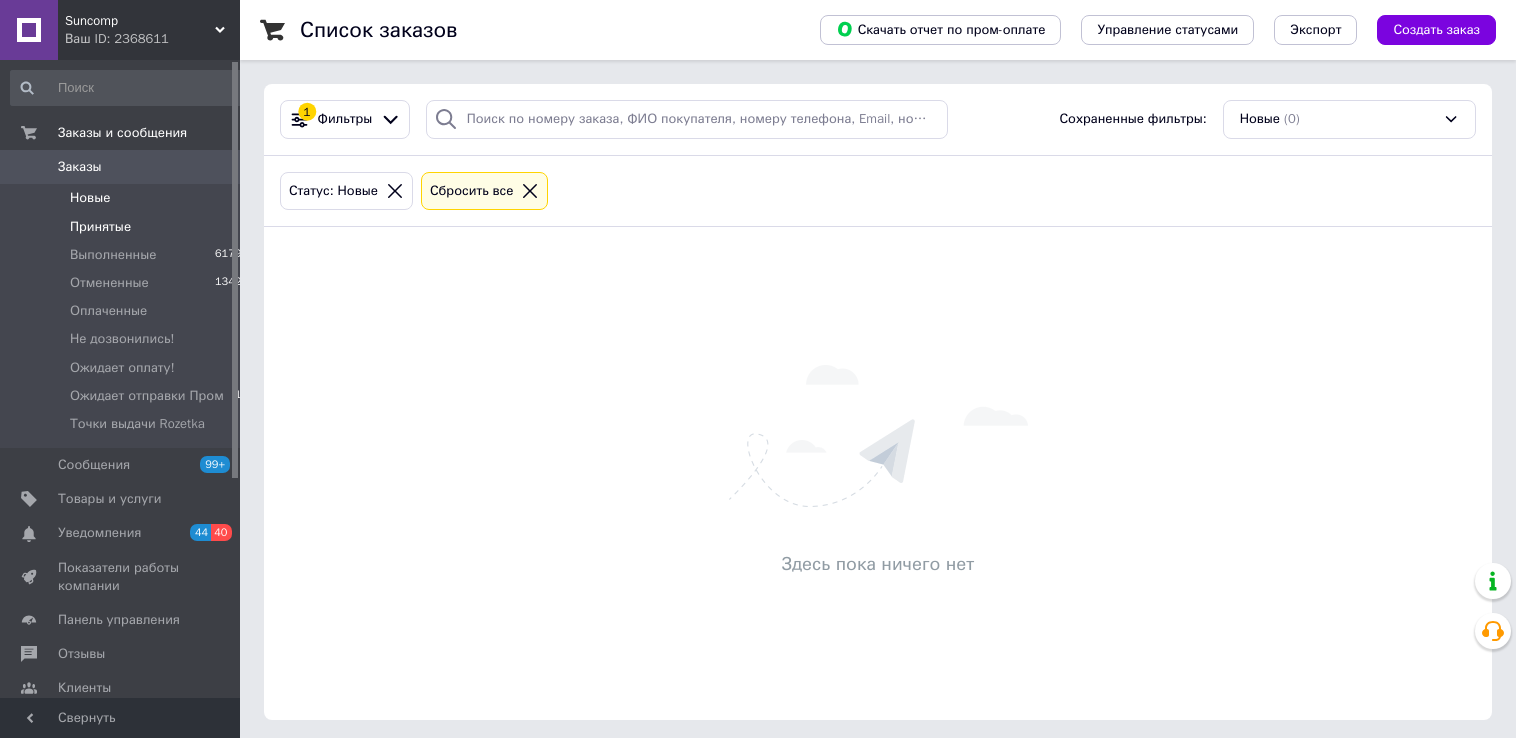 click on "Принятые" at bounding box center [100, 227] 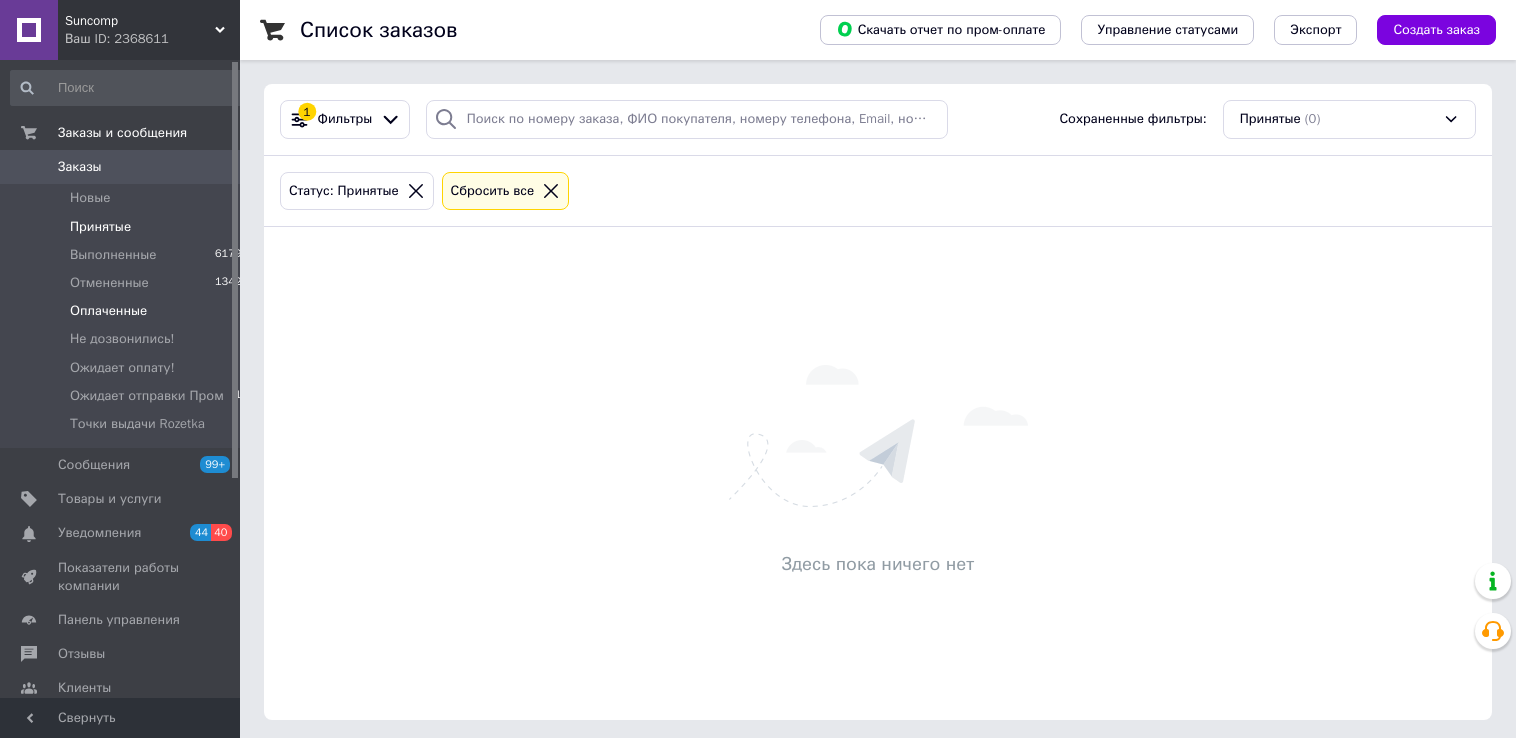 click on "Оплаченные" at bounding box center (108, 311) 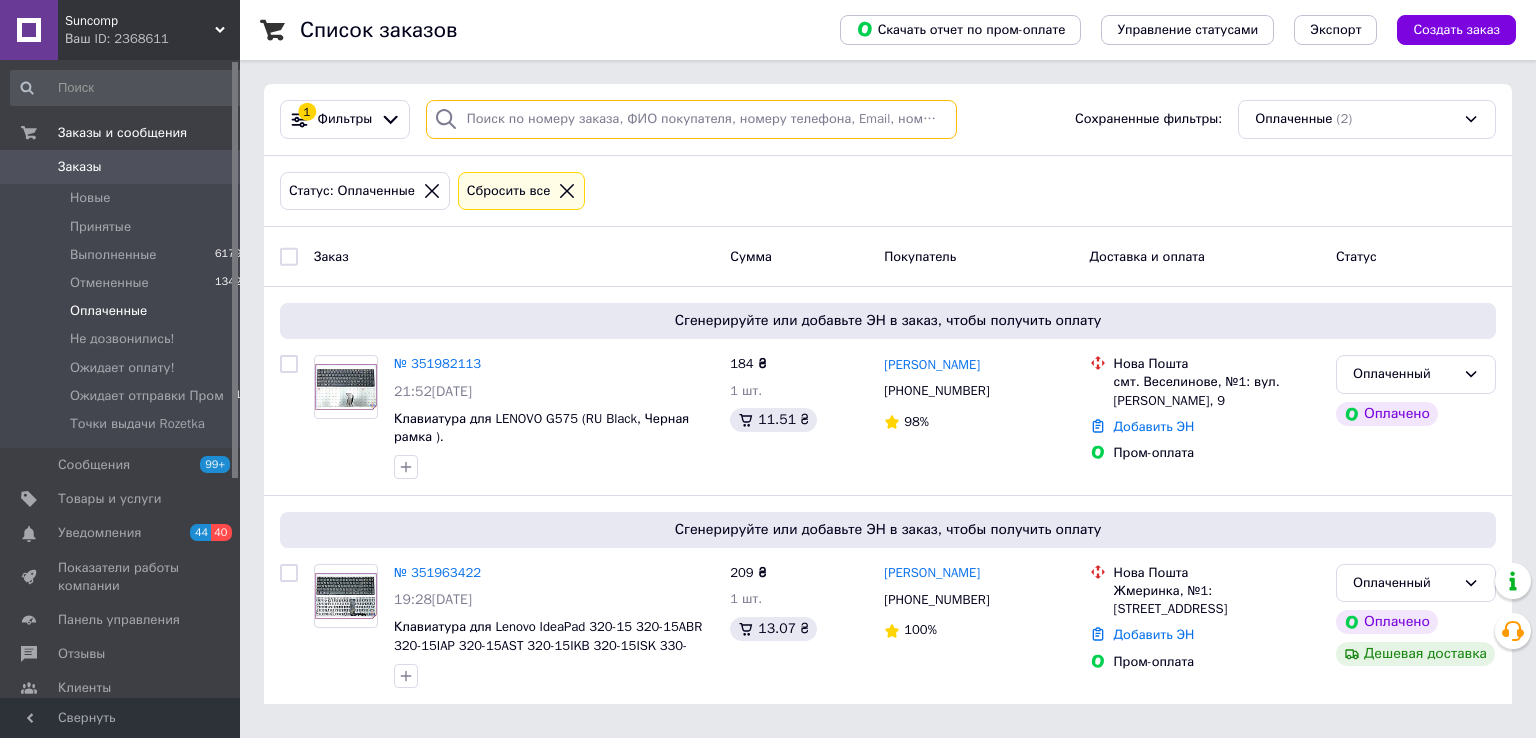 click at bounding box center [692, 119] 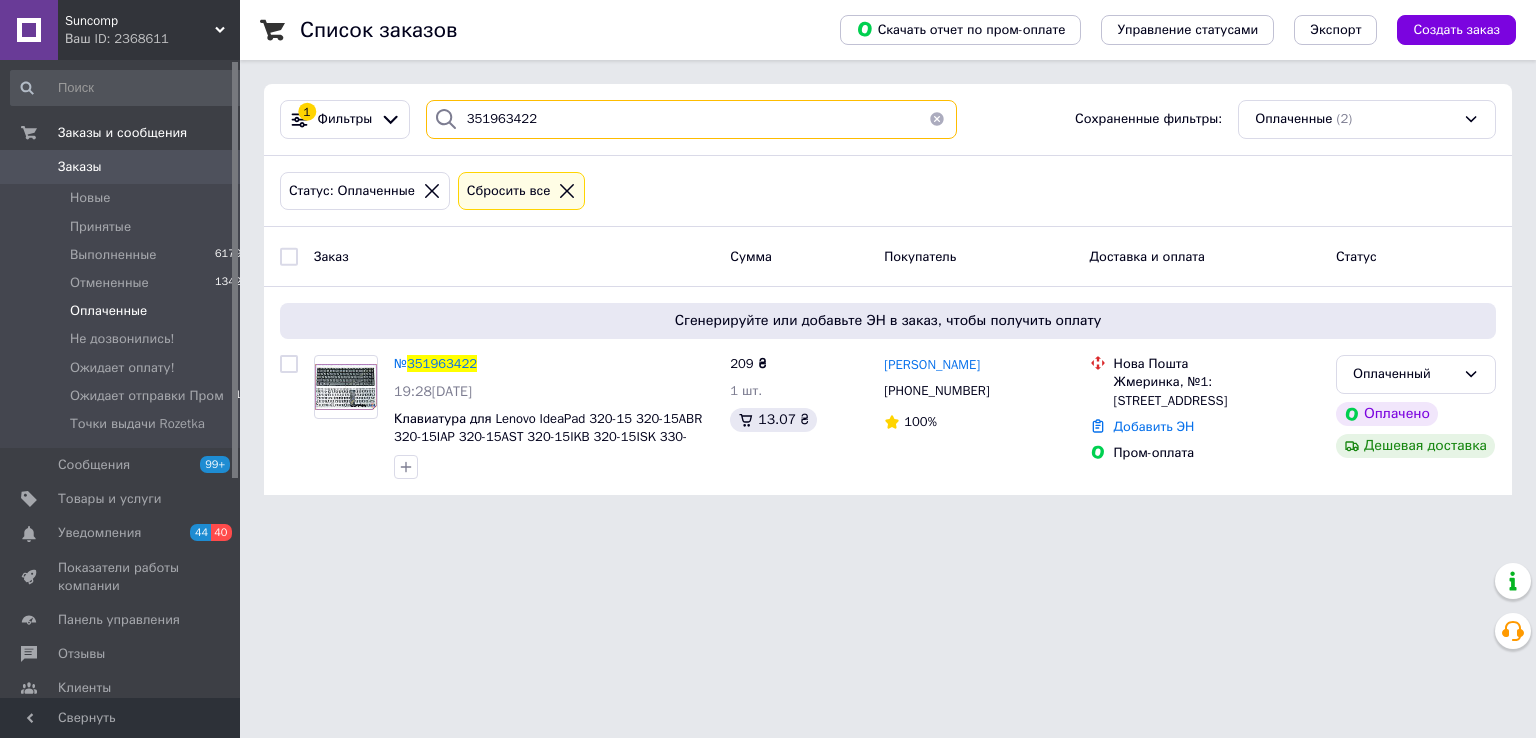 type on "351963422" 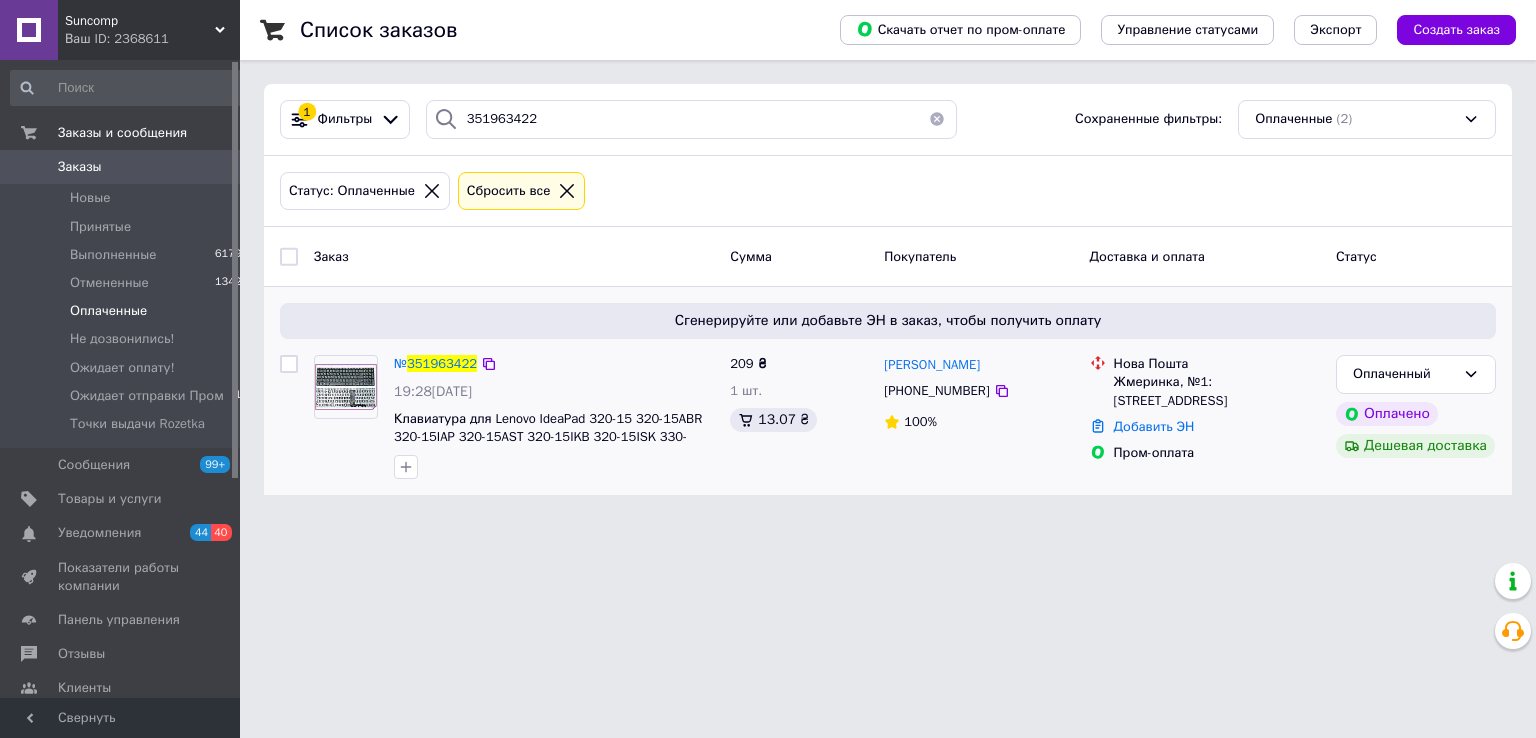click on "№  351963422" at bounding box center (435, 364) 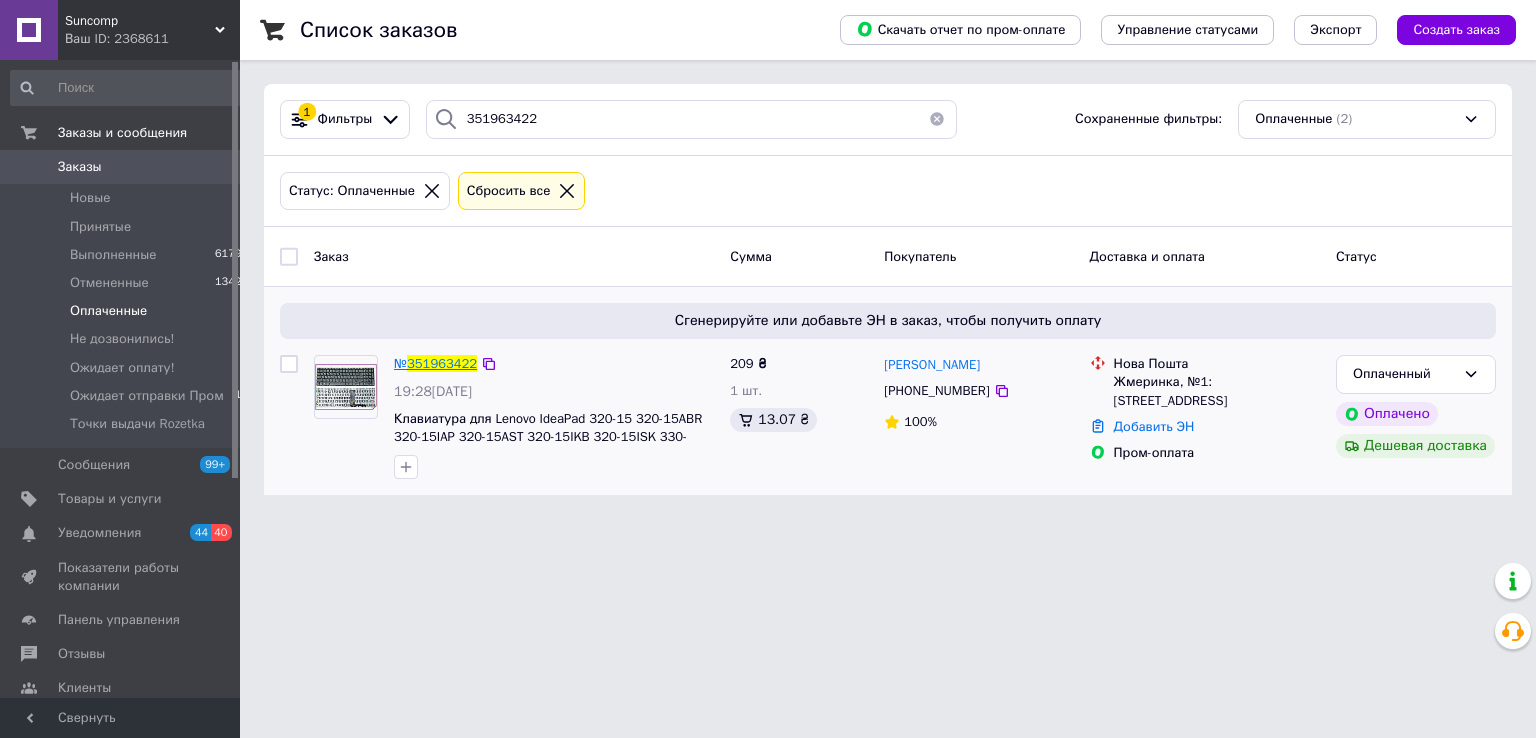 click on "351963422" at bounding box center (442, 363) 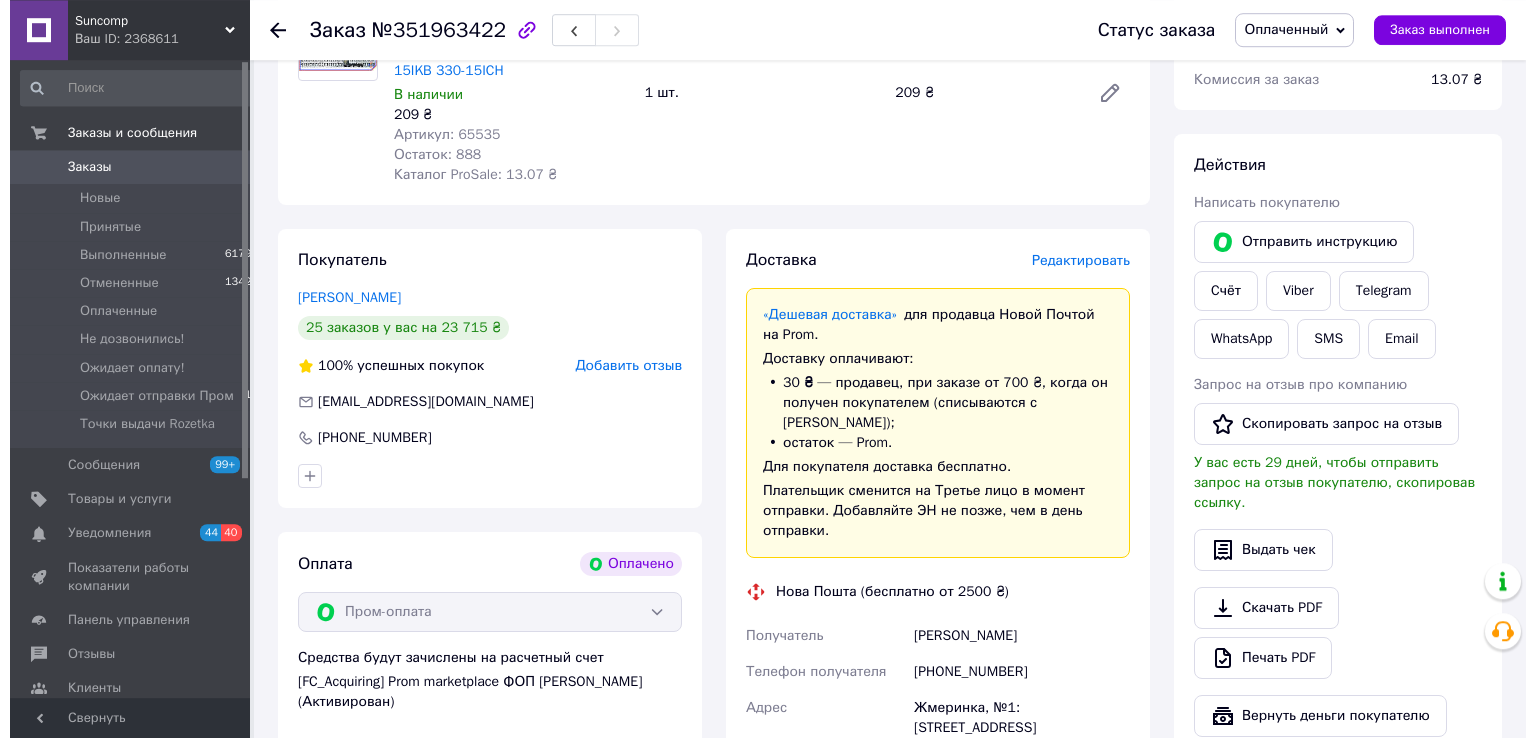 scroll, scrollTop: 316, scrollLeft: 0, axis: vertical 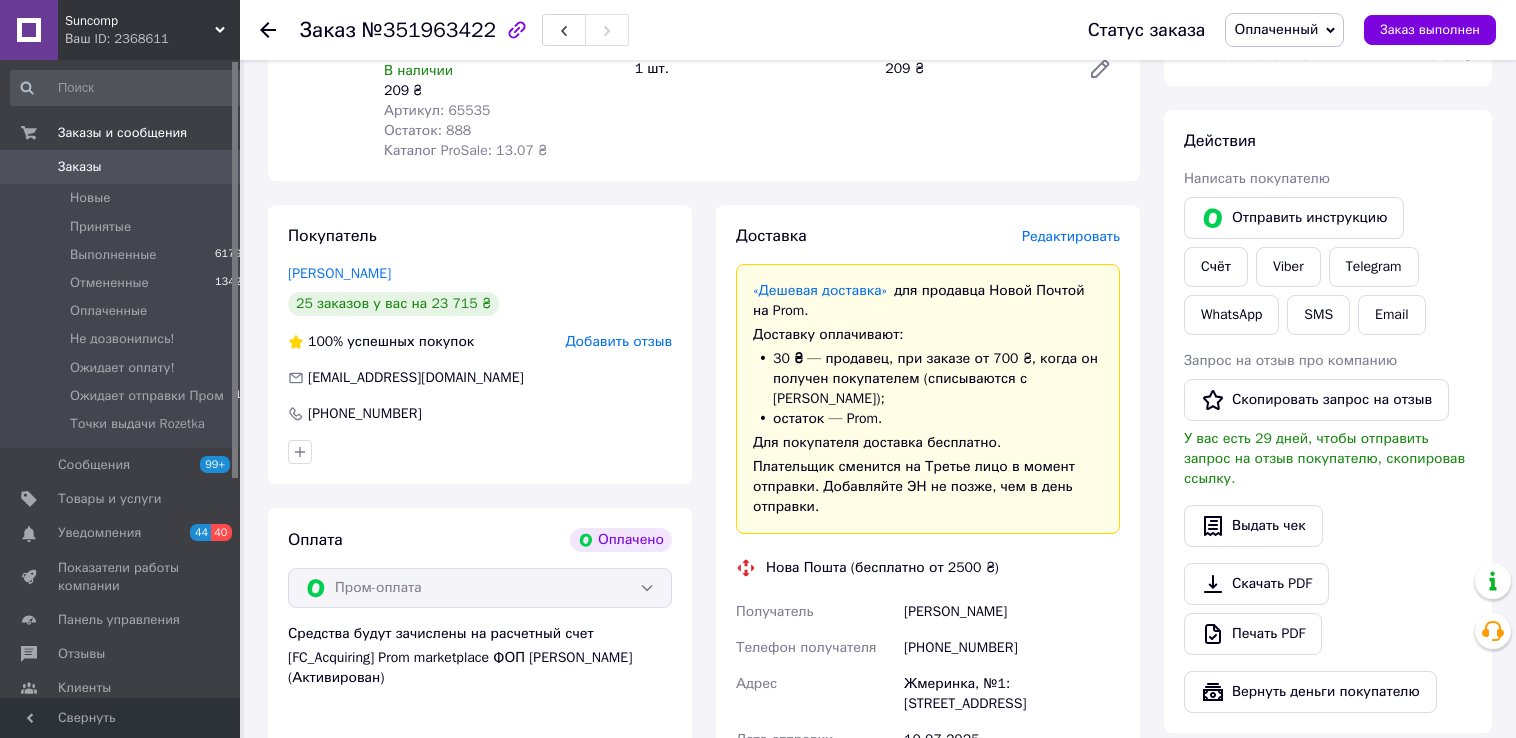 click on "Редактировать" at bounding box center [1071, 236] 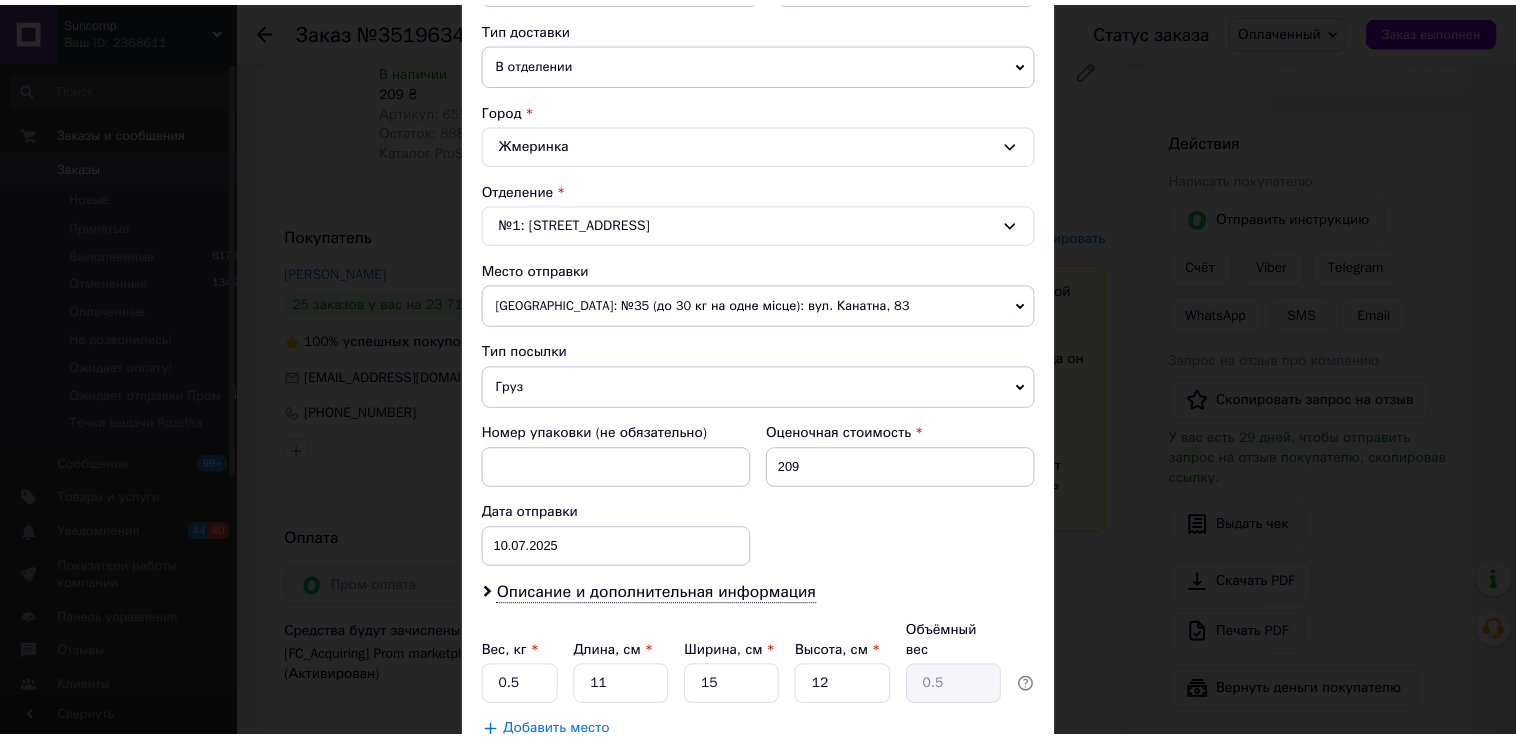 scroll, scrollTop: 528, scrollLeft: 0, axis: vertical 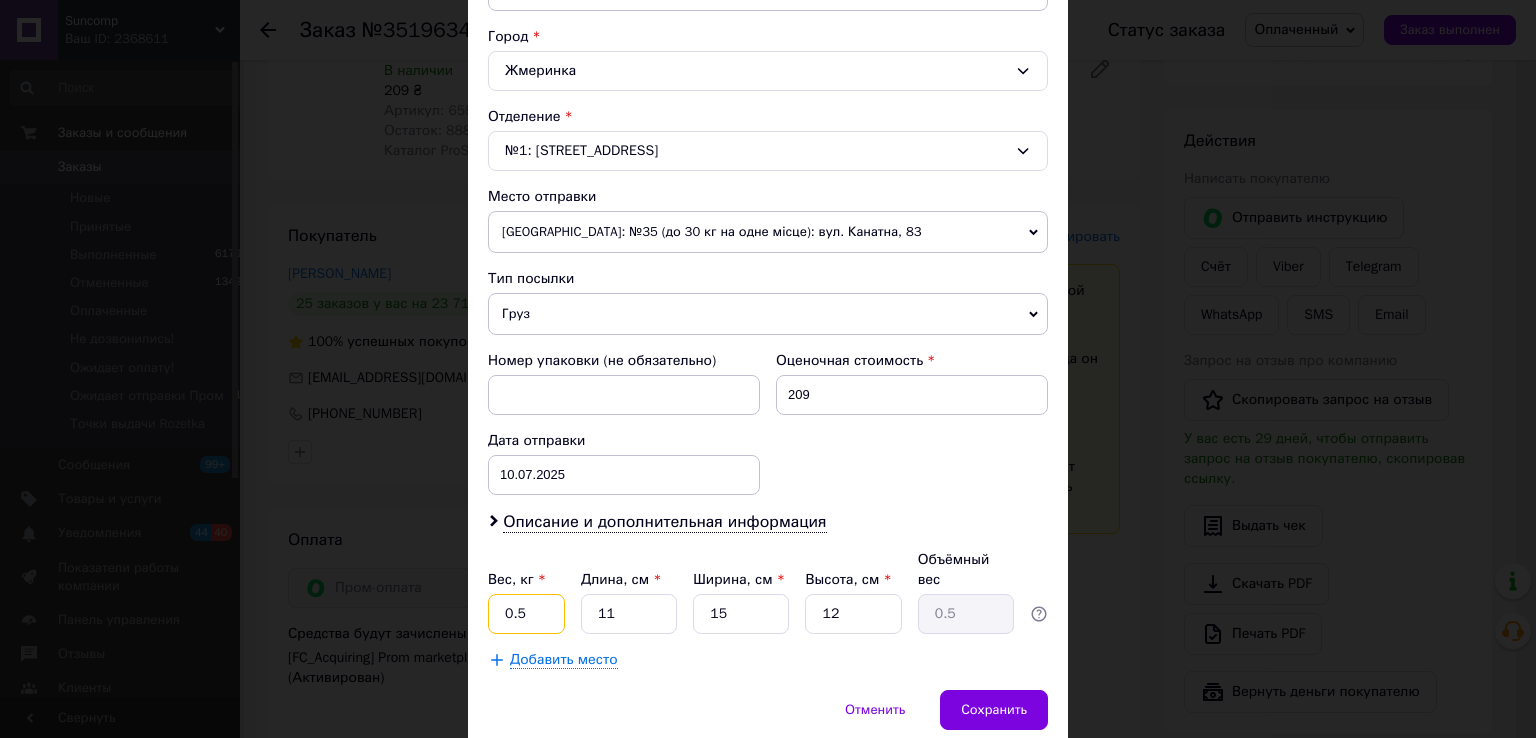 drag, startPoint x: 438, startPoint y: 594, endPoint x: 420, endPoint y: 592, distance: 18.110771 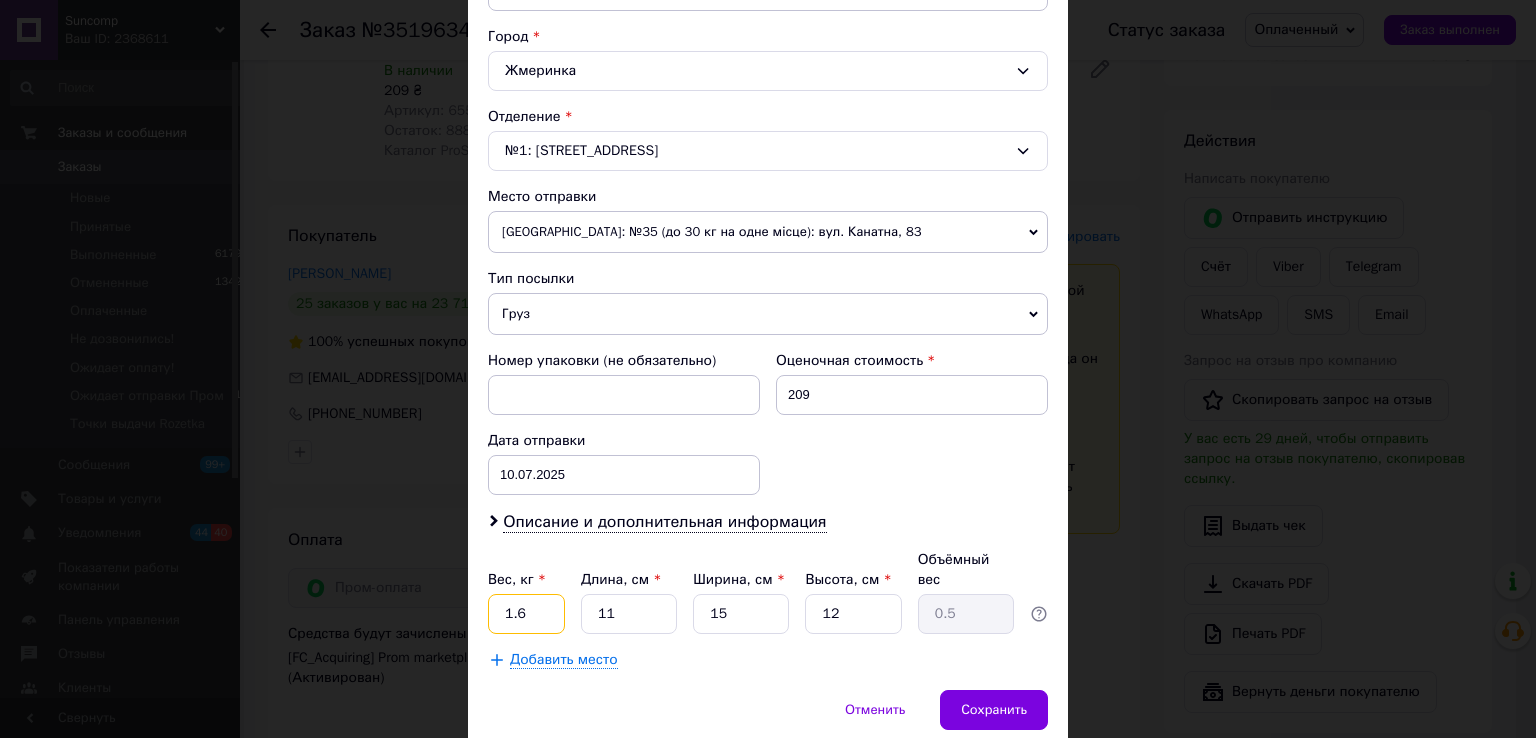 type on "1.6" 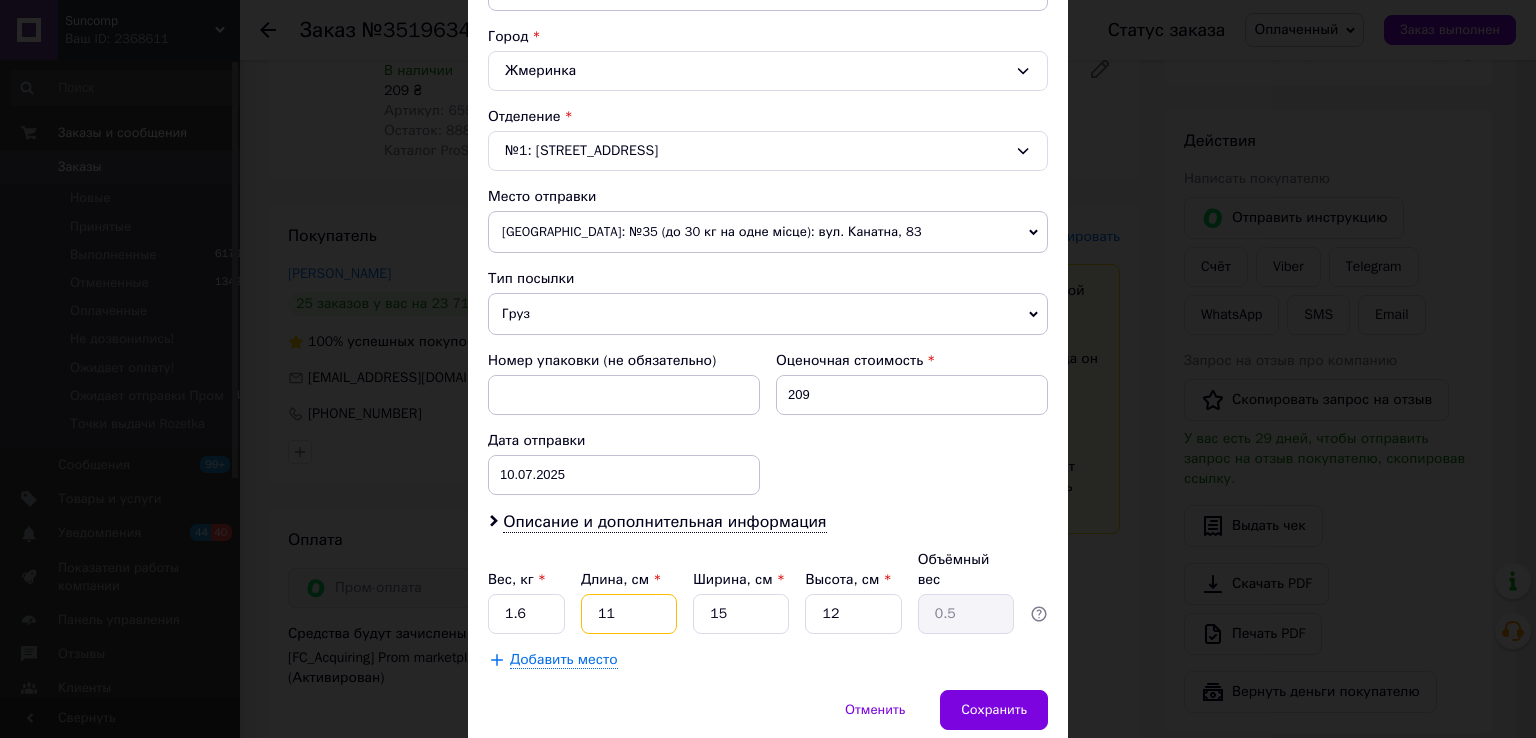 drag, startPoint x: 593, startPoint y: 590, endPoint x: 532, endPoint y: 580, distance: 61.81424 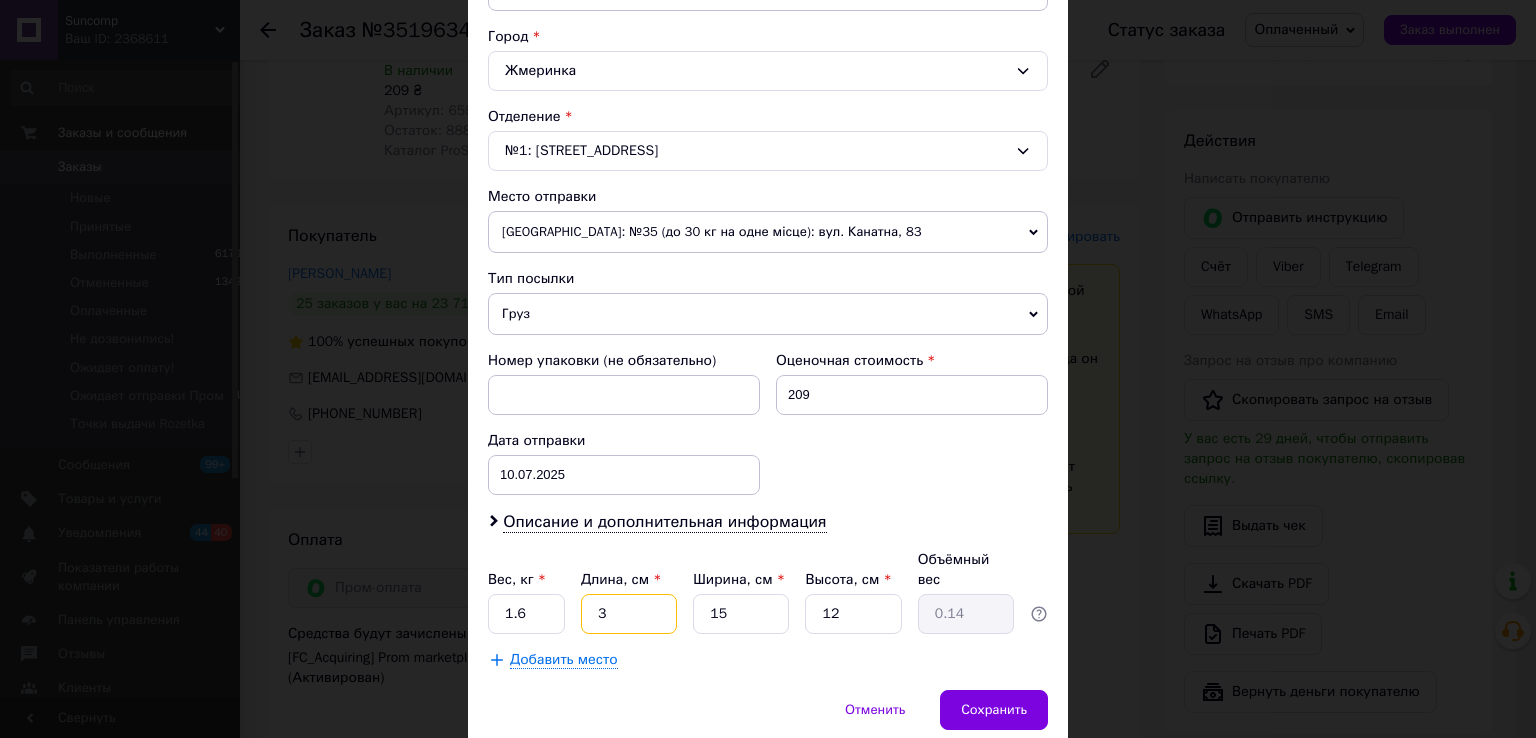 type on "30" 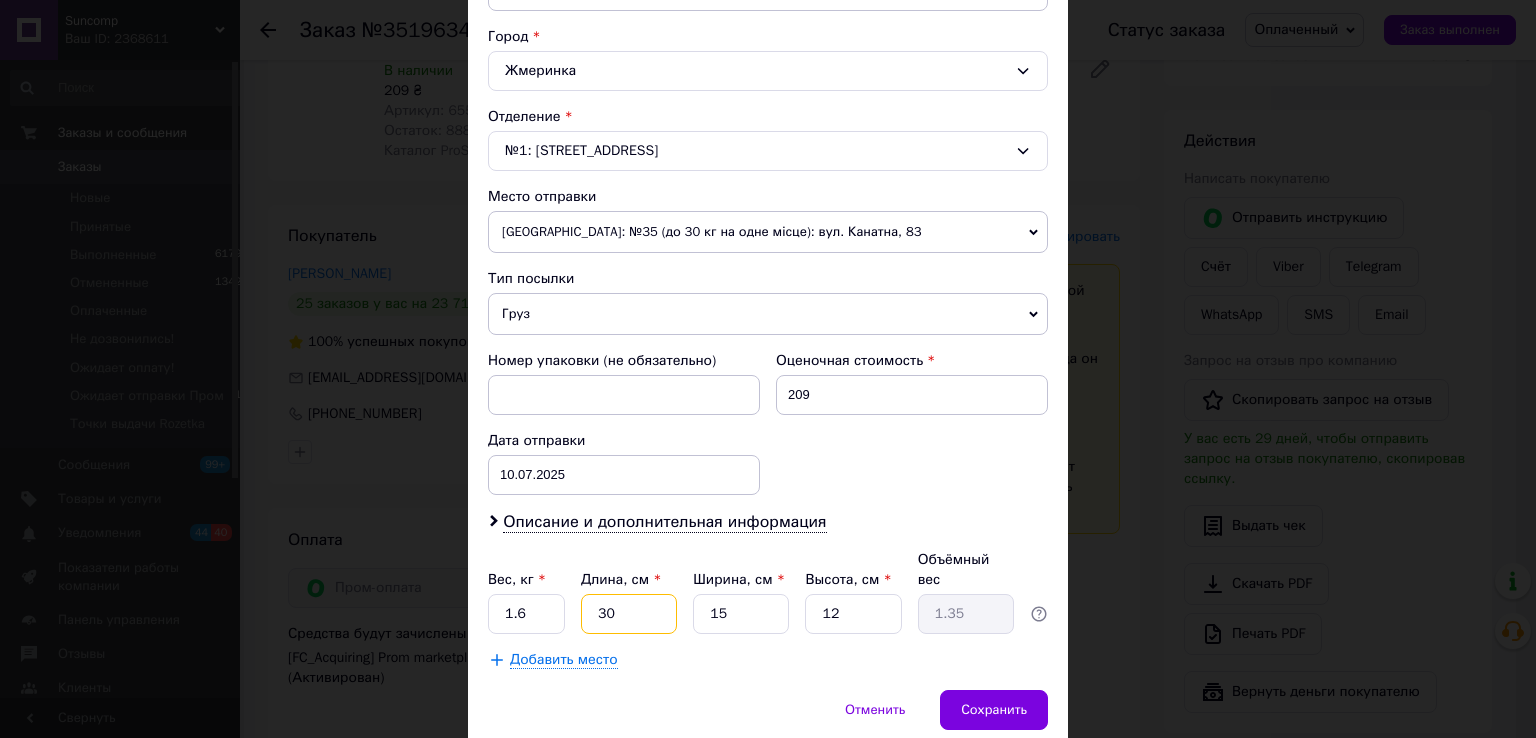 type on "30" 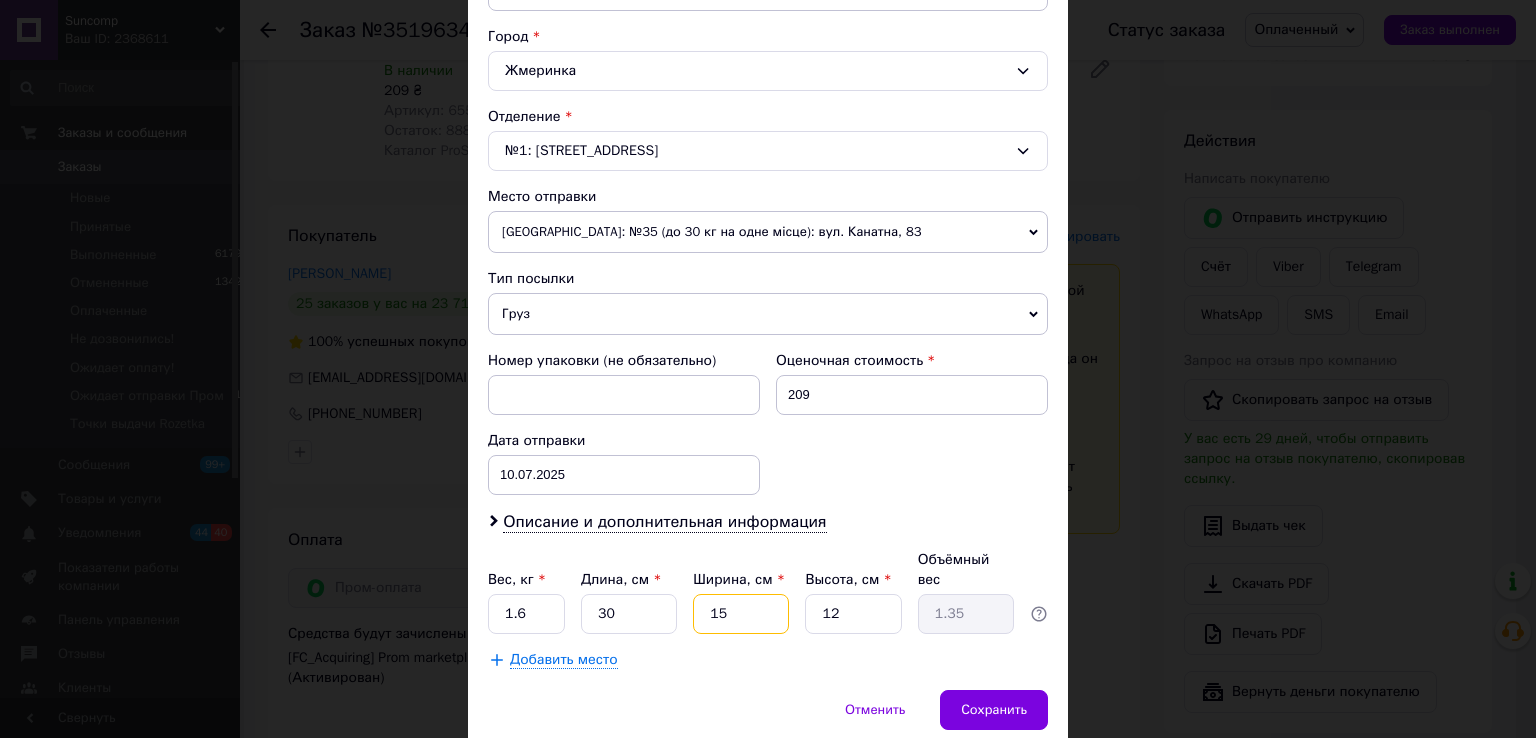drag, startPoint x: 658, startPoint y: 589, endPoint x: 678, endPoint y: 589, distance: 20 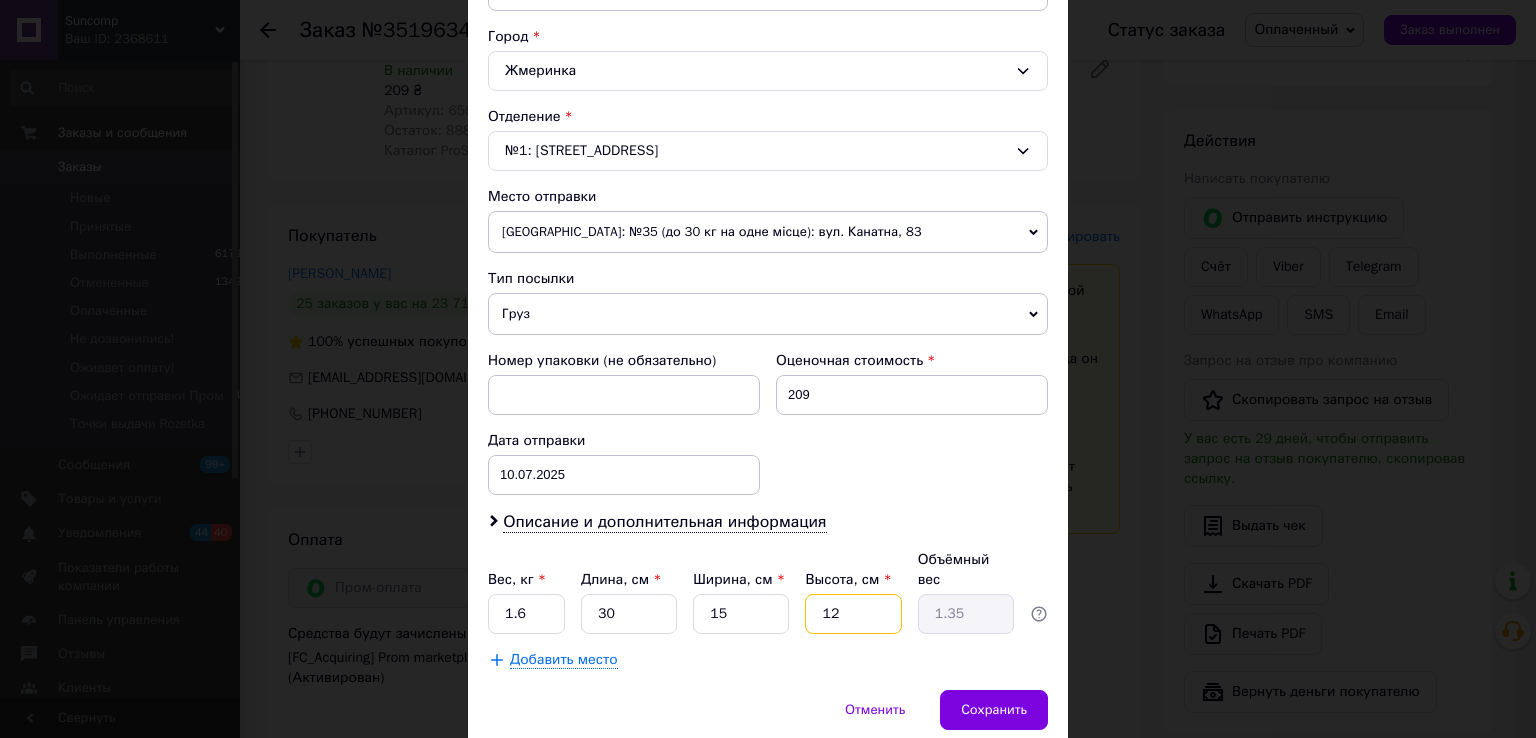 drag, startPoint x: 778, startPoint y: 589, endPoint x: 806, endPoint y: 594, distance: 28.442924 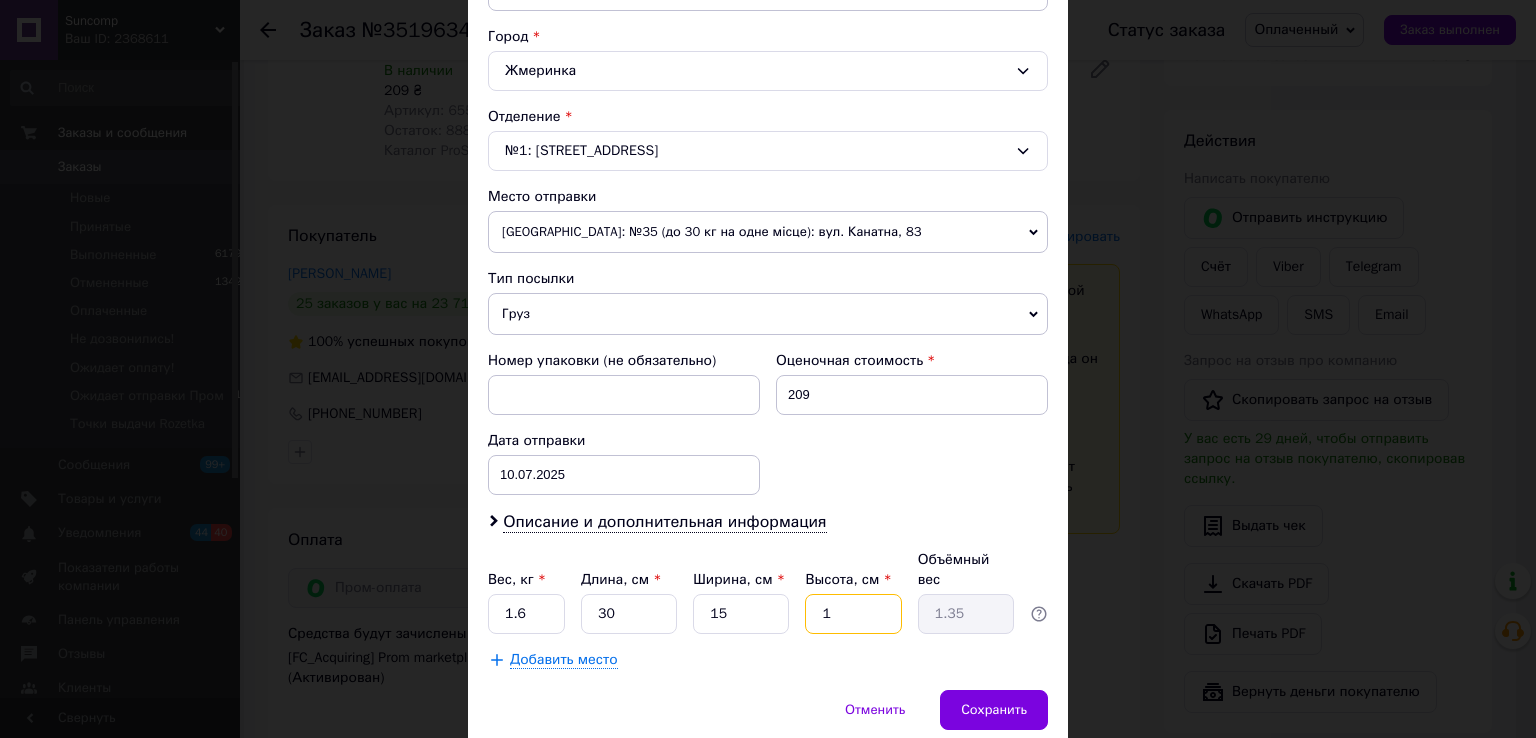 type on "10" 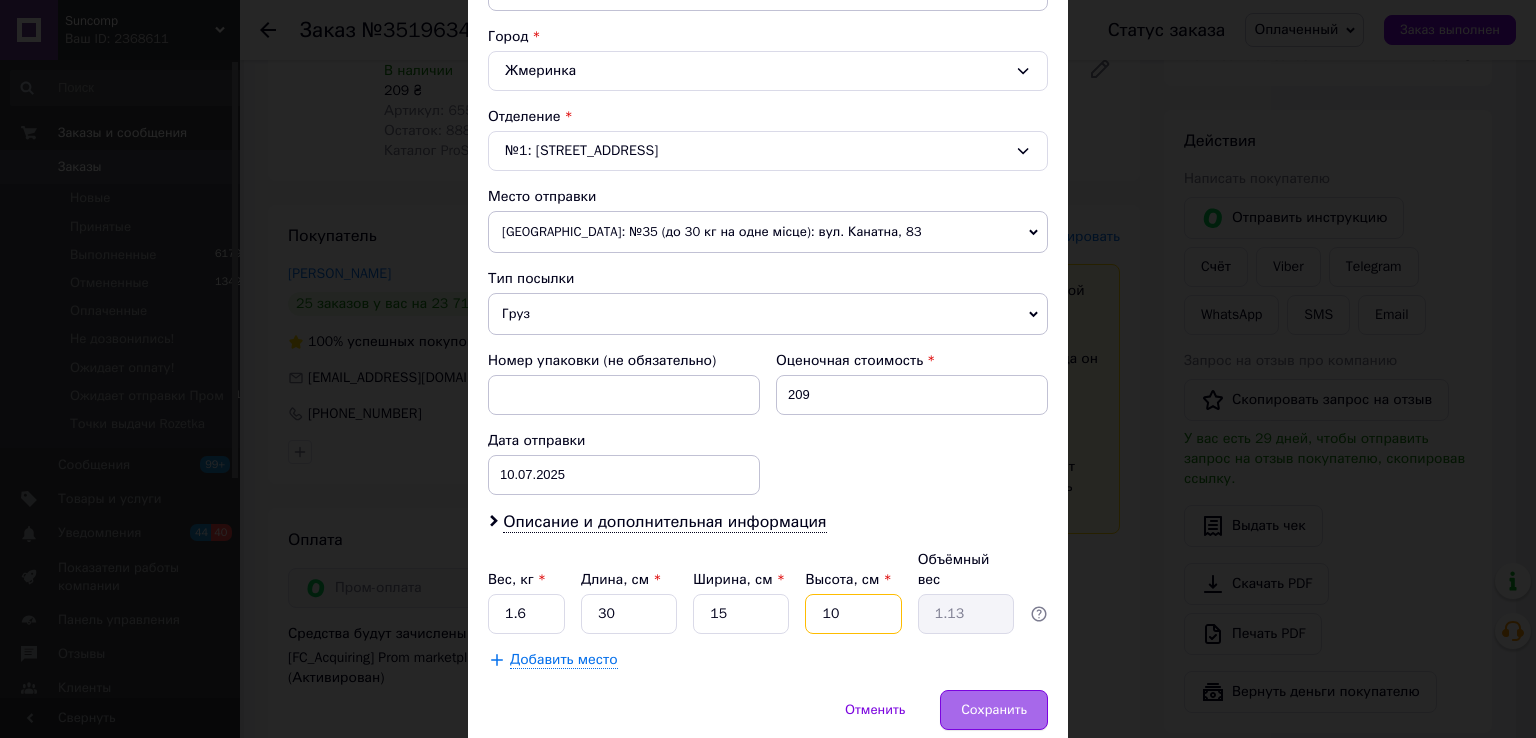 type on "10" 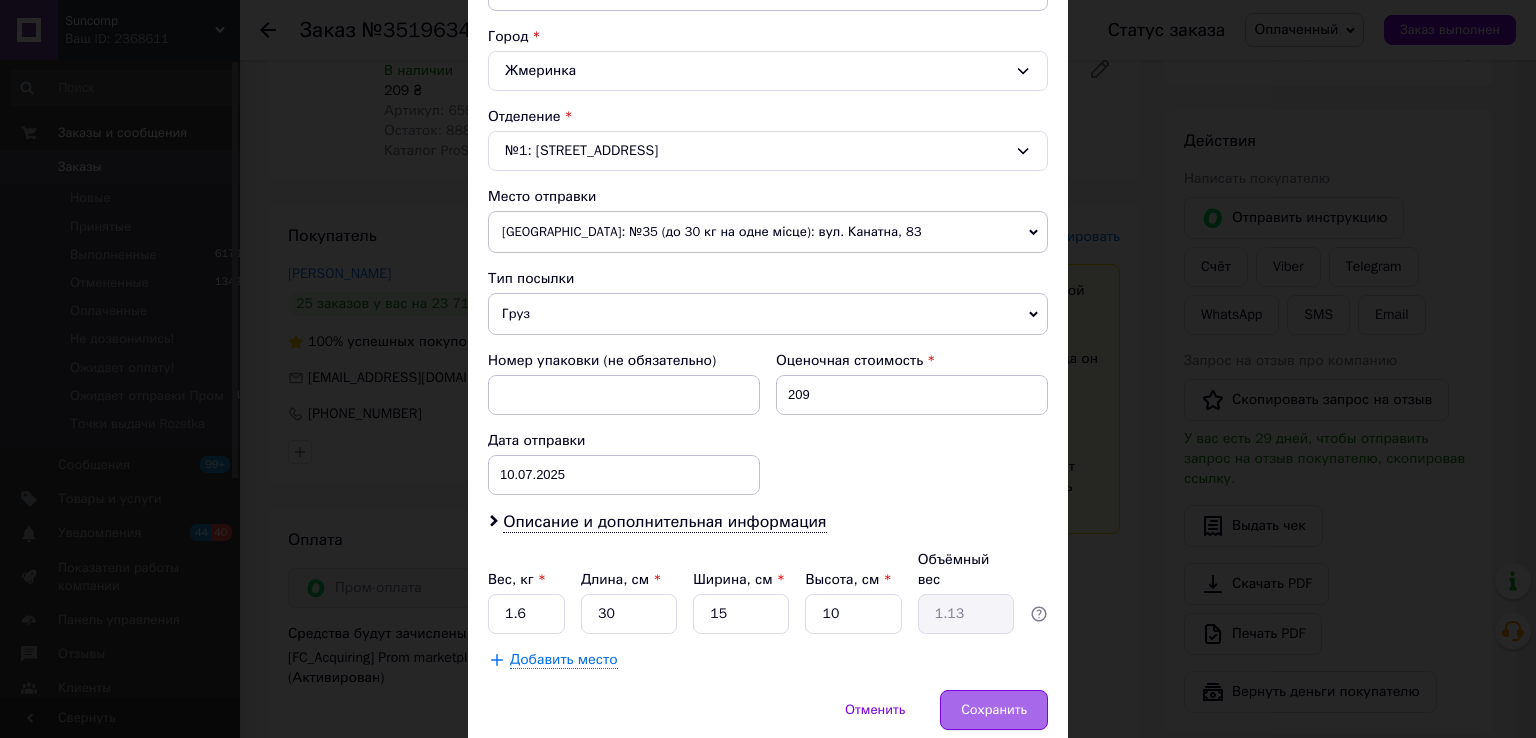 click on "Сохранить" at bounding box center [994, 710] 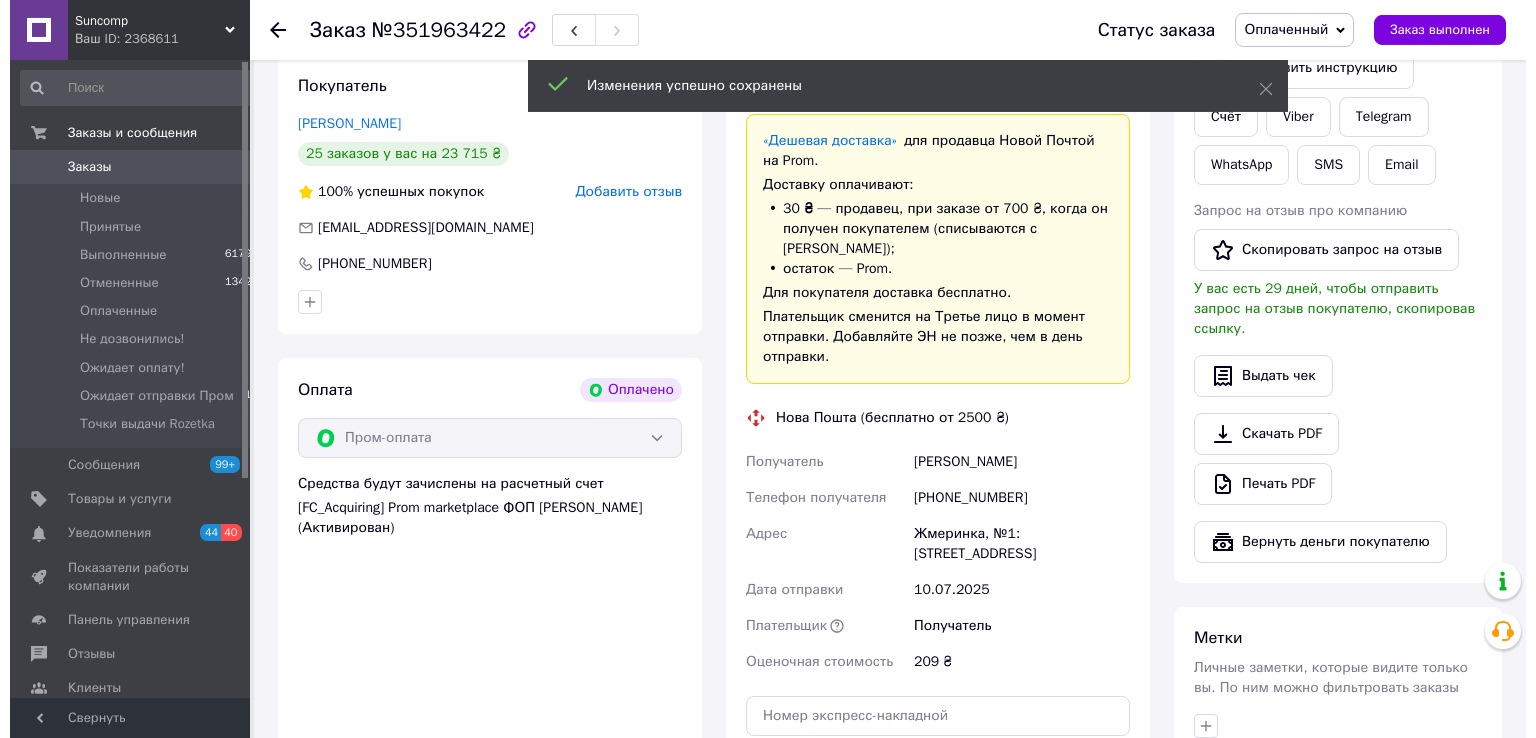 scroll, scrollTop: 633, scrollLeft: 0, axis: vertical 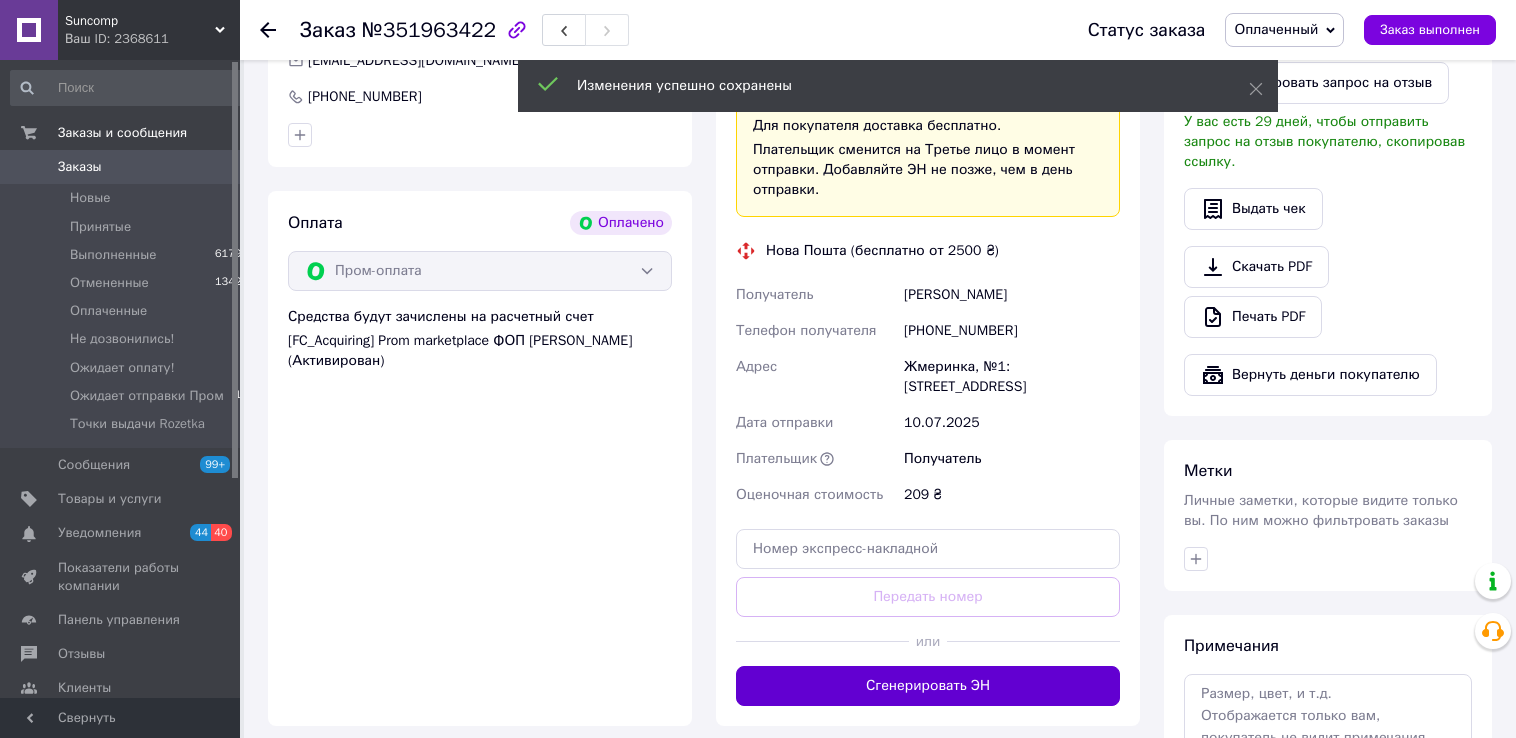 click on "Сгенерировать ЭН" at bounding box center [928, 686] 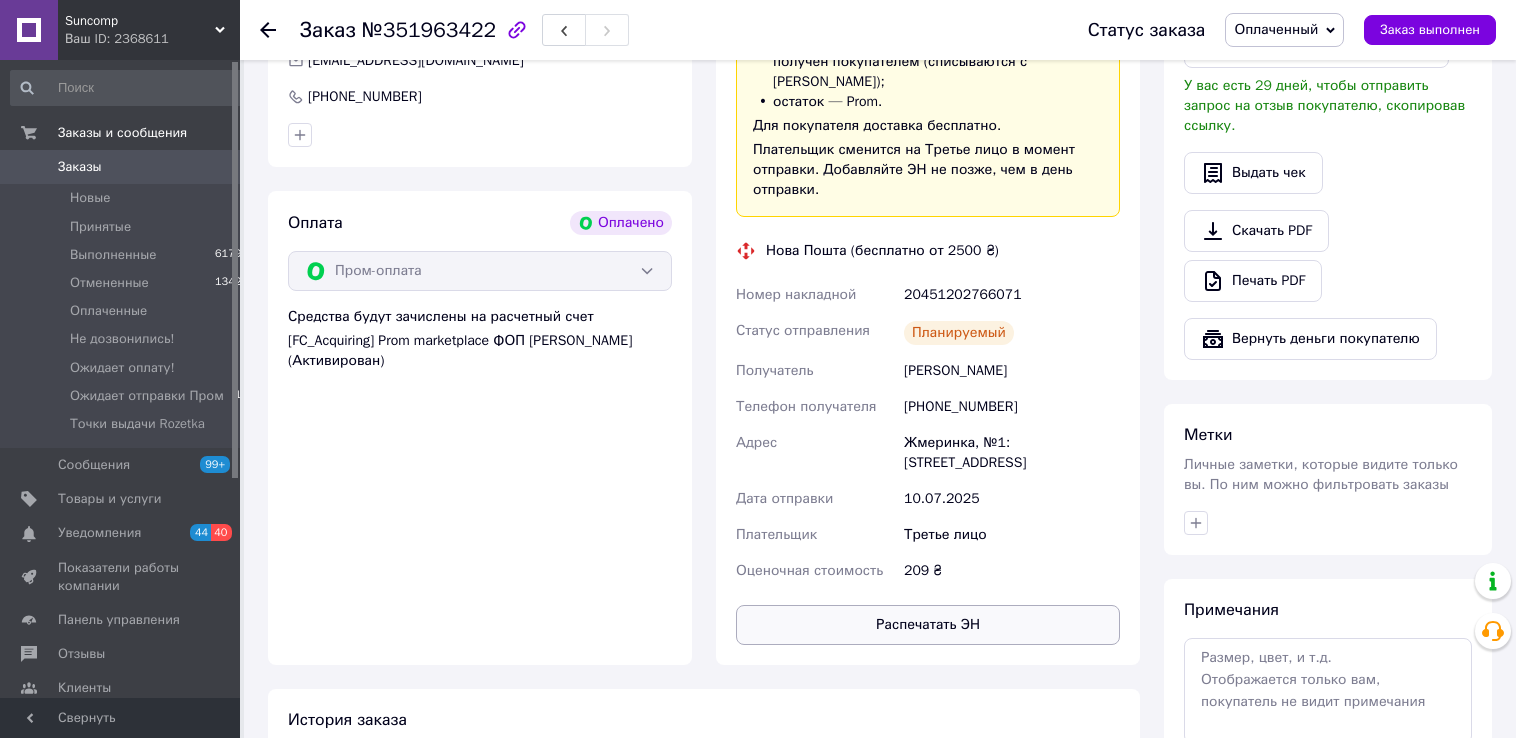 click on "Распечатать ЭН" at bounding box center [928, 625] 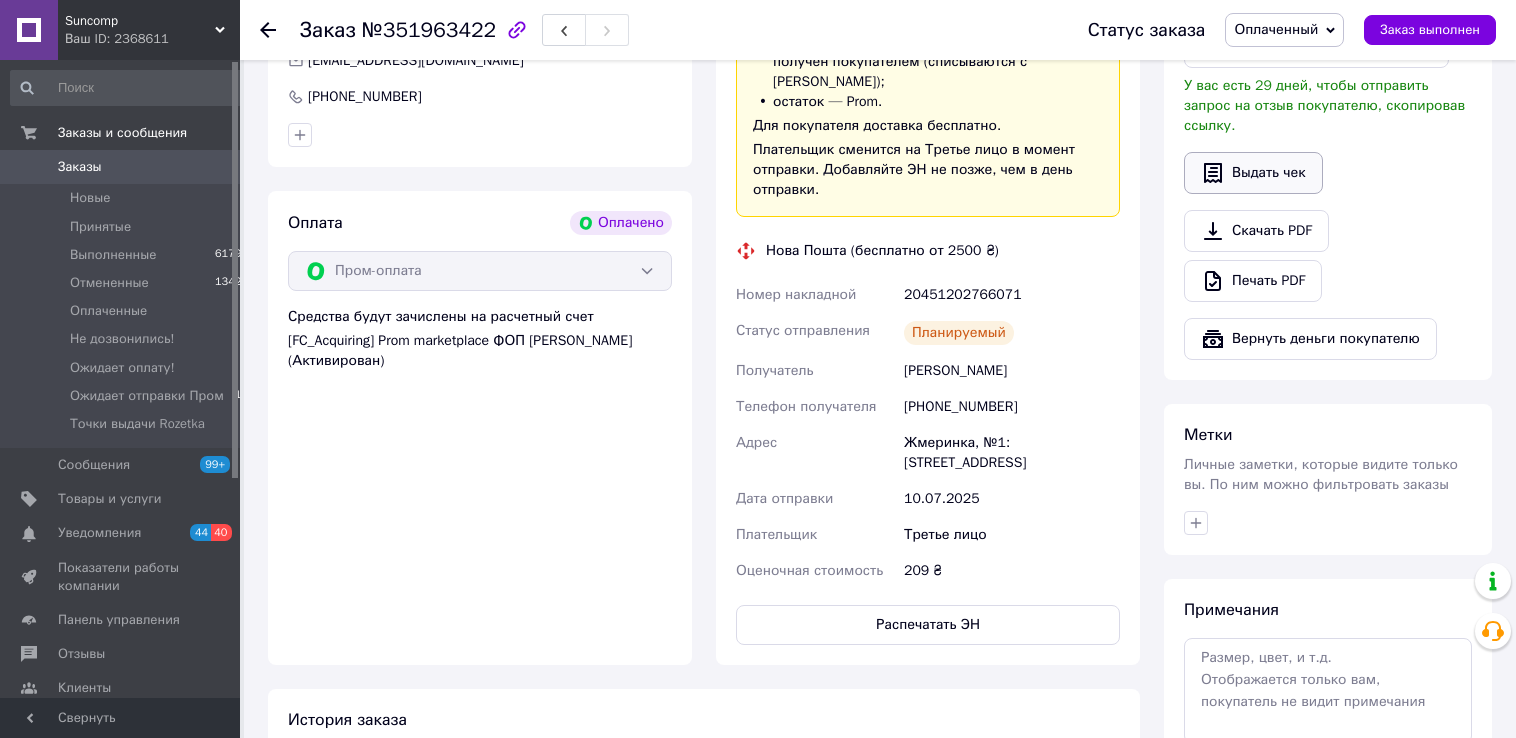 click on "Выдать чек" at bounding box center (1253, 173) 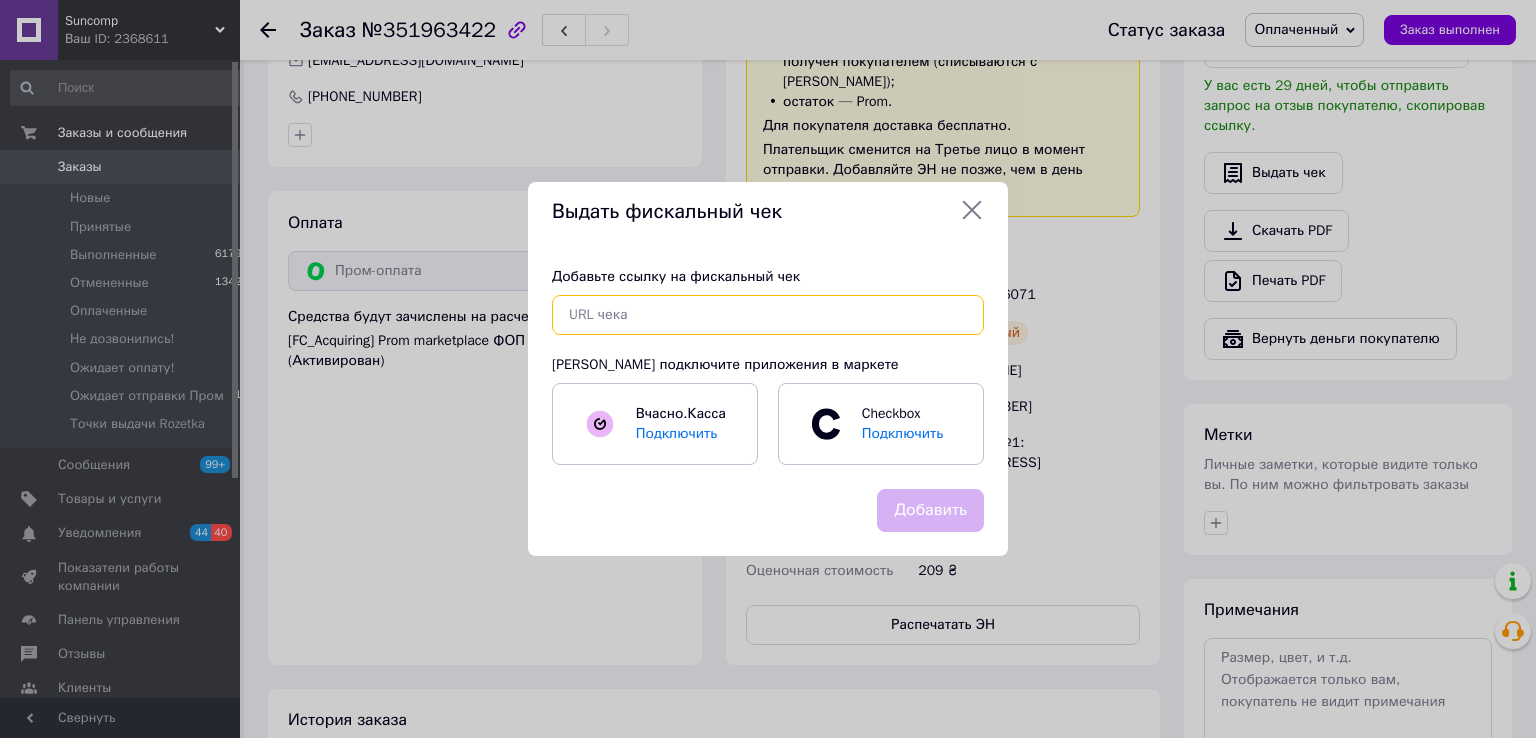 click at bounding box center (768, 315) 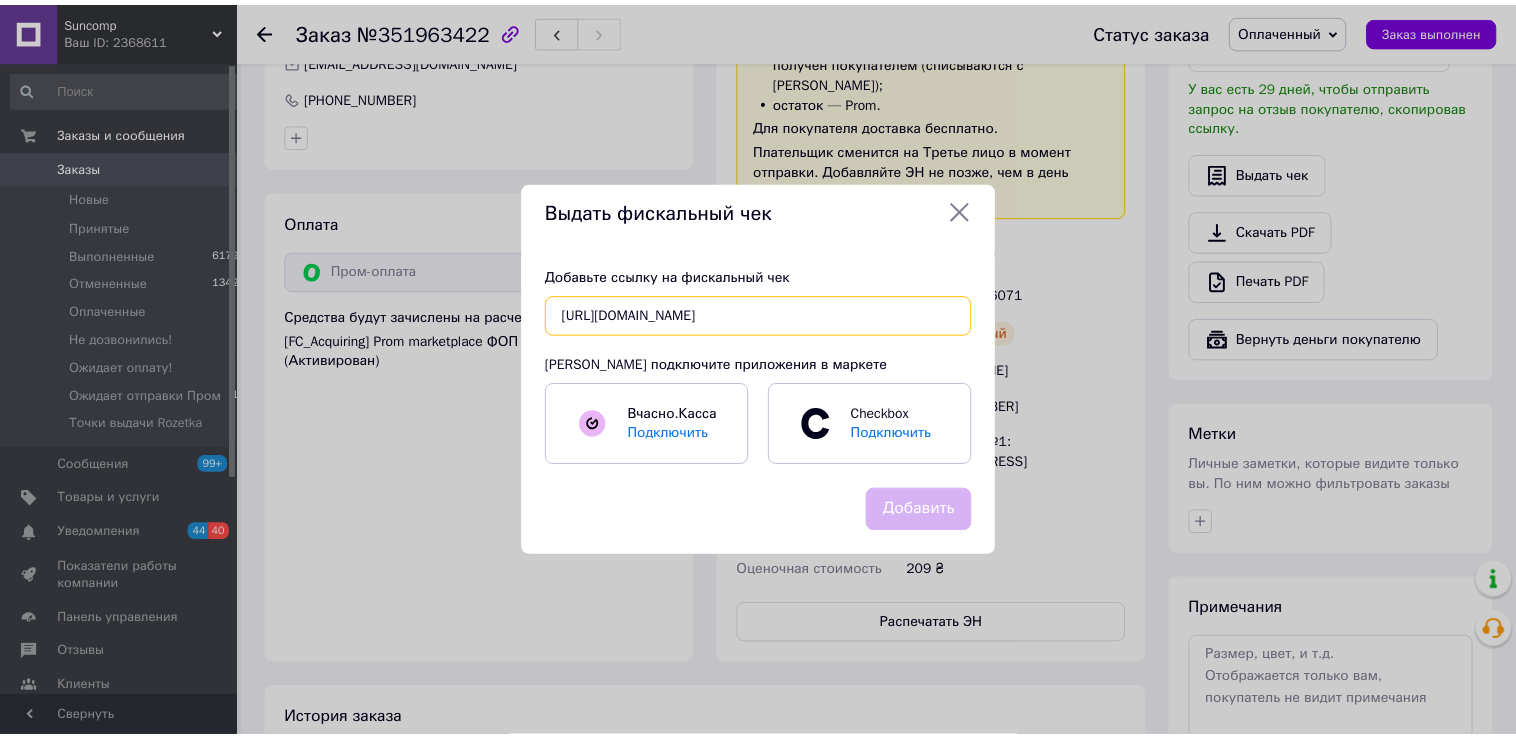 scroll, scrollTop: 0, scrollLeft: 352, axis: horizontal 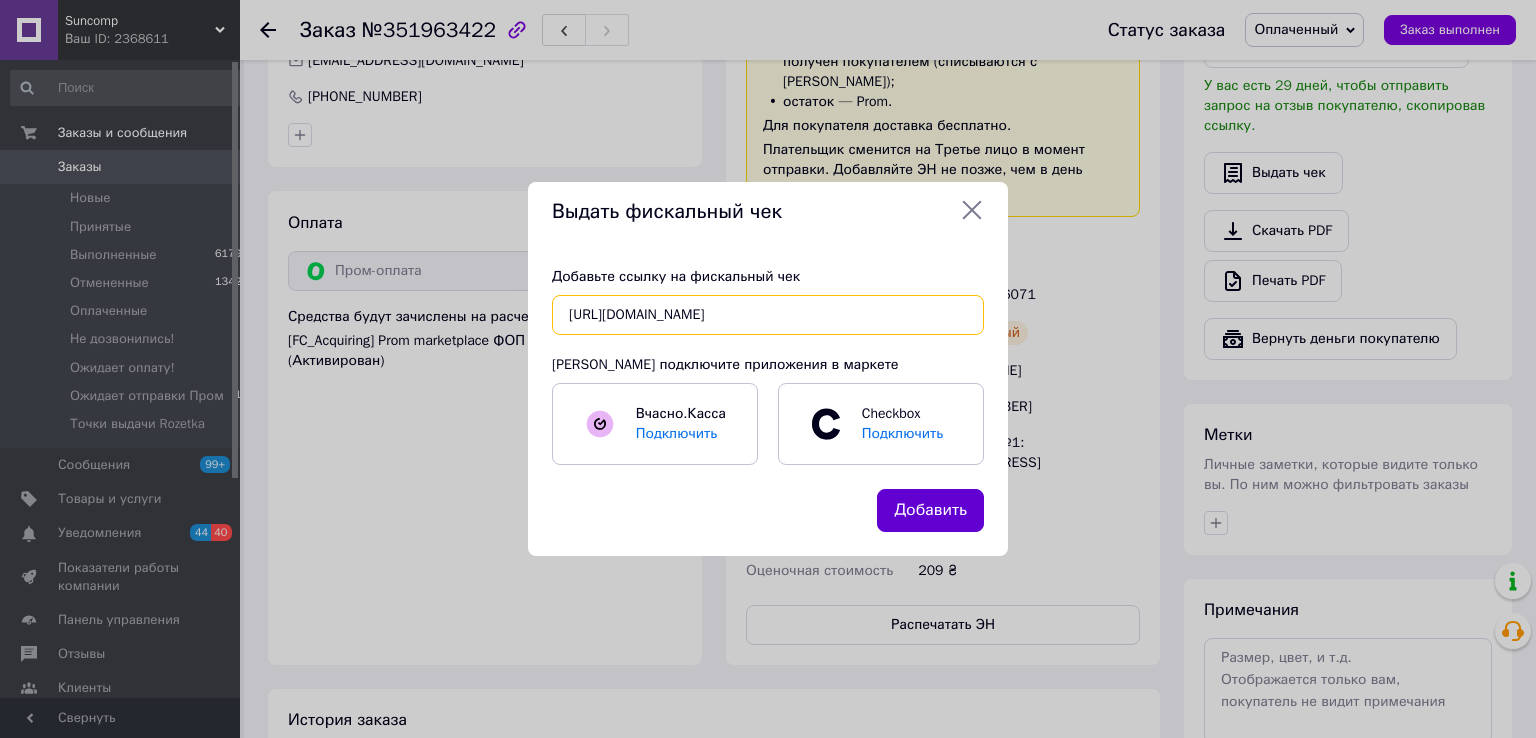 type on "[URL][DOMAIN_NAME]" 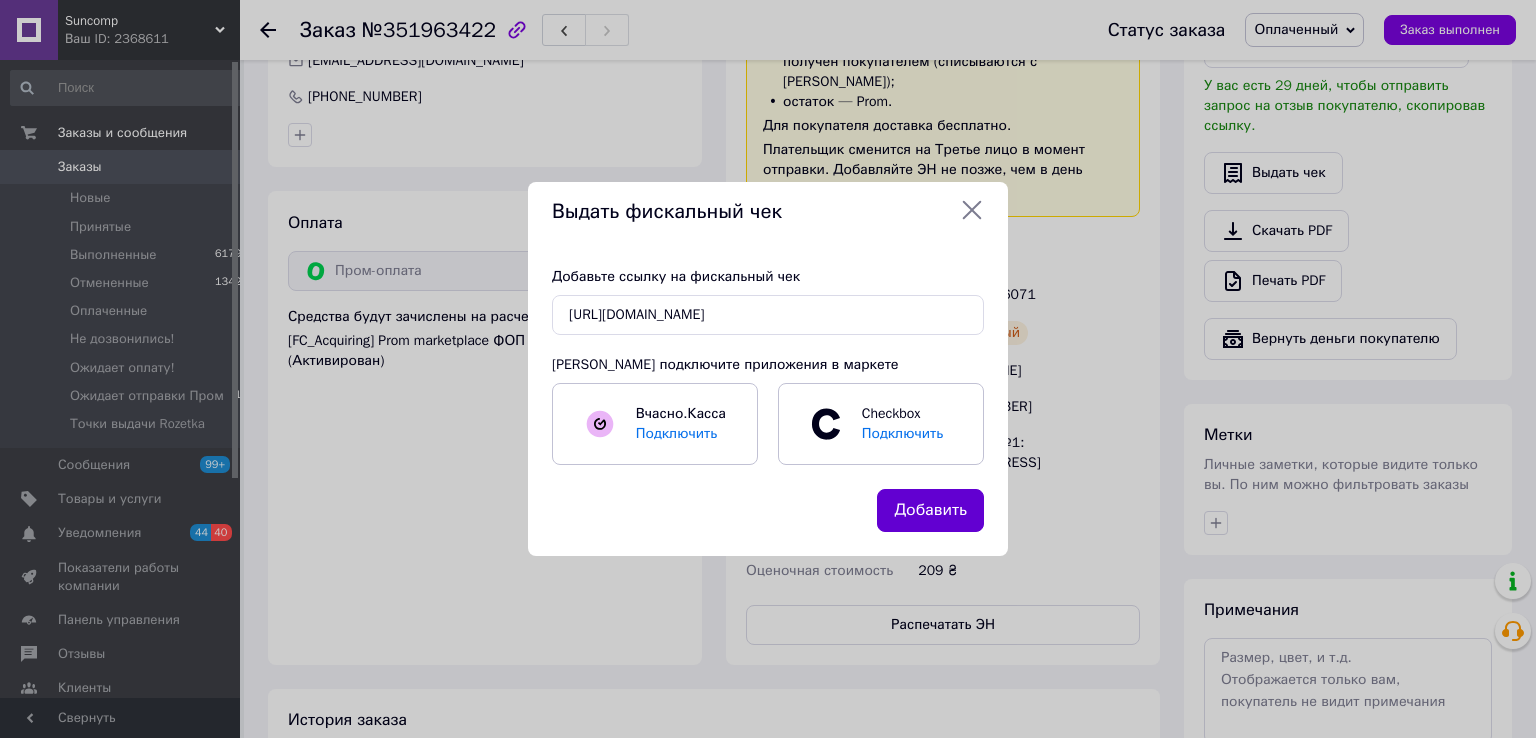 click on "Добавить" at bounding box center [930, 510] 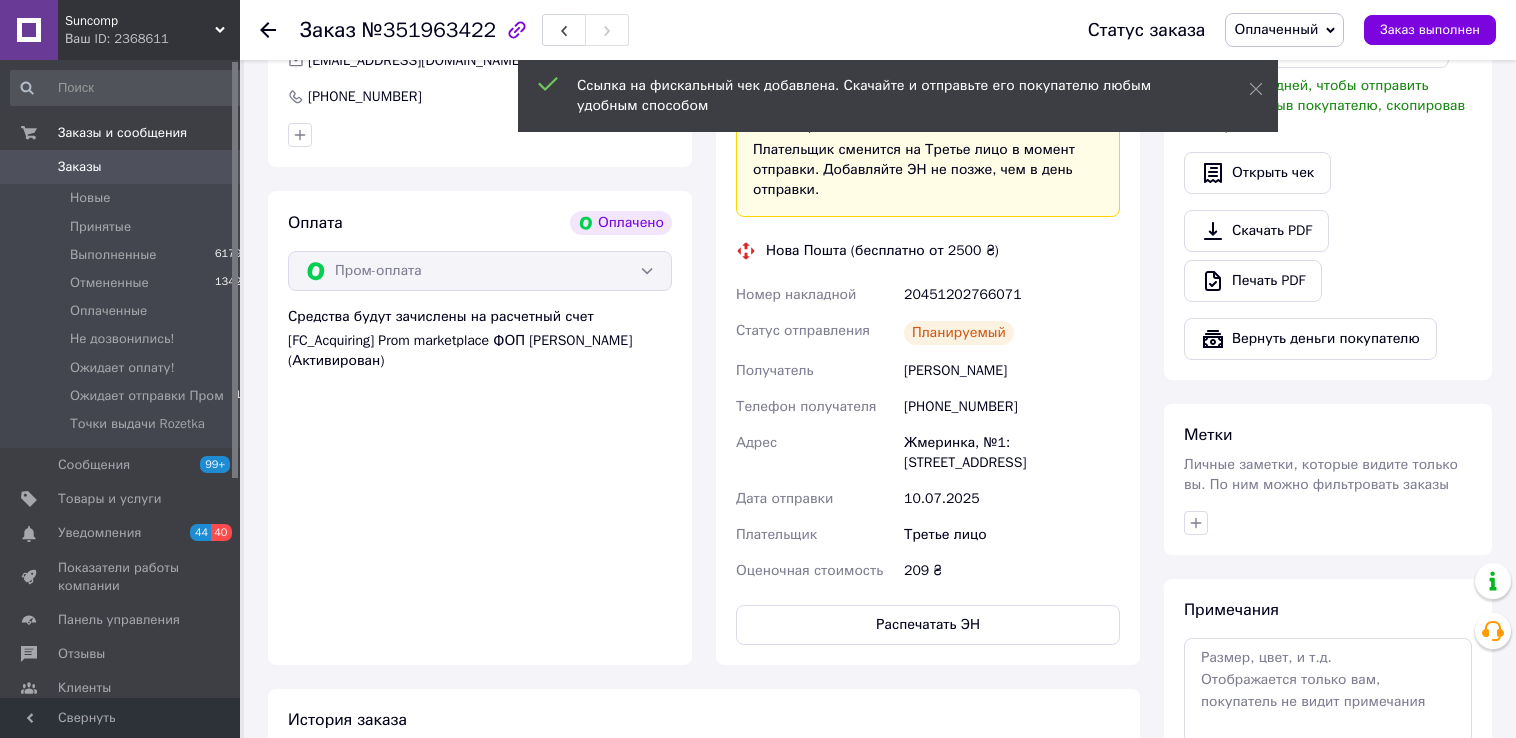 click on "Оплаченный" at bounding box center [1276, 29] 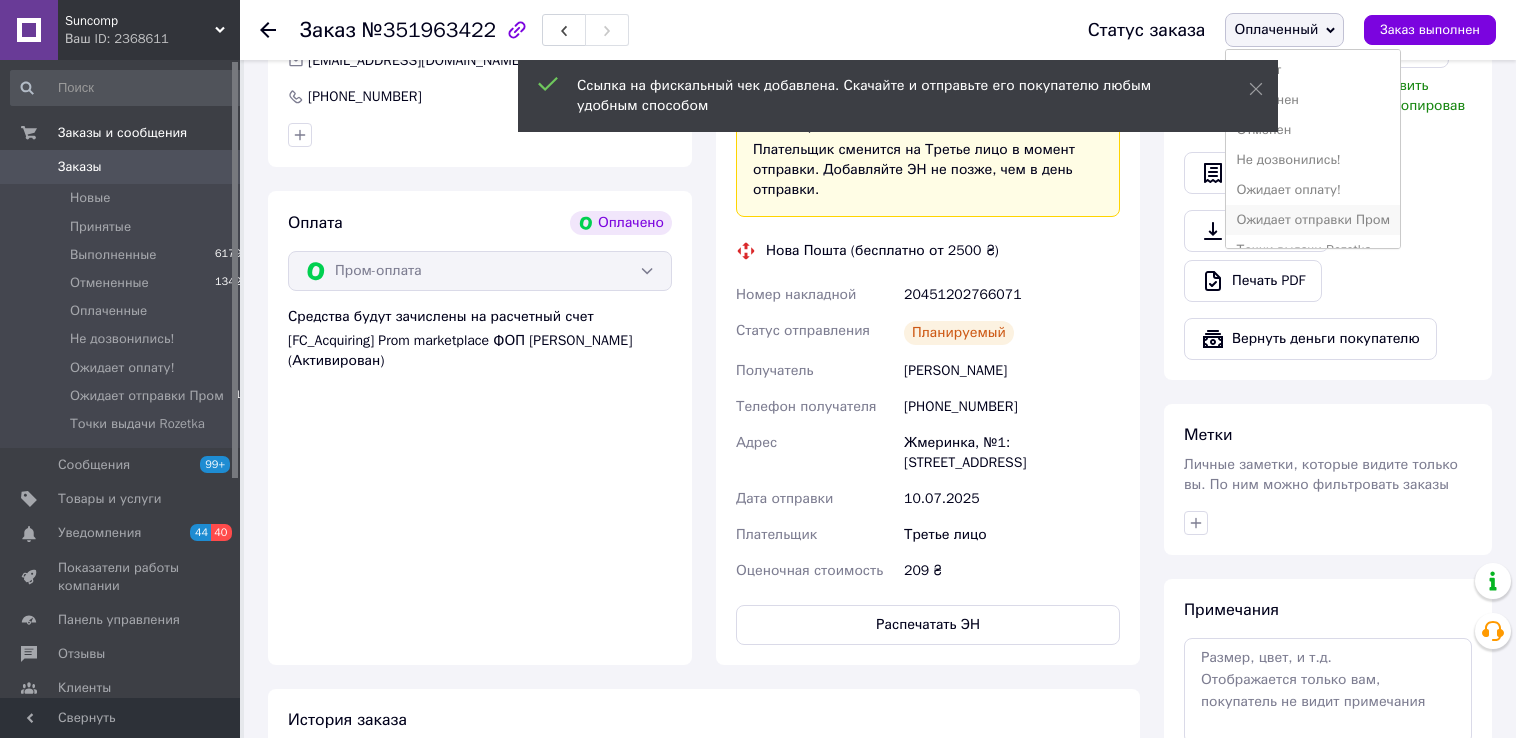 click on "Ожидает отправки Пром" at bounding box center (1313, 220) 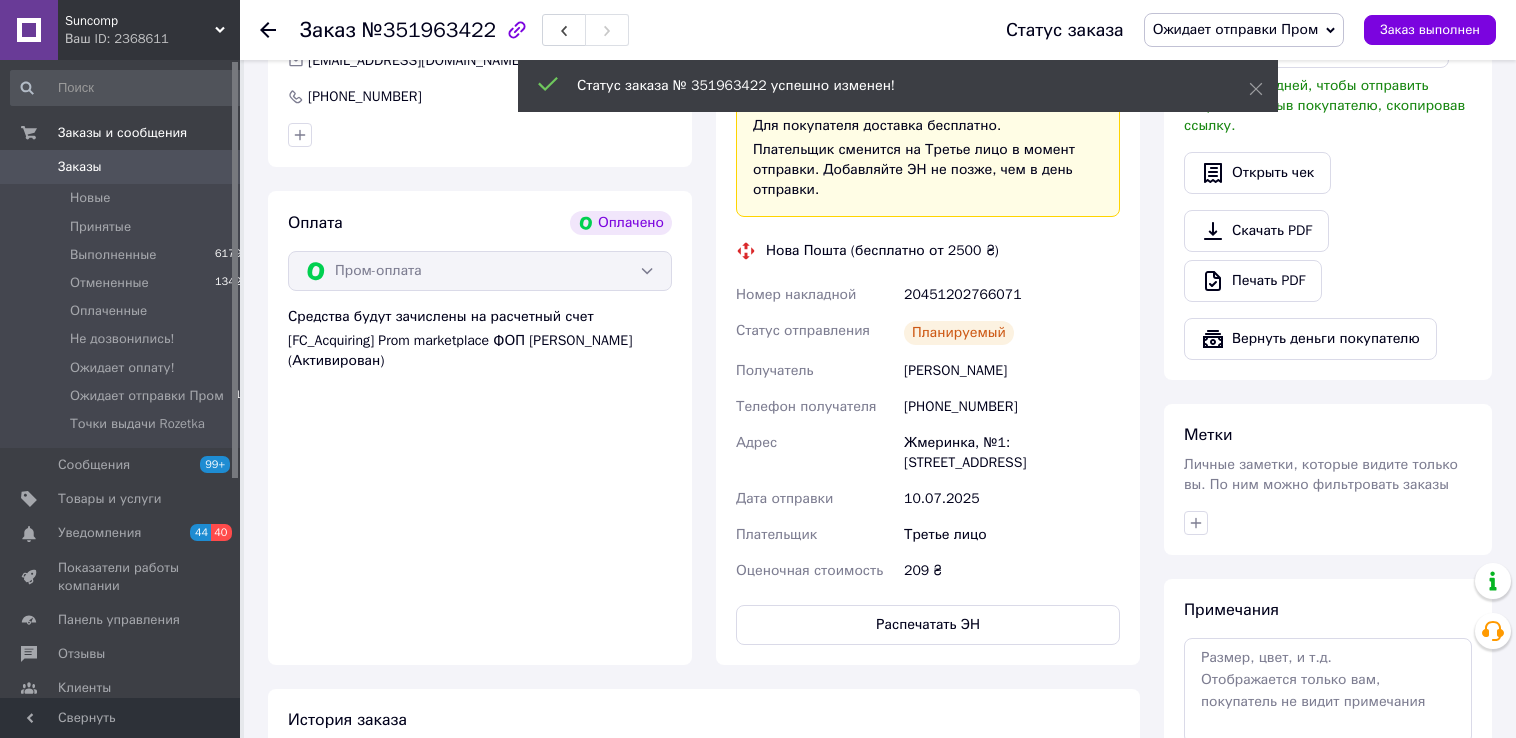 click on "Заказы" at bounding box center [80, 167] 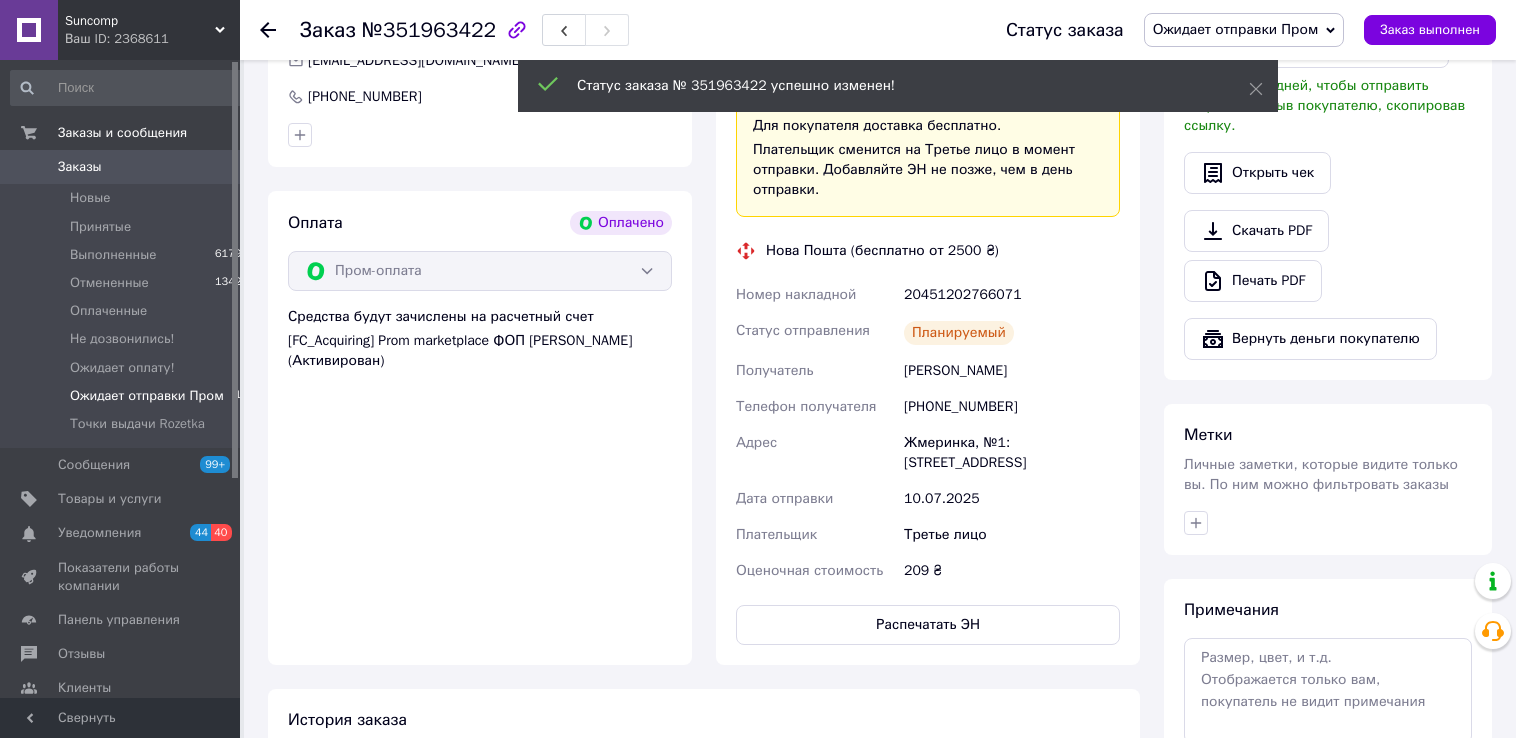 scroll, scrollTop: 0, scrollLeft: 0, axis: both 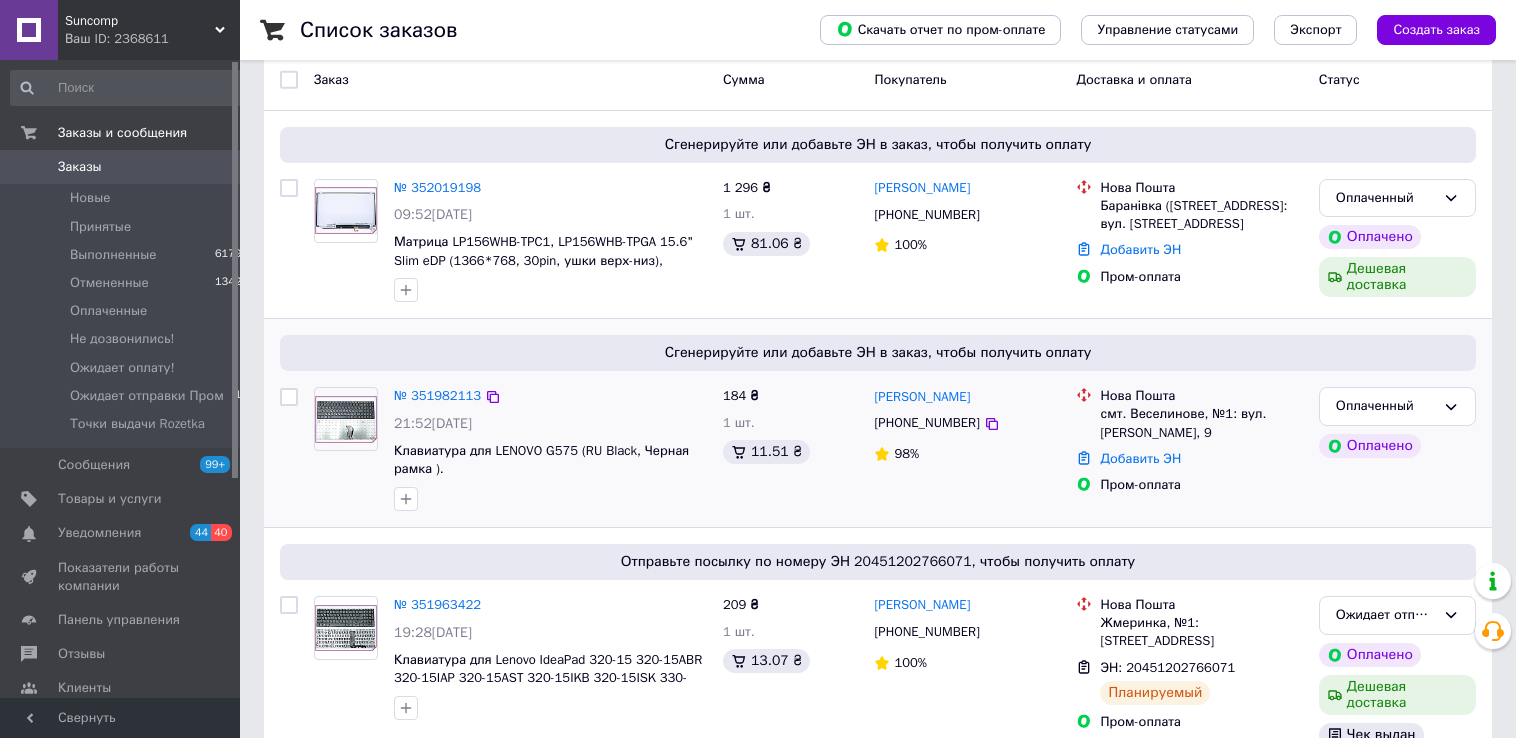 click on "смт. Веселинове, №1: вул. [PERSON_NAME], 9" at bounding box center [1201, 423] 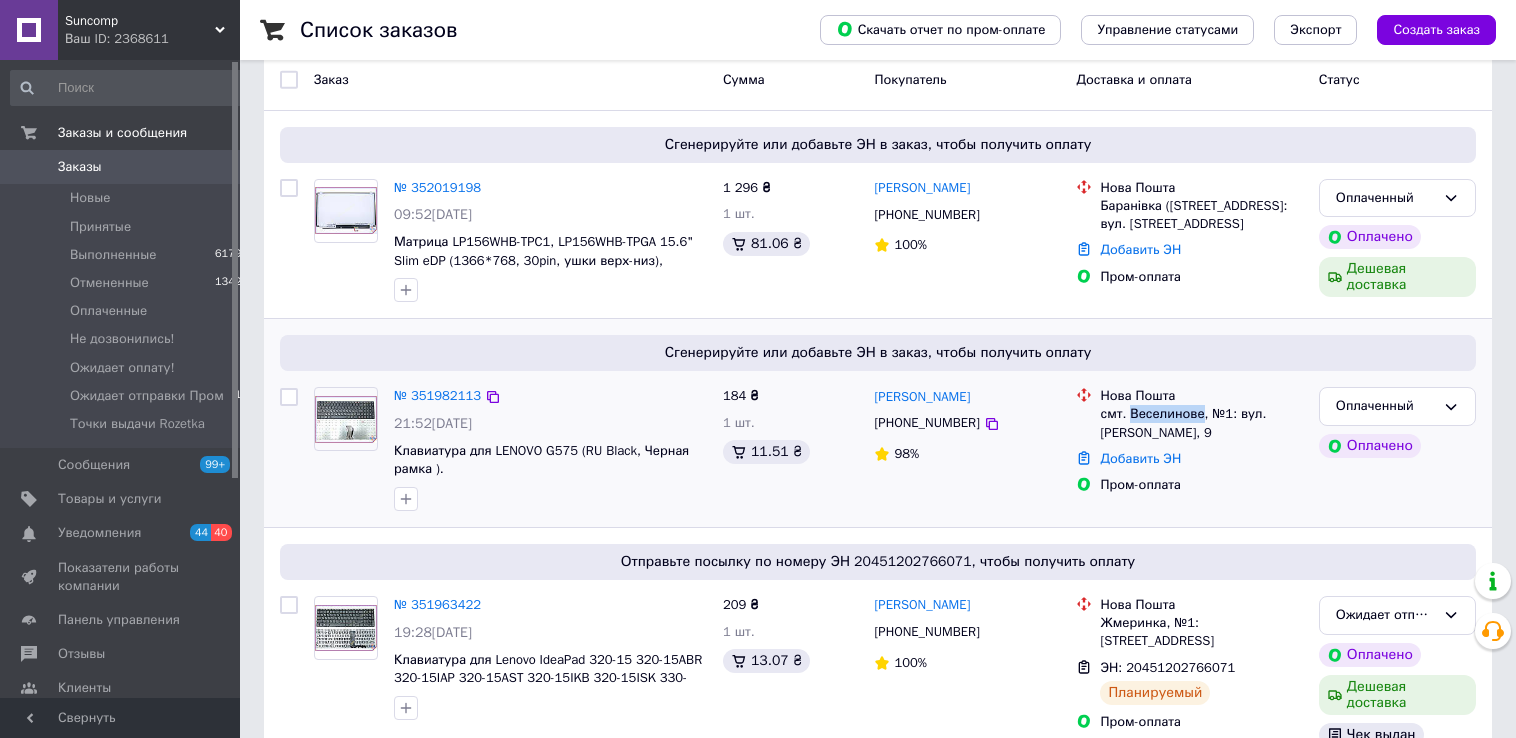click on "смт. Веселинове, №1: вул. [PERSON_NAME], 9" at bounding box center (1201, 423) 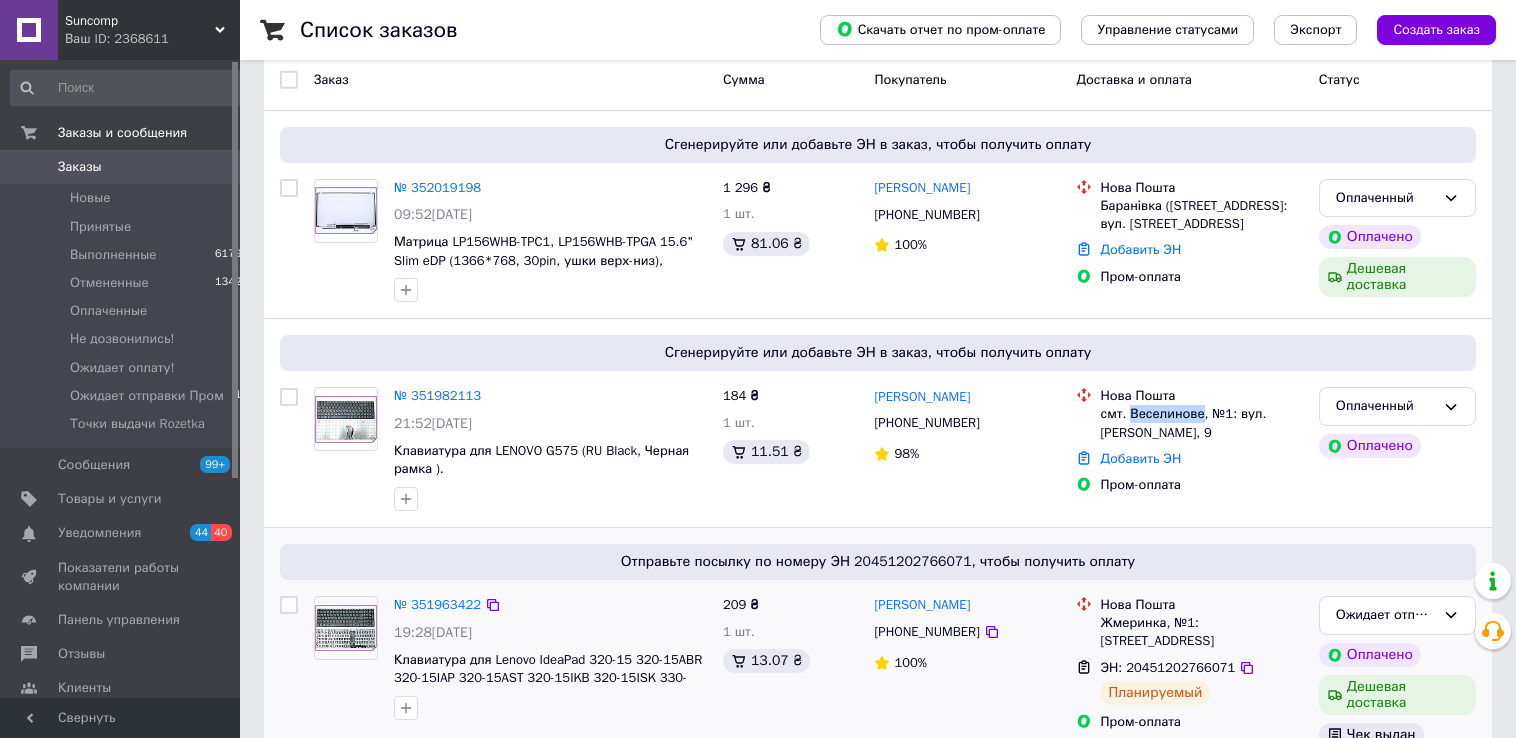 copy on "Веселинове" 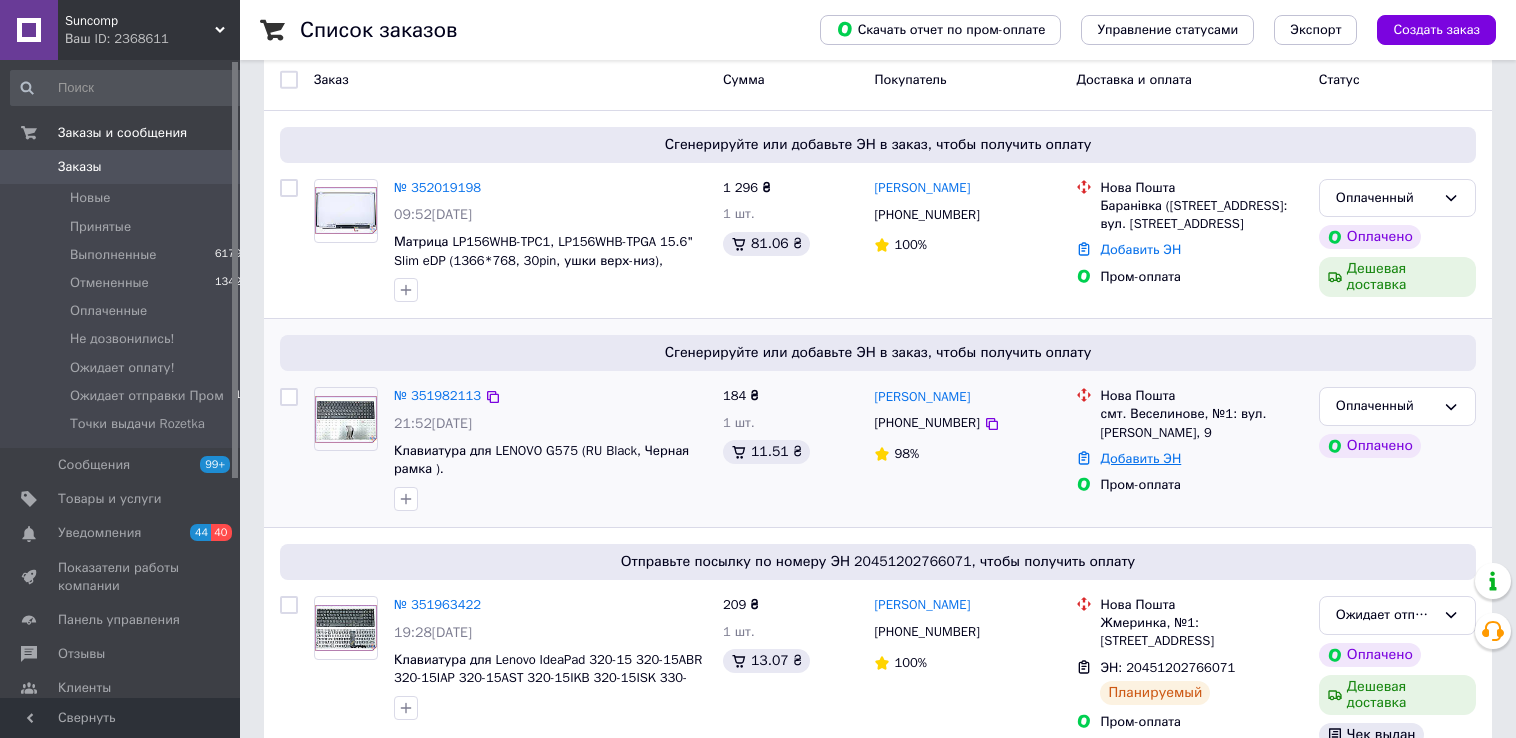click on "Добавить ЭН" at bounding box center [1140, 458] 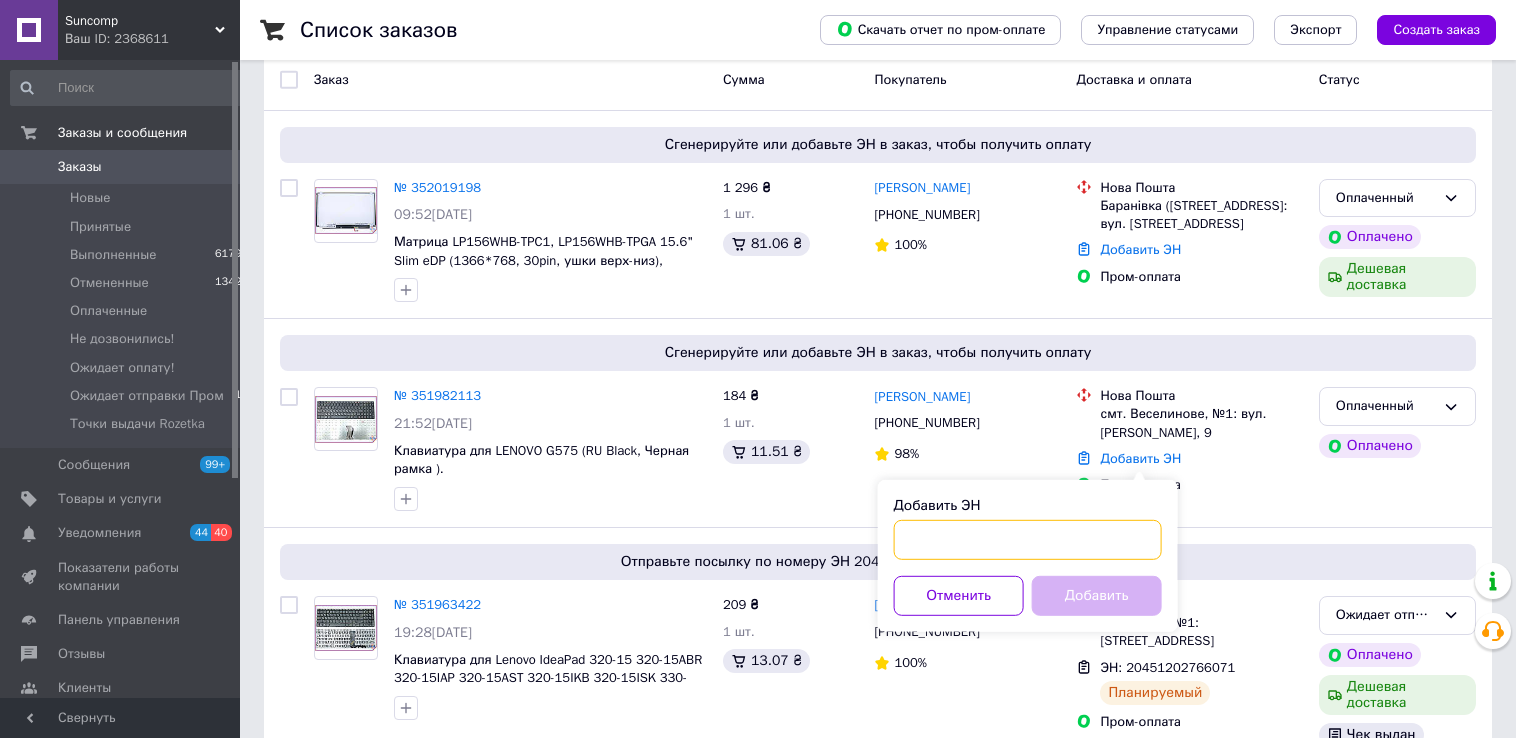 click on "Добавить ЭН" at bounding box center [1028, 540] 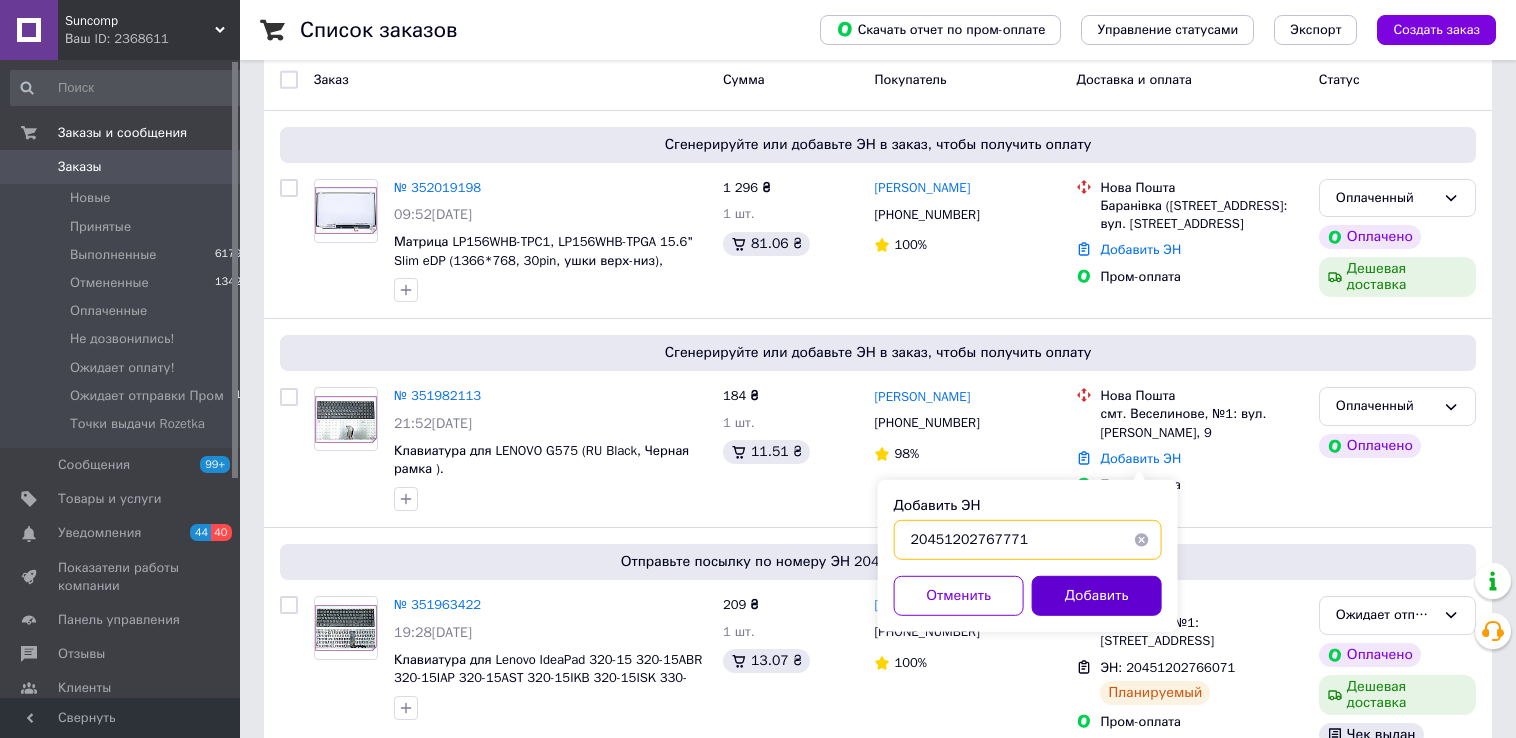 type on "20451202767771" 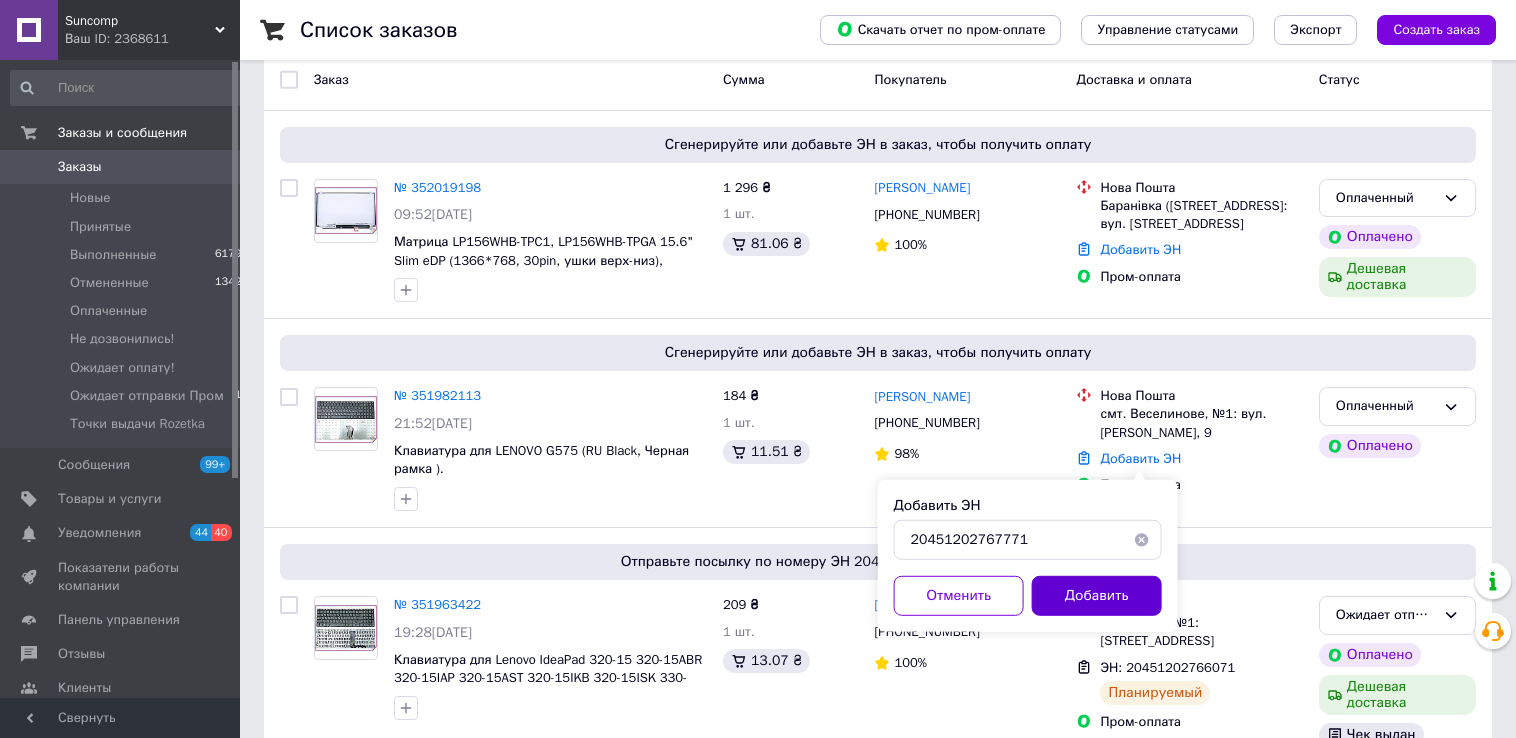 click on "Добавить" at bounding box center (1097, 596) 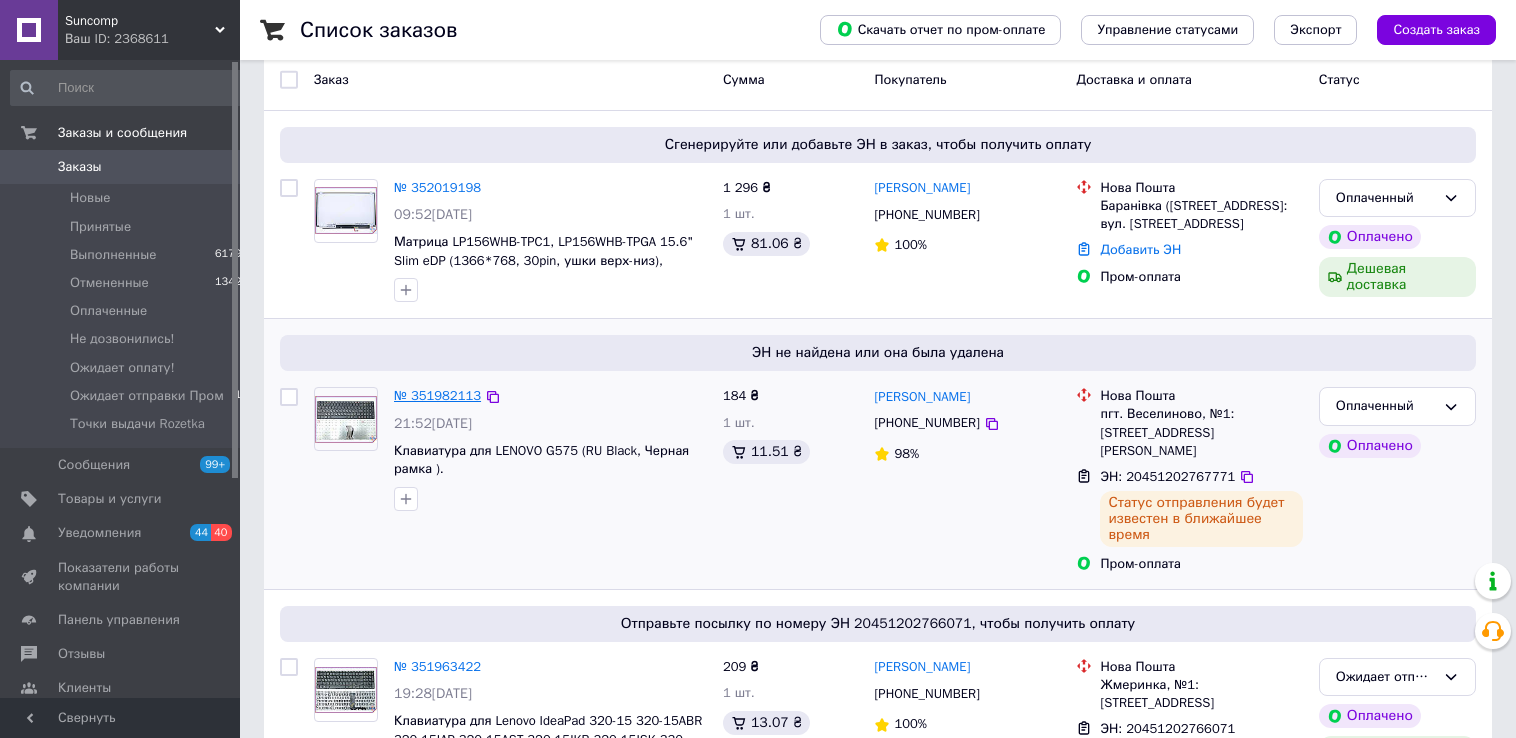 click on "№ 351982113" at bounding box center (437, 395) 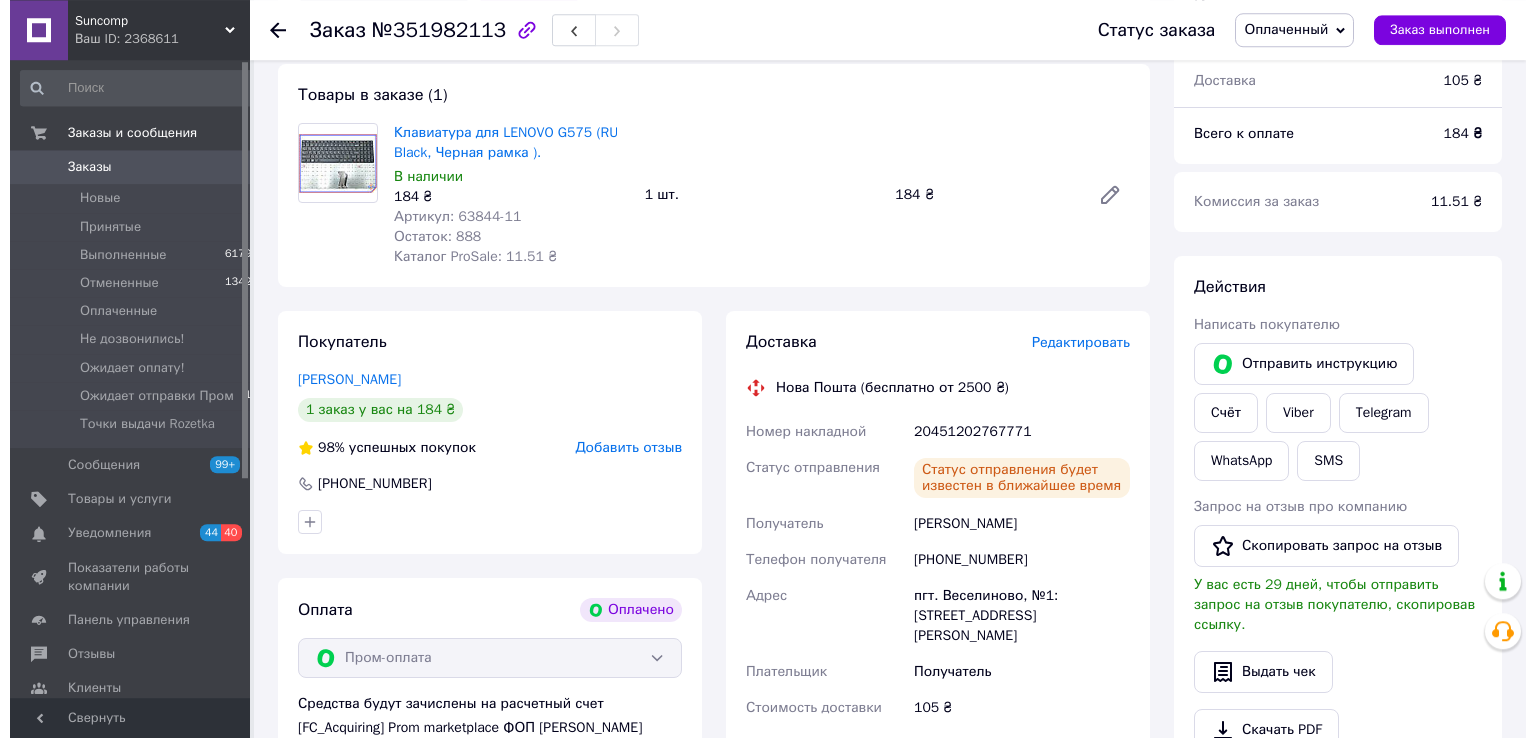 scroll, scrollTop: 316, scrollLeft: 0, axis: vertical 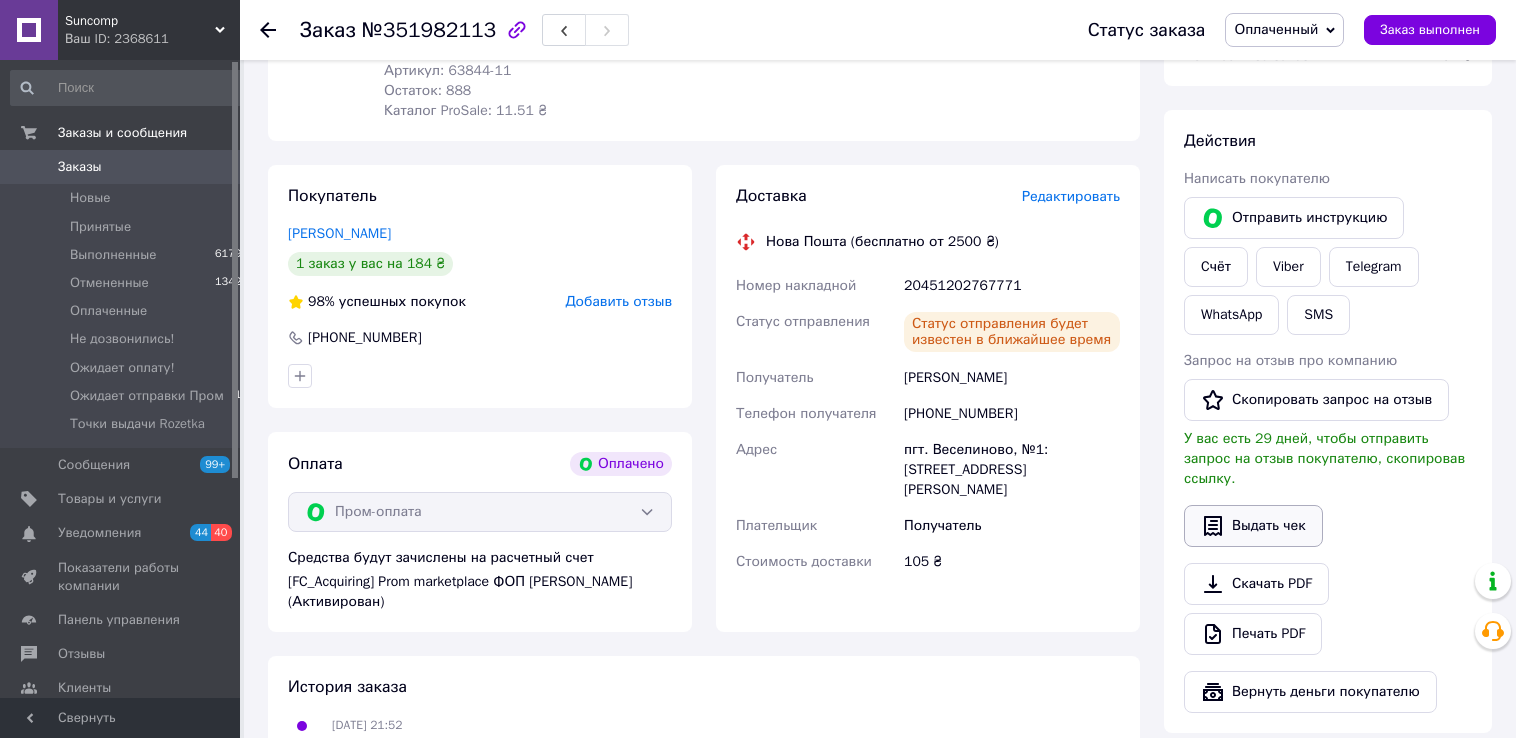 click on "Выдать чек" at bounding box center [1253, 526] 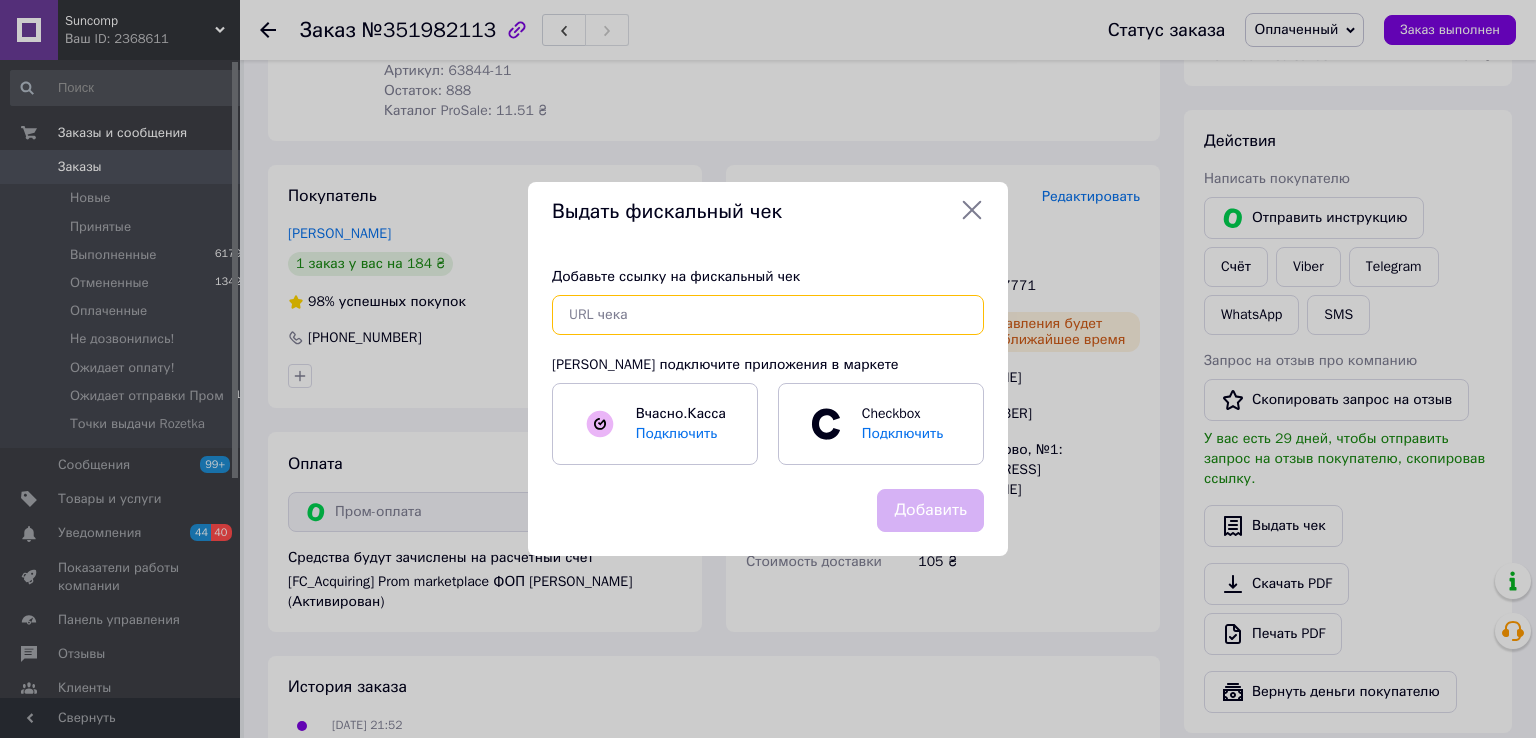 click at bounding box center (768, 315) 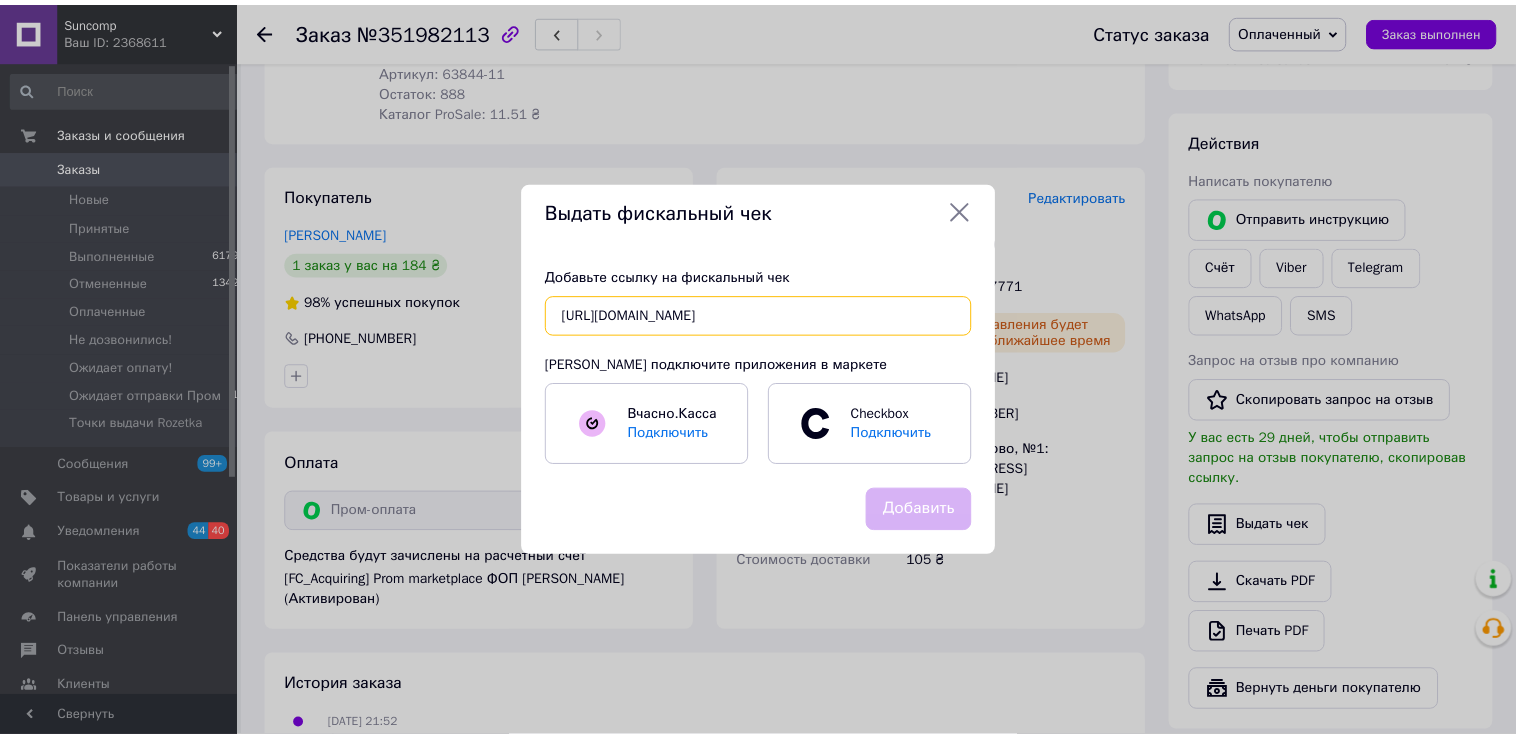 scroll, scrollTop: 0, scrollLeft: 339, axis: horizontal 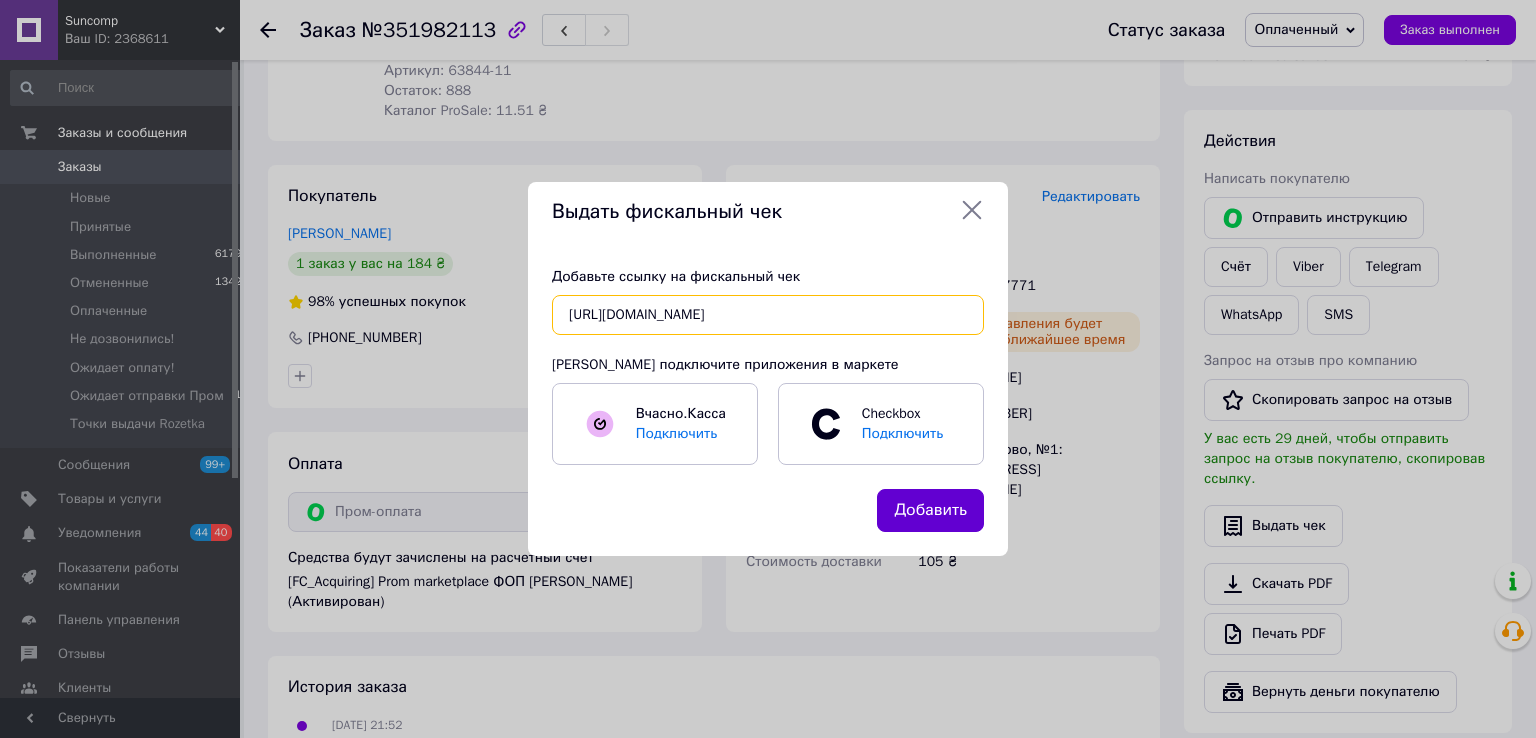type on "[URL][DOMAIN_NAME]" 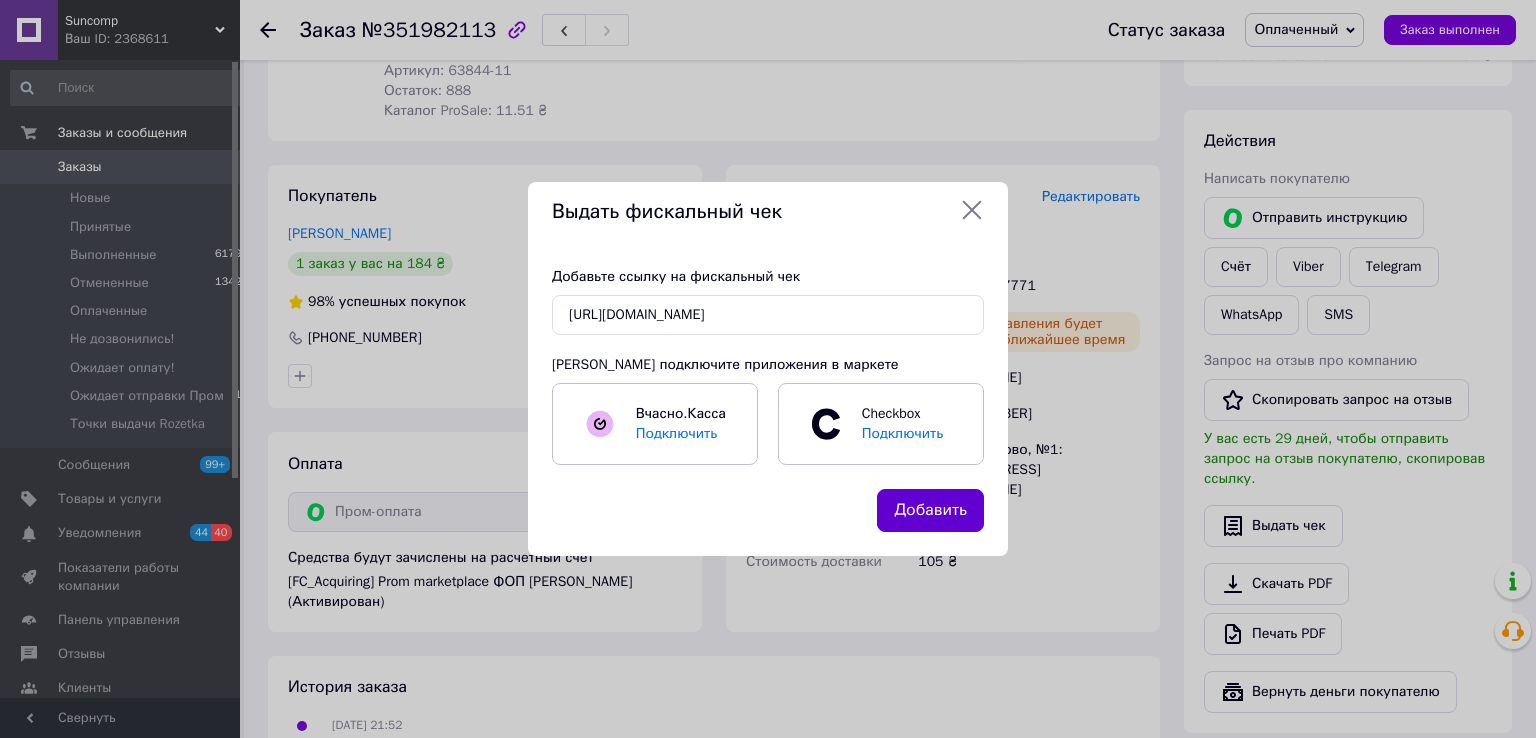click on "Добавить" at bounding box center [930, 510] 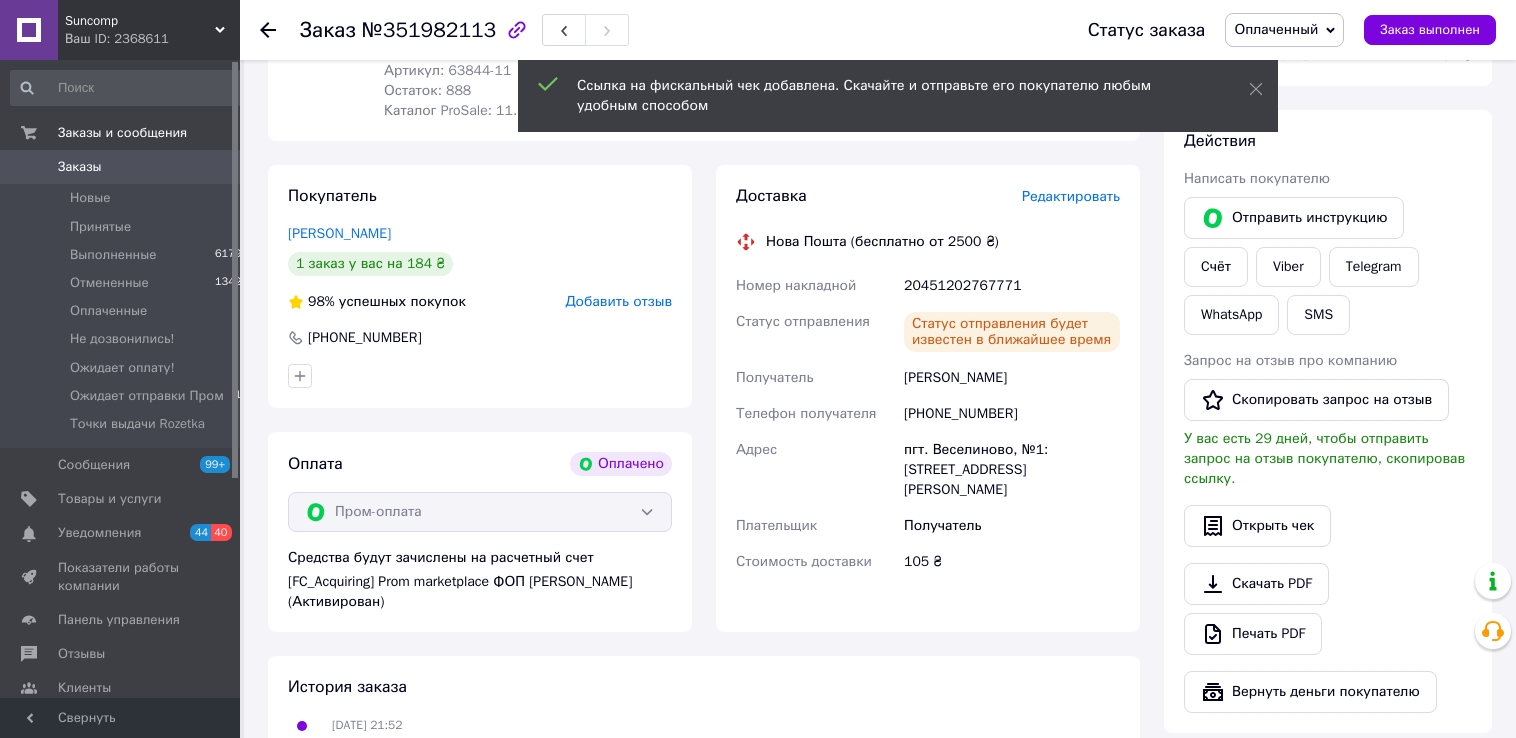 click on "Оплаченный" at bounding box center (1276, 29) 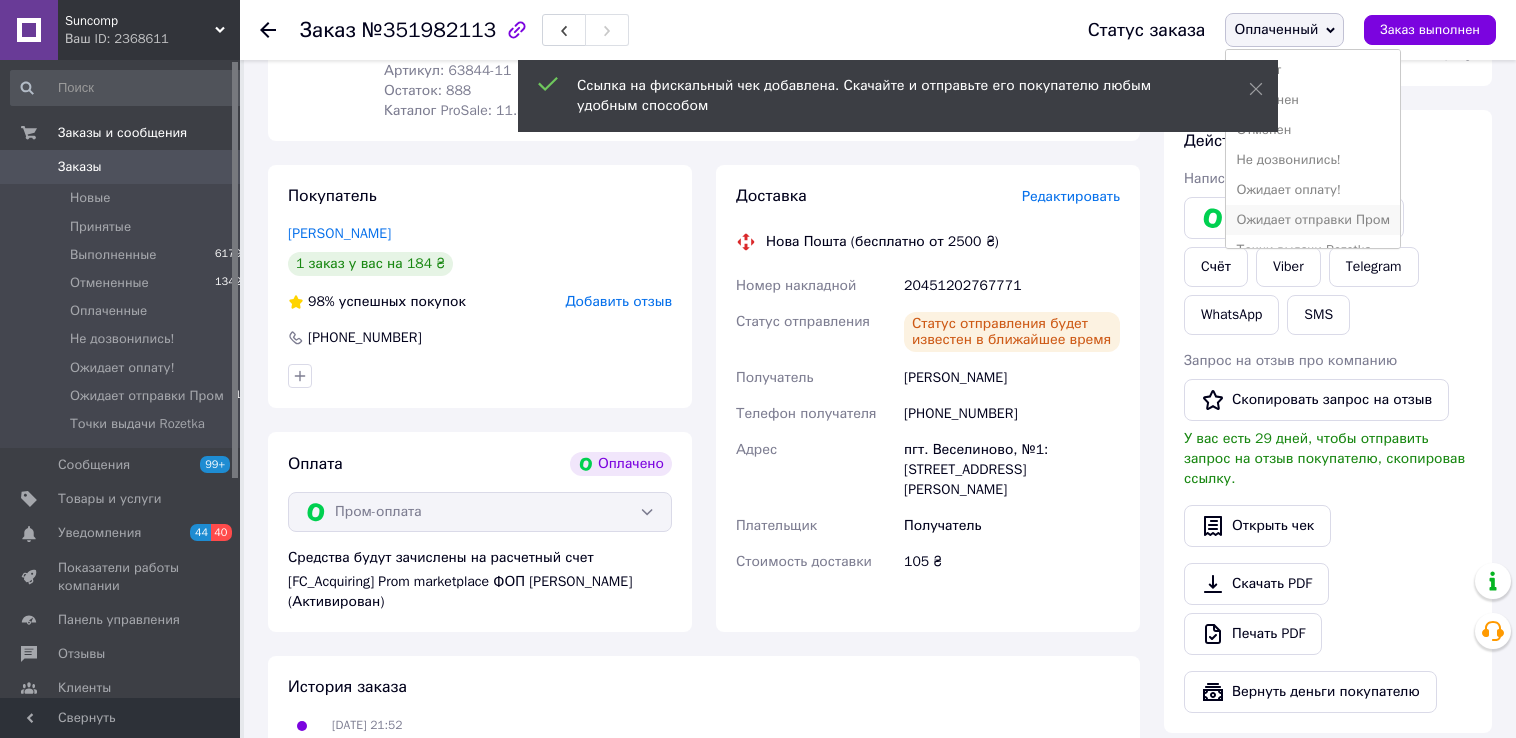 click on "Ожидает отправки Пром" at bounding box center [1313, 220] 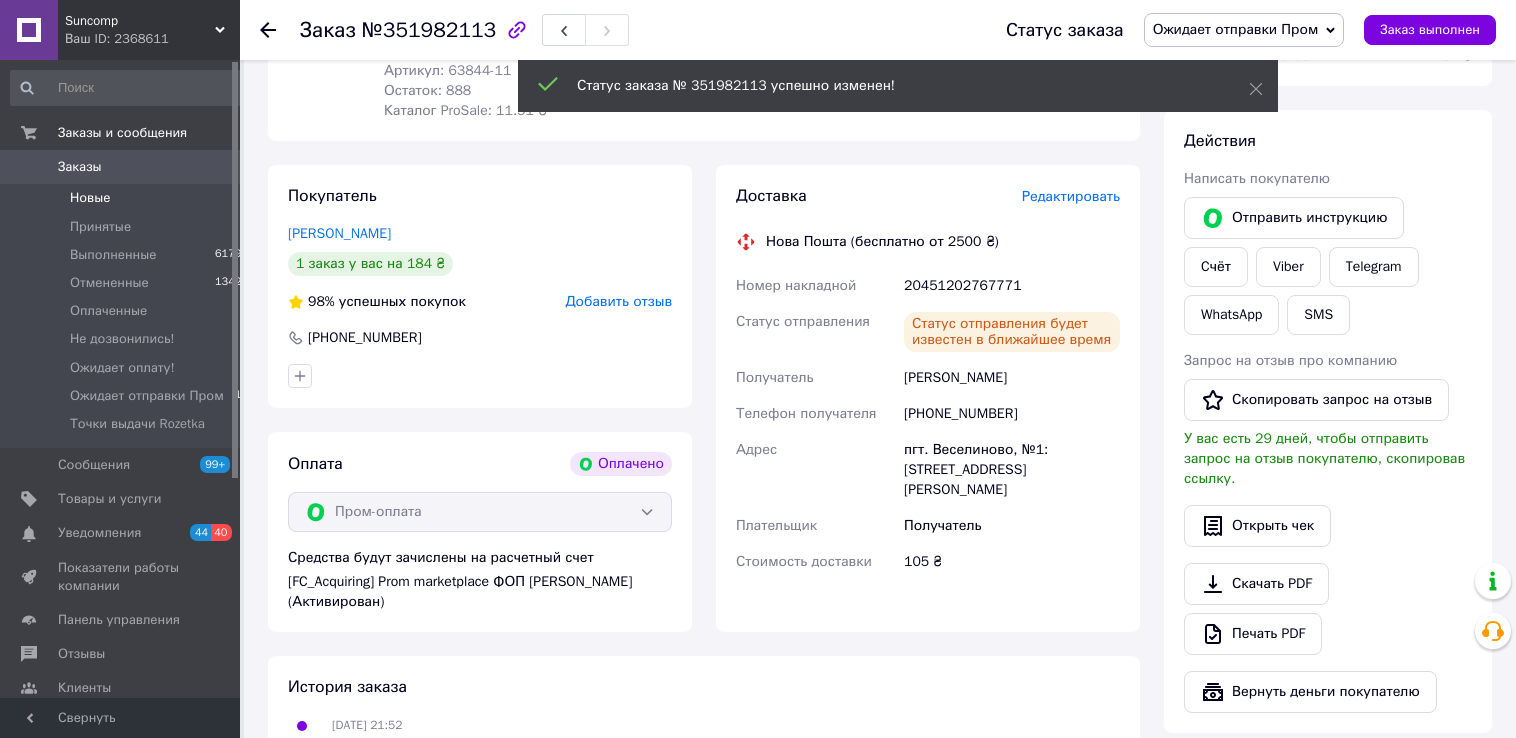 click on "Новые" at bounding box center [90, 198] 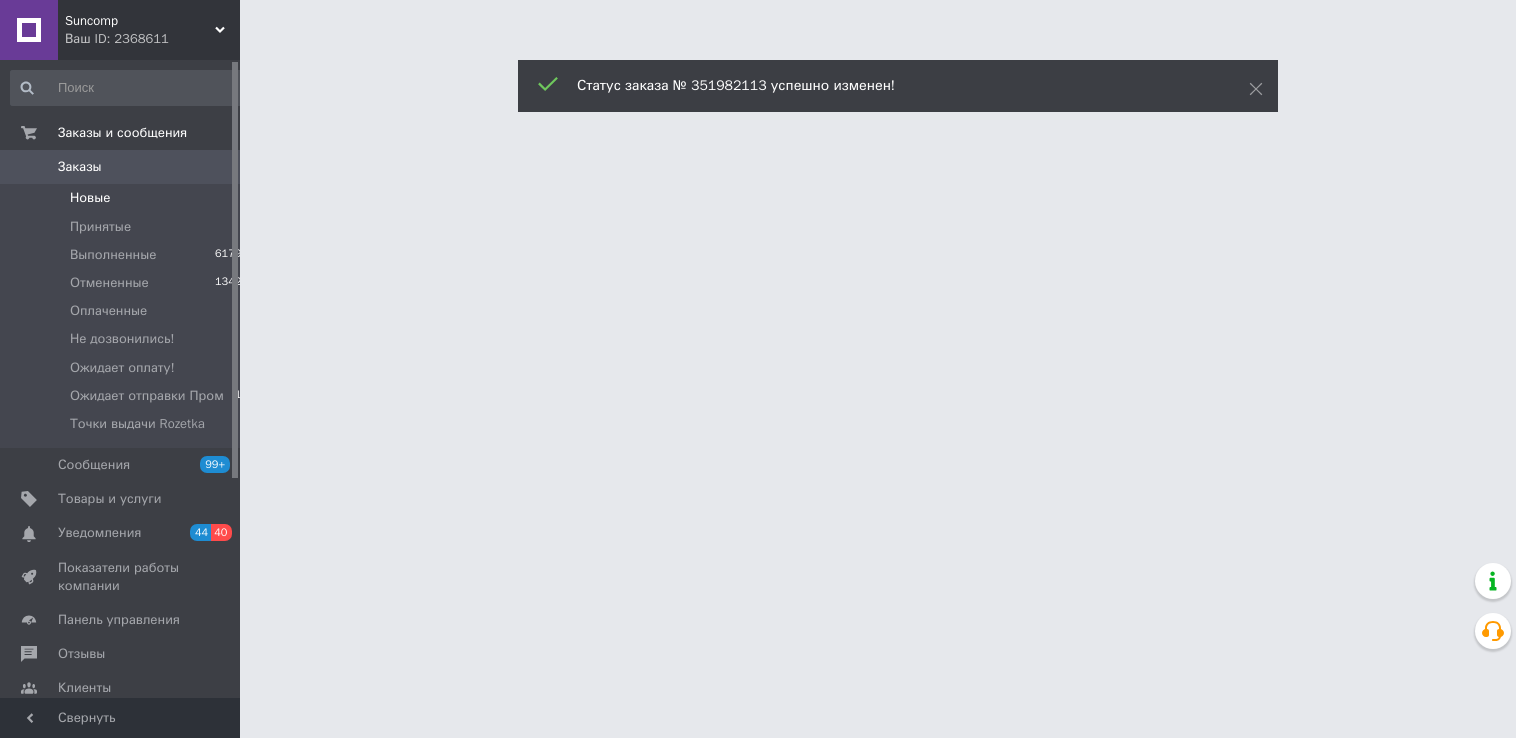 scroll, scrollTop: 0, scrollLeft: 0, axis: both 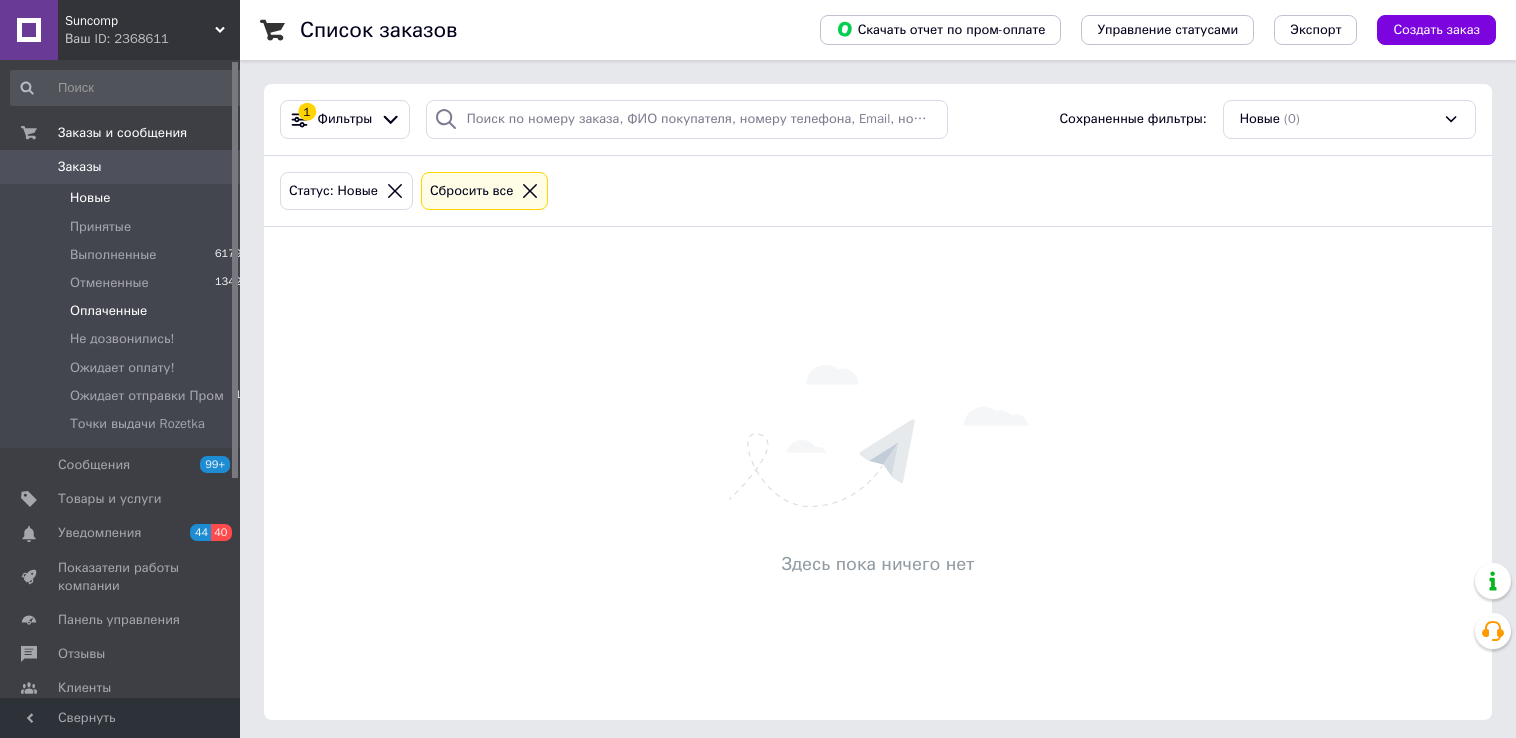 click on "Оплаченные" at bounding box center (108, 311) 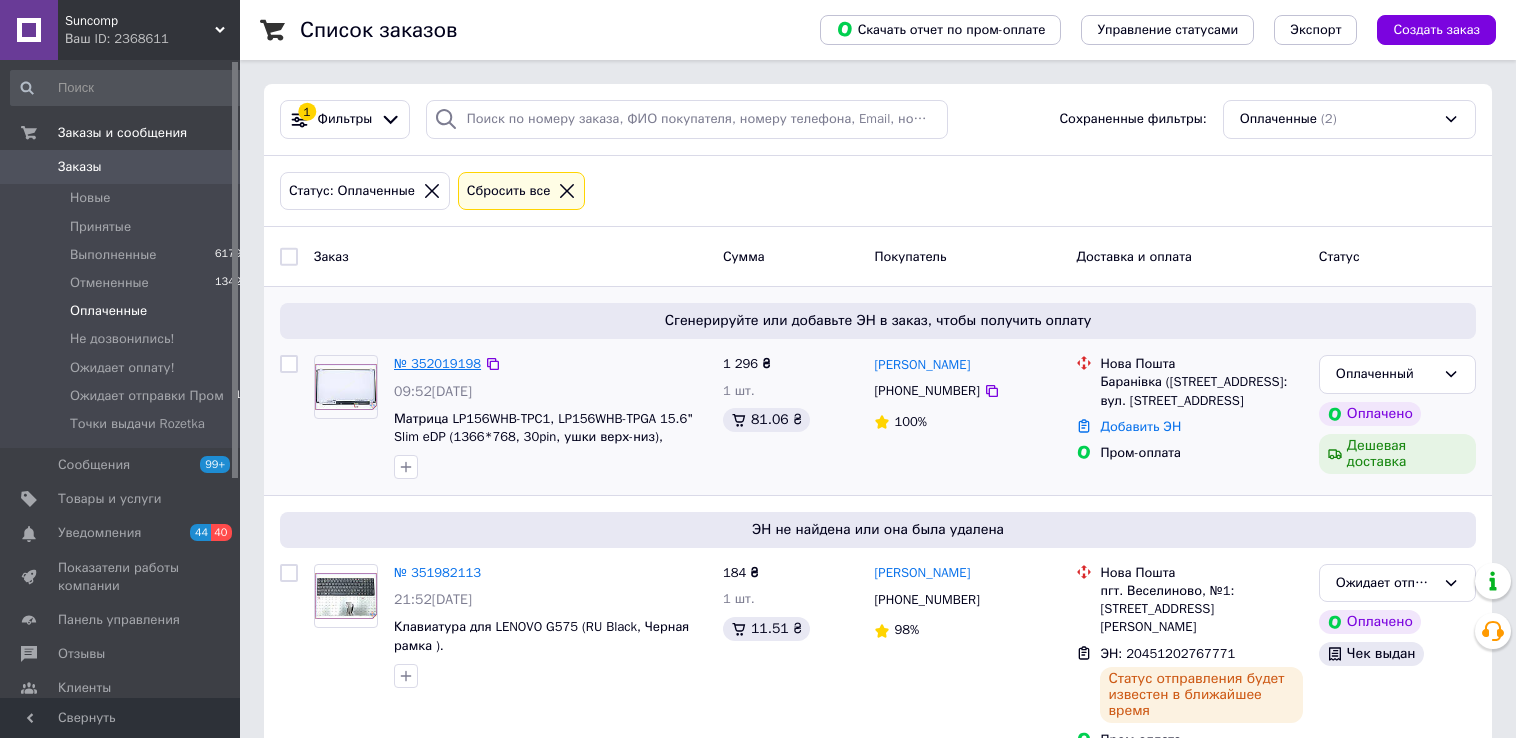 click on "№ 352019198" at bounding box center (437, 363) 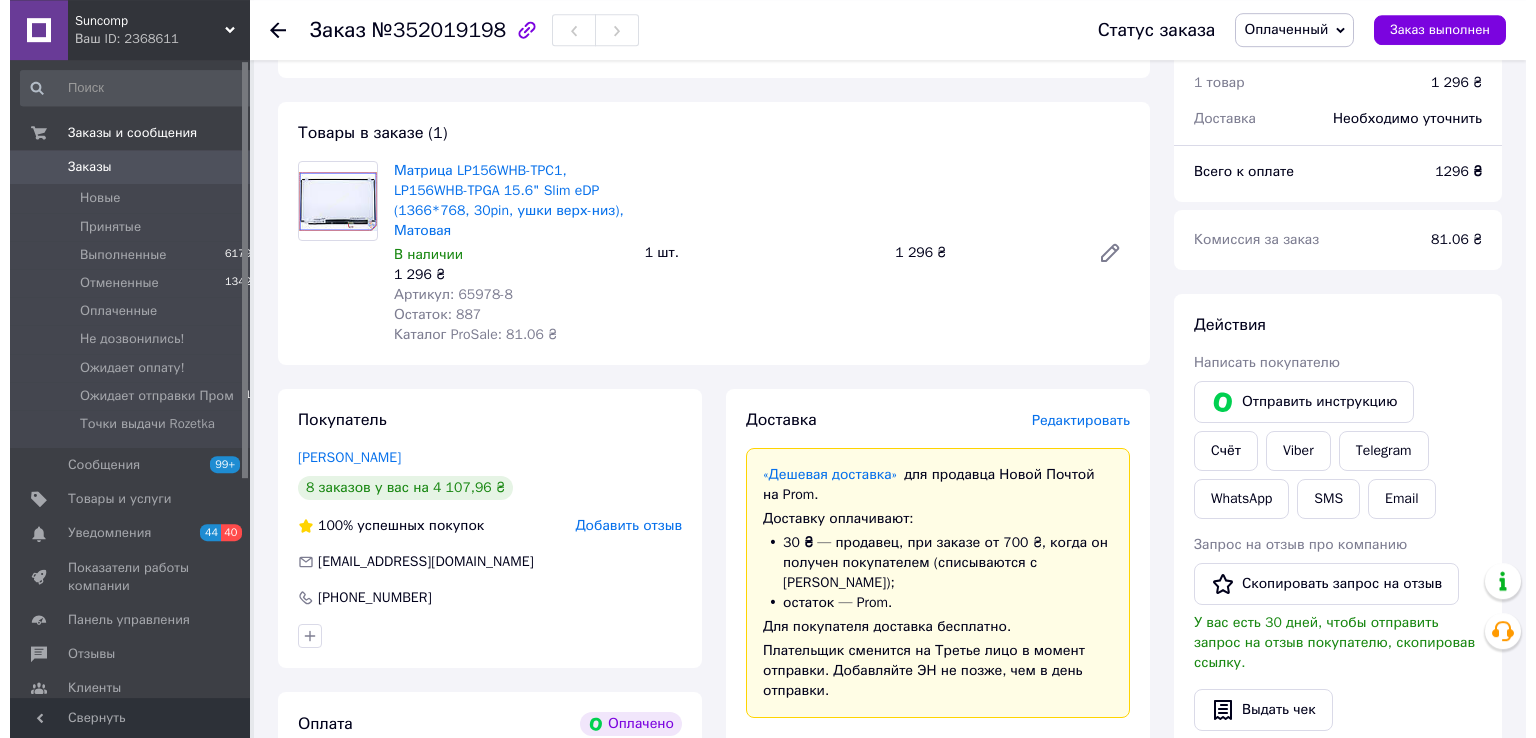 scroll, scrollTop: 264, scrollLeft: 0, axis: vertical 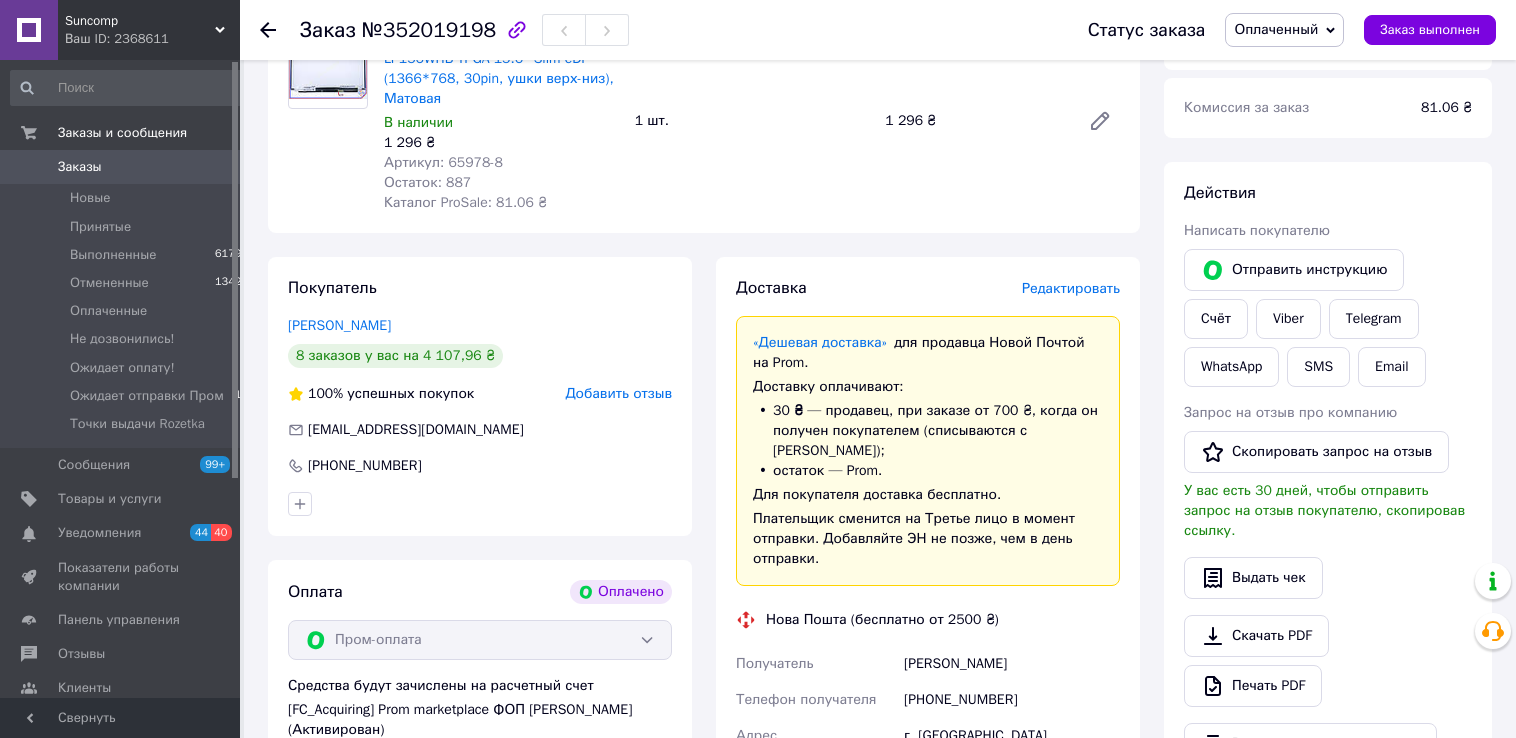 click on "Редактировать" at bounding box center (1071, 288) 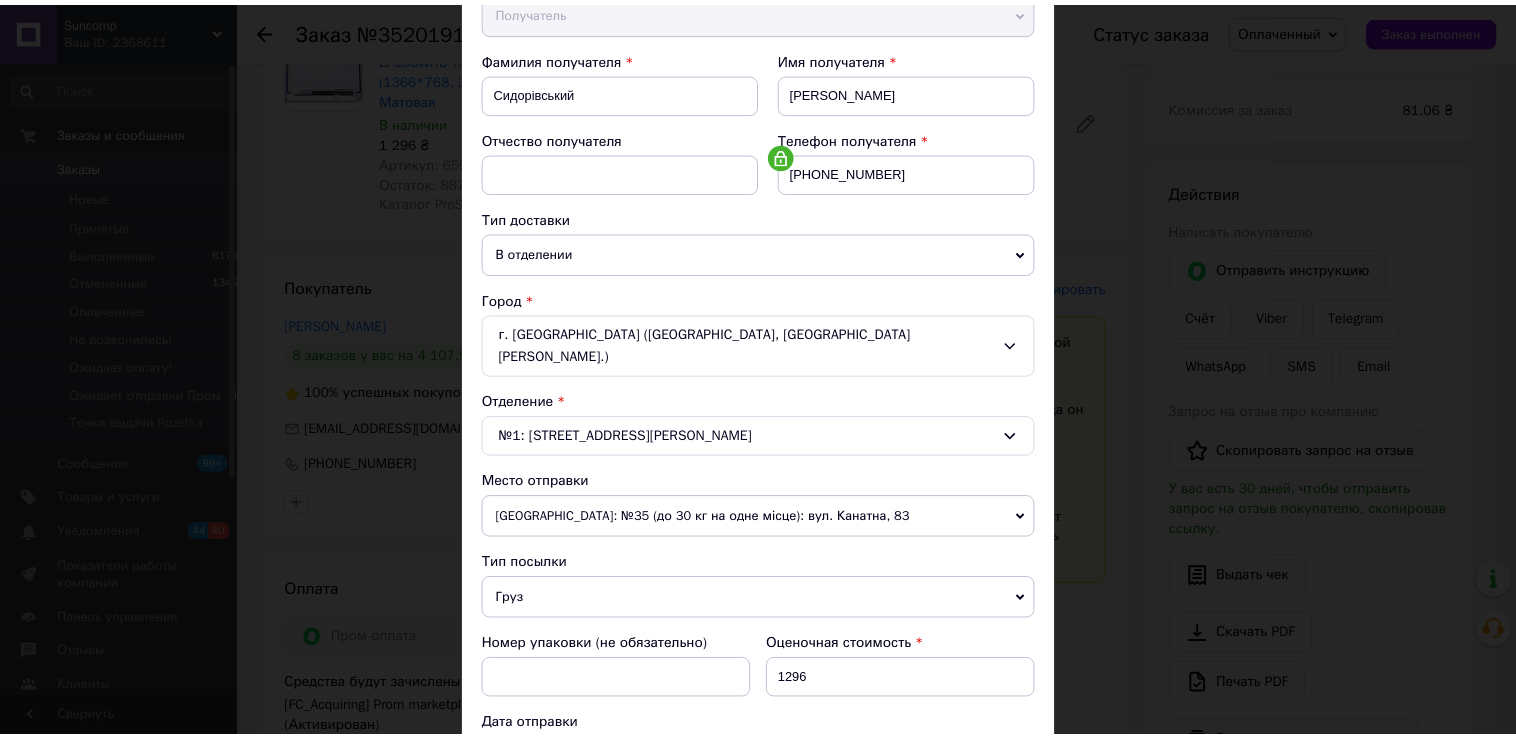 scroll, scrollTop: 528, scrollLeft: 0, axis: vertical 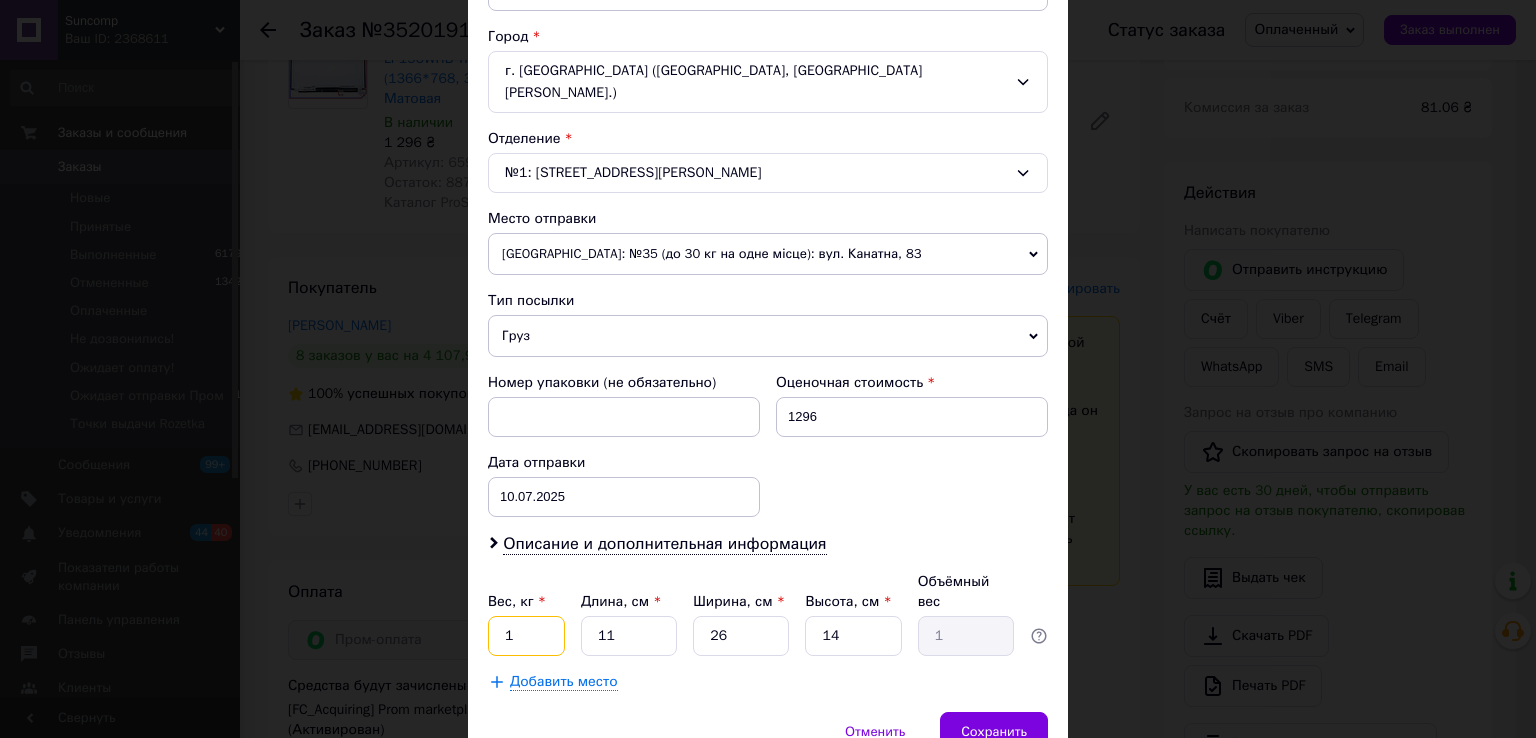 drag, startPoint x: 523, startPoint y: 594, endPoint x: 466, endPoint y: 586, distance: 57.558666 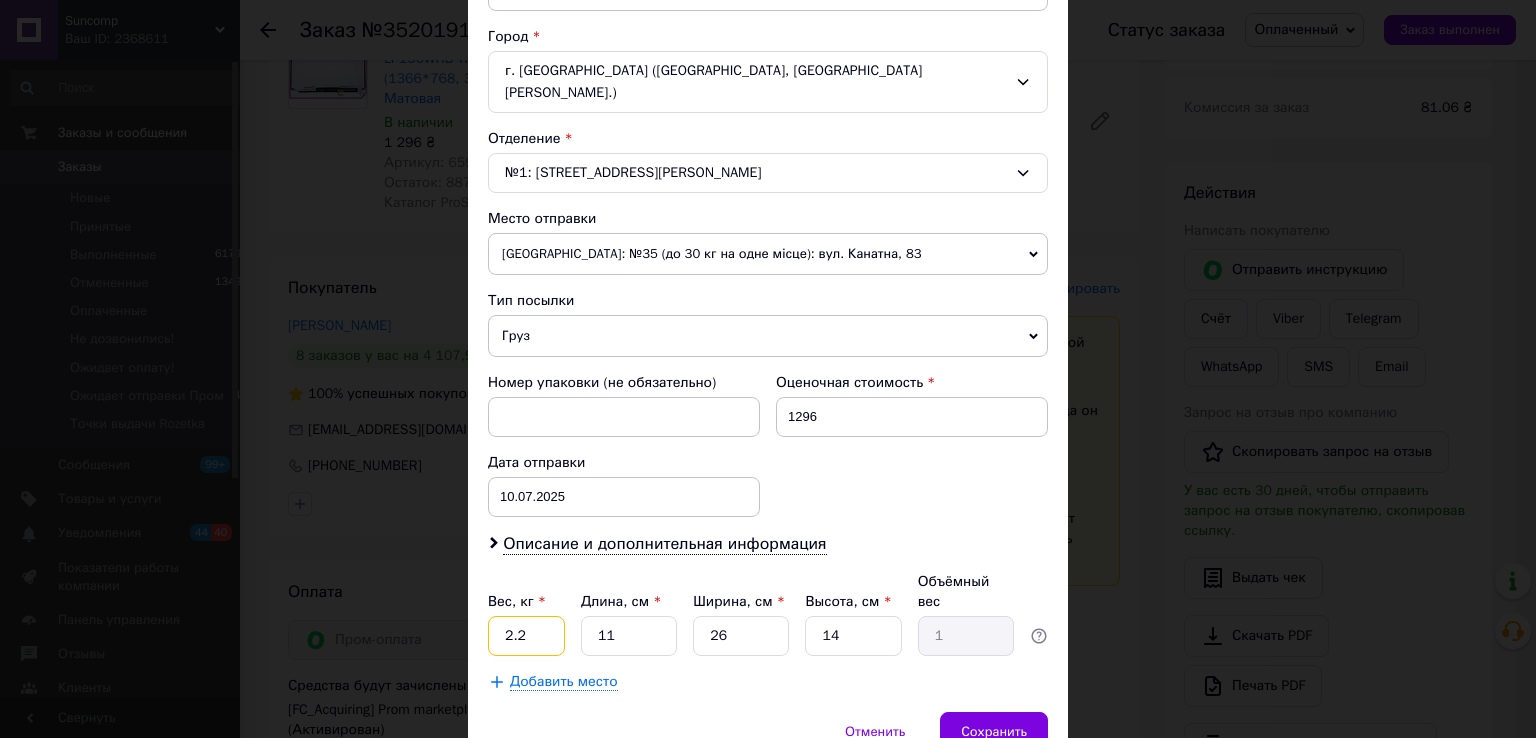 type on "2.2" 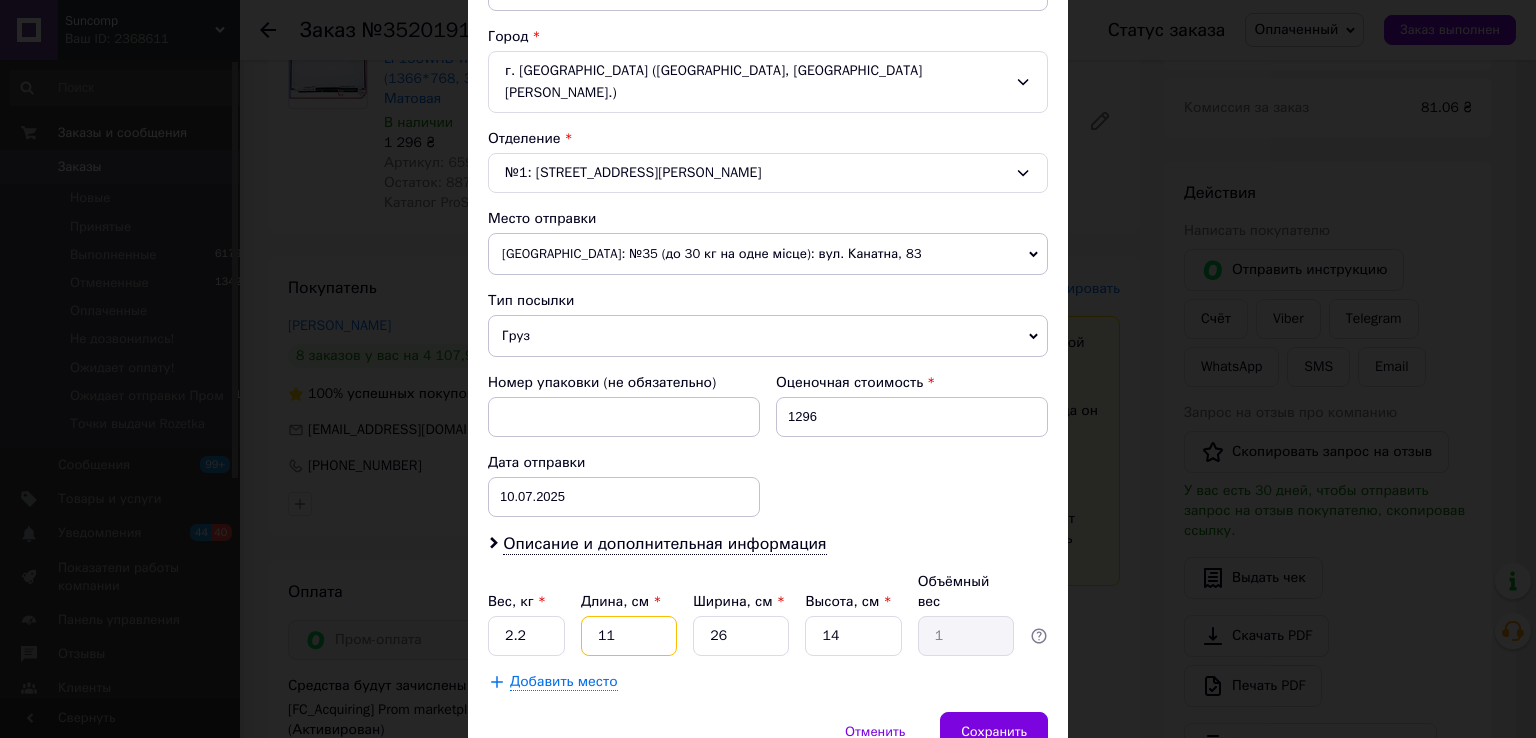 drag, startPoint x: 632, startPoint y: 590, endPoint x: 550, endPoint y: 590, distance: 82 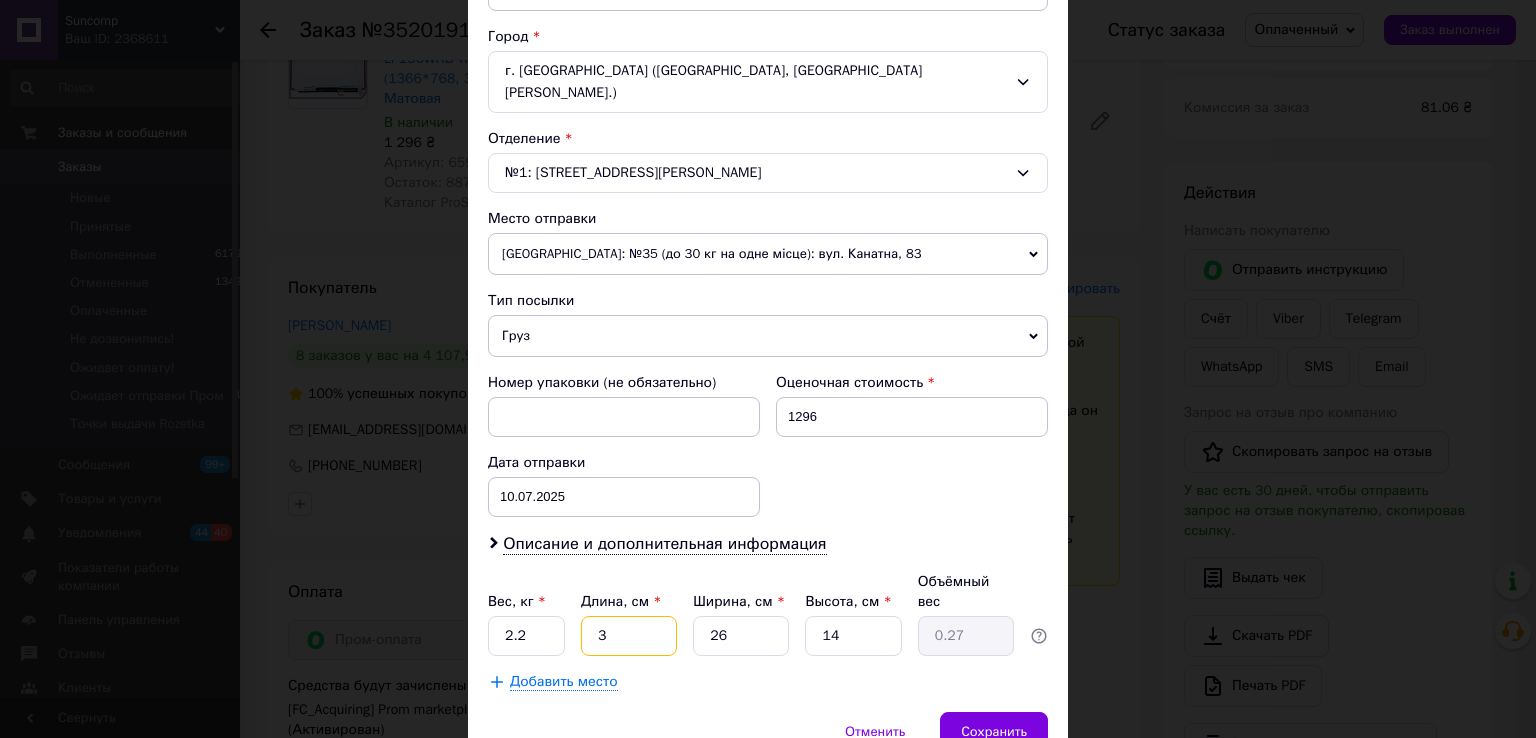 type on "35" 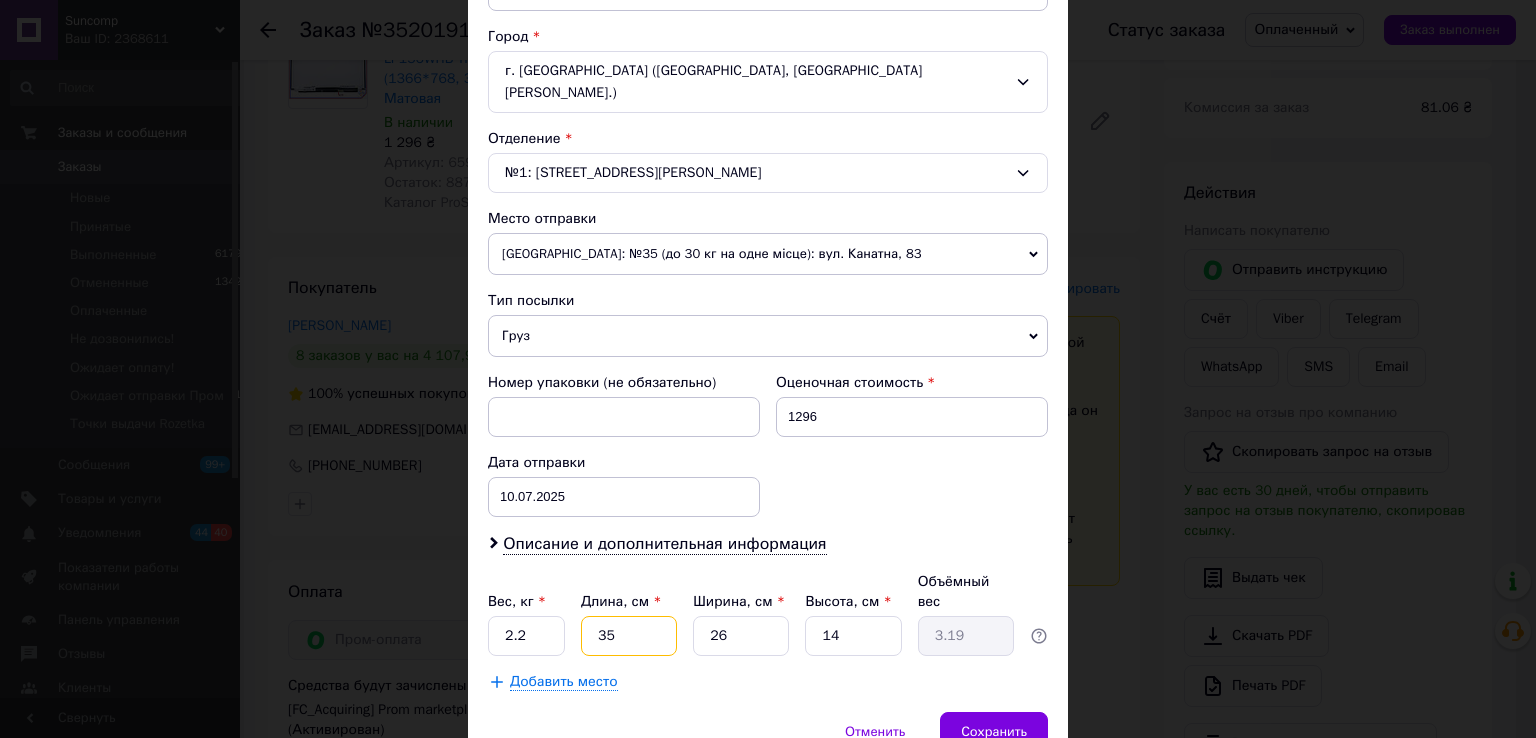 type on "35" 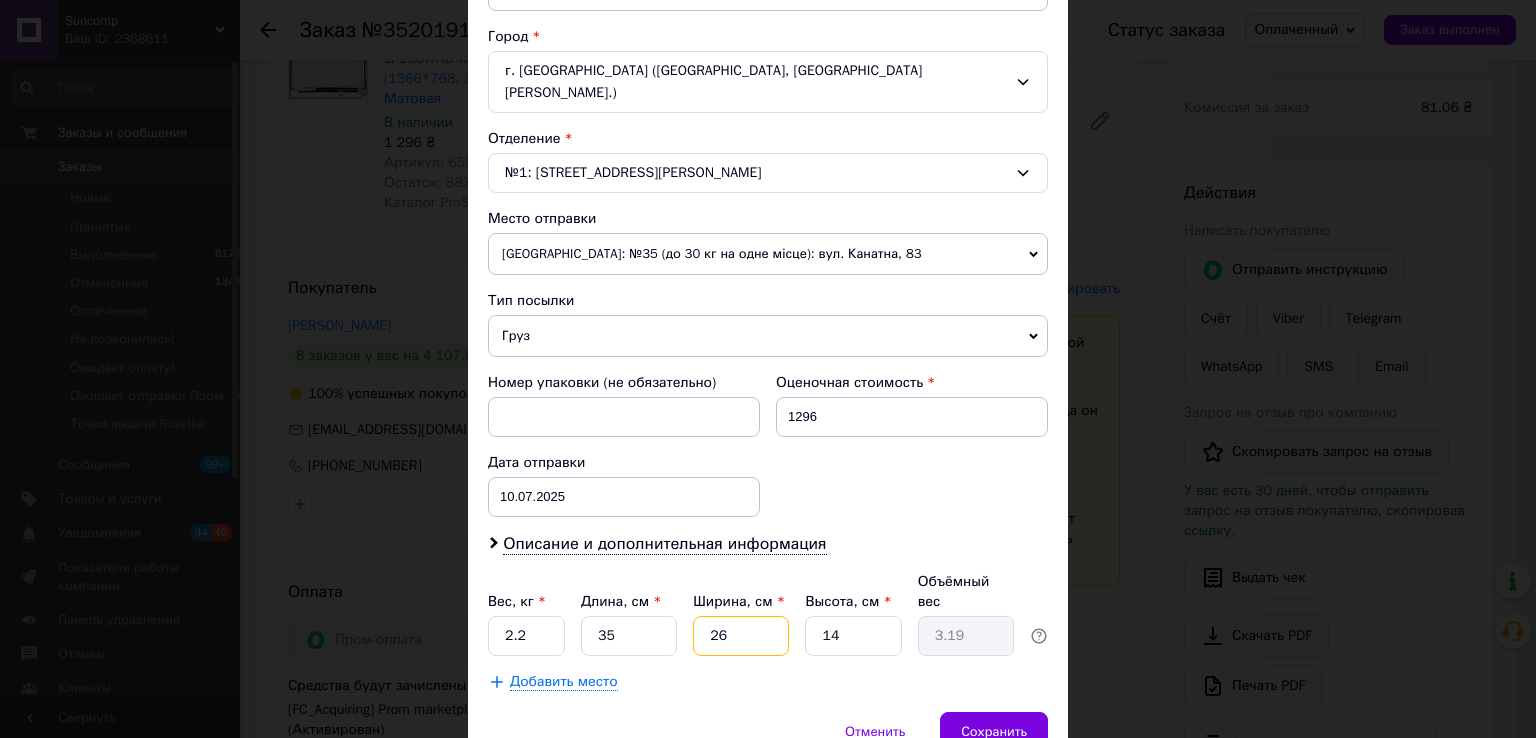 drag, startPoint x: 728, startPoint y: 590, endPoint x: 648, endPoint y: 590, distance: 80 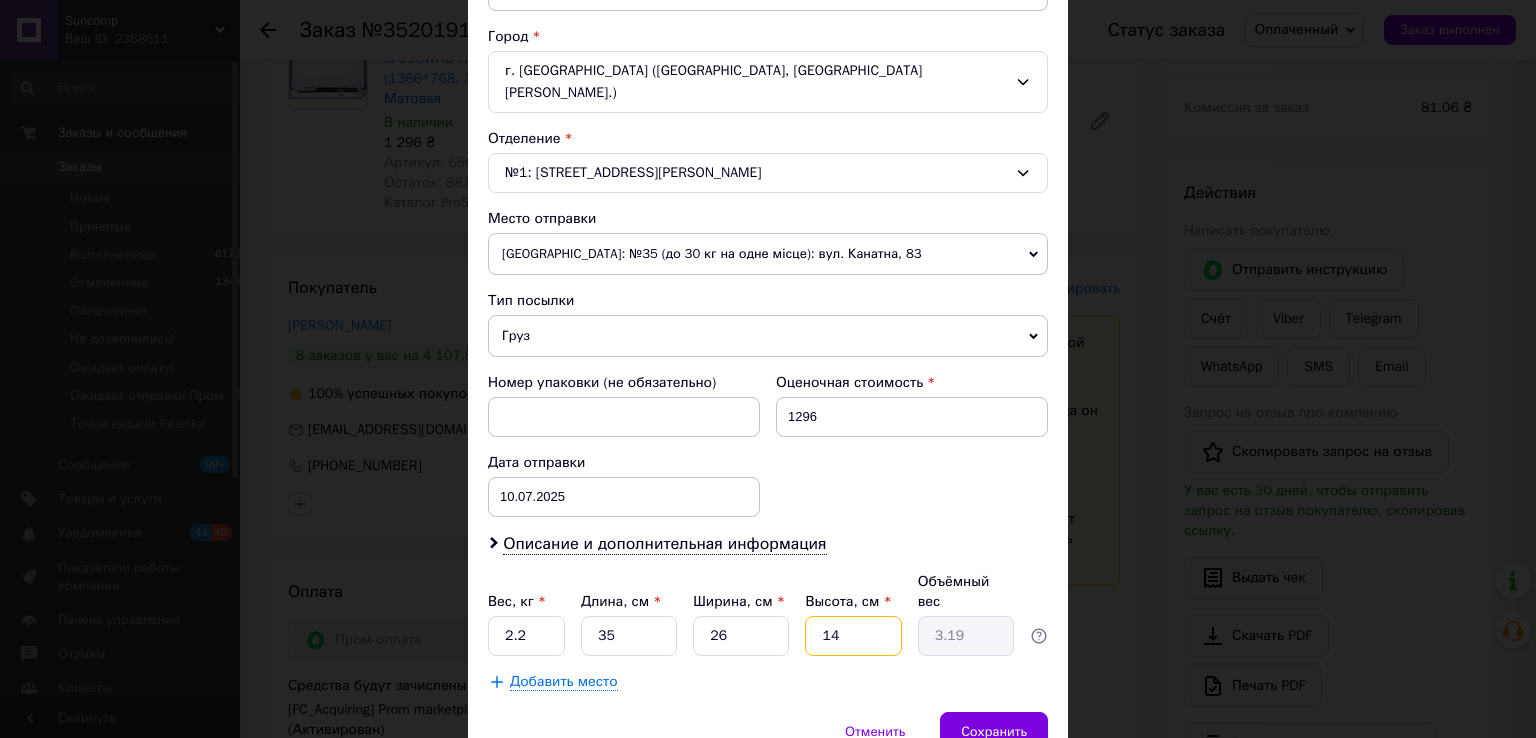 drag, startPoint x: 846, startPoint y: 589, endPoint x: 778, endPoint y: 588, distance: 68.007355 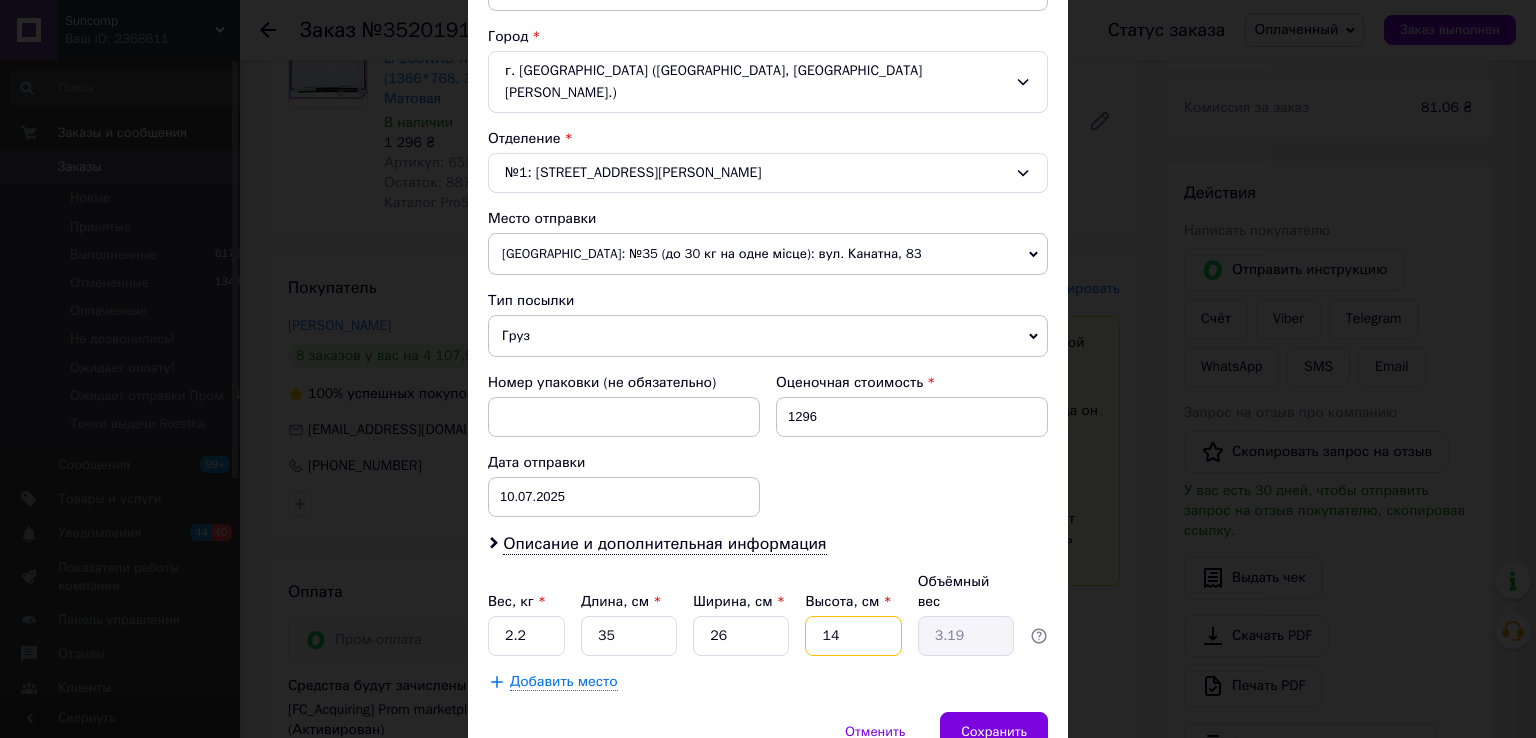 type on "1" 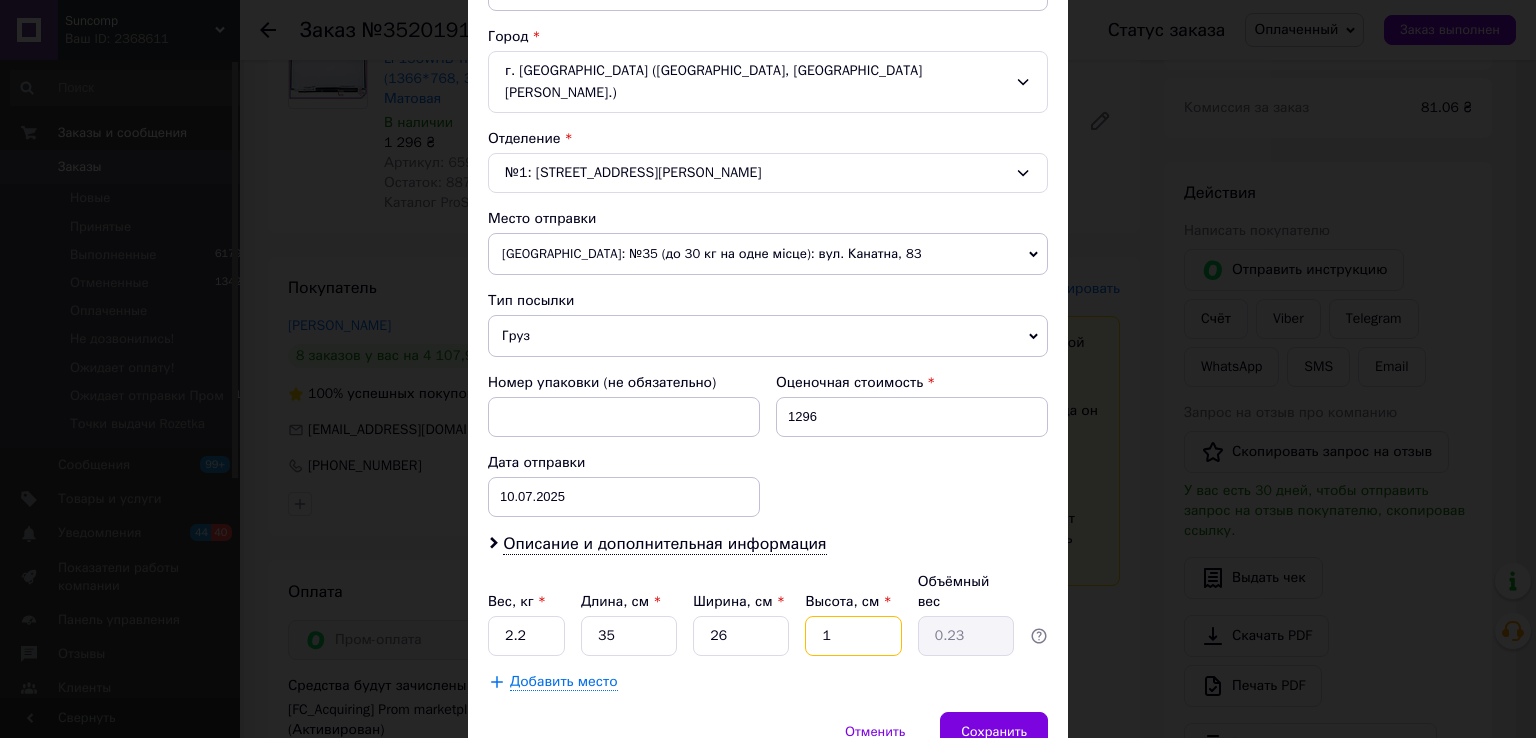 type on "10" 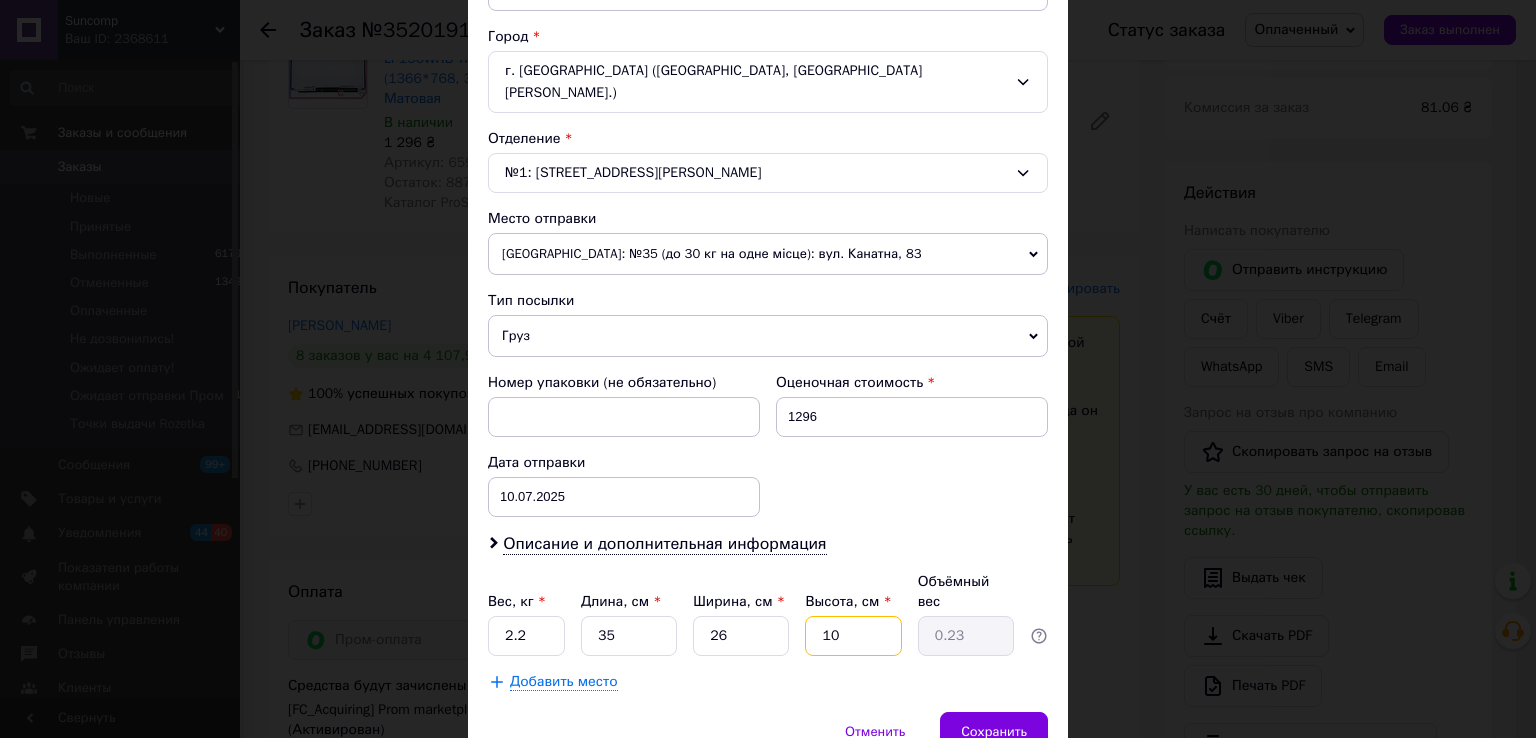 type on "2.28" 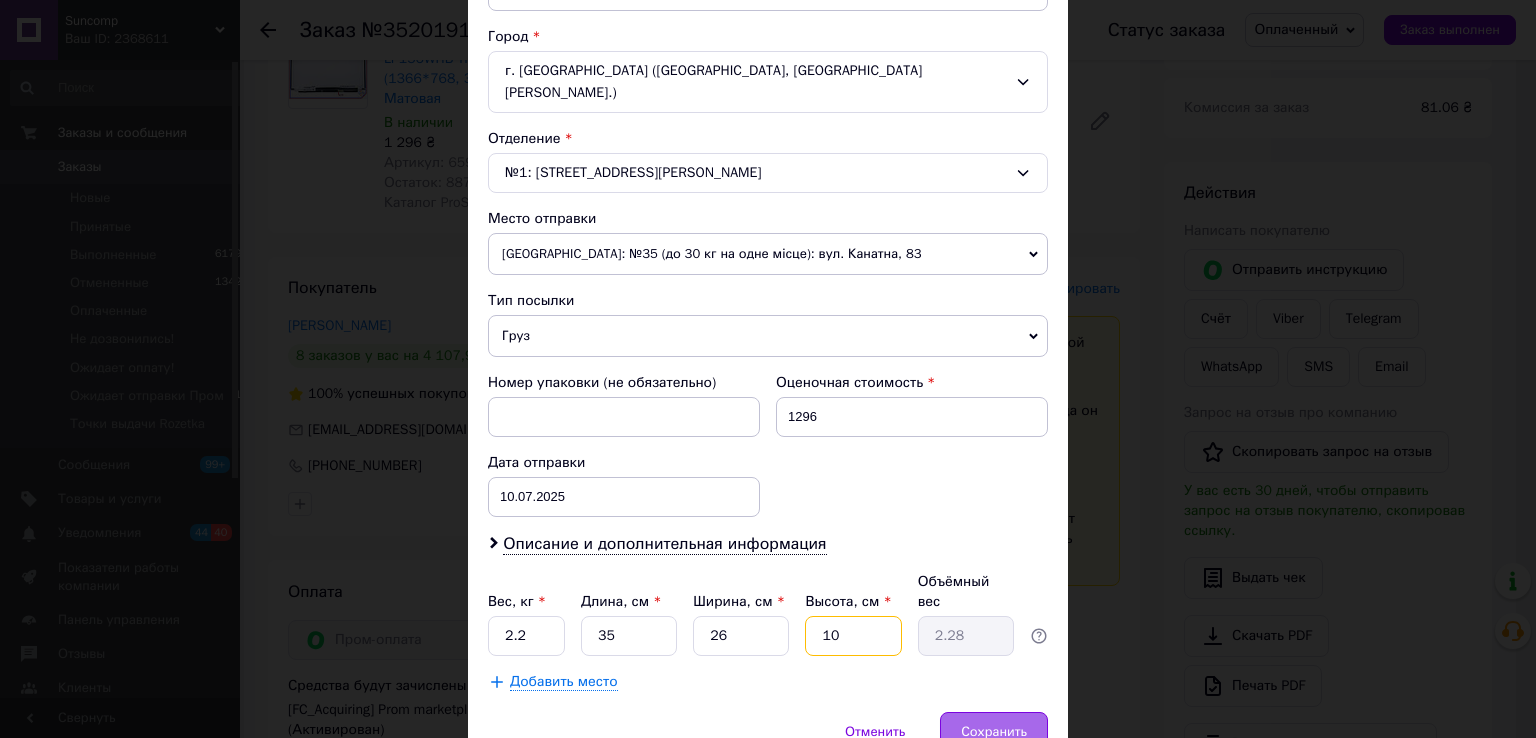 type on "10" 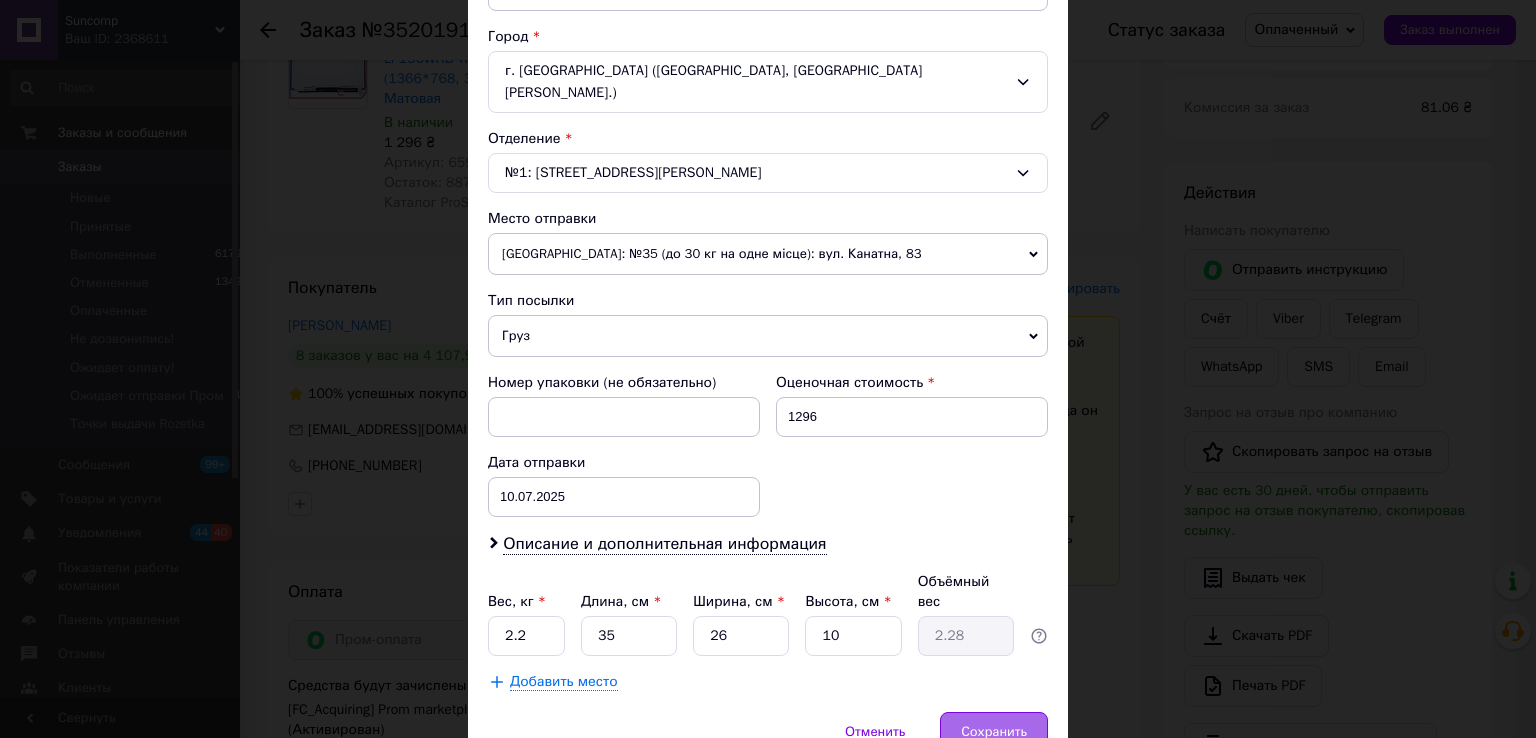 click on "Сохранить" at bounding box center (994, 732) 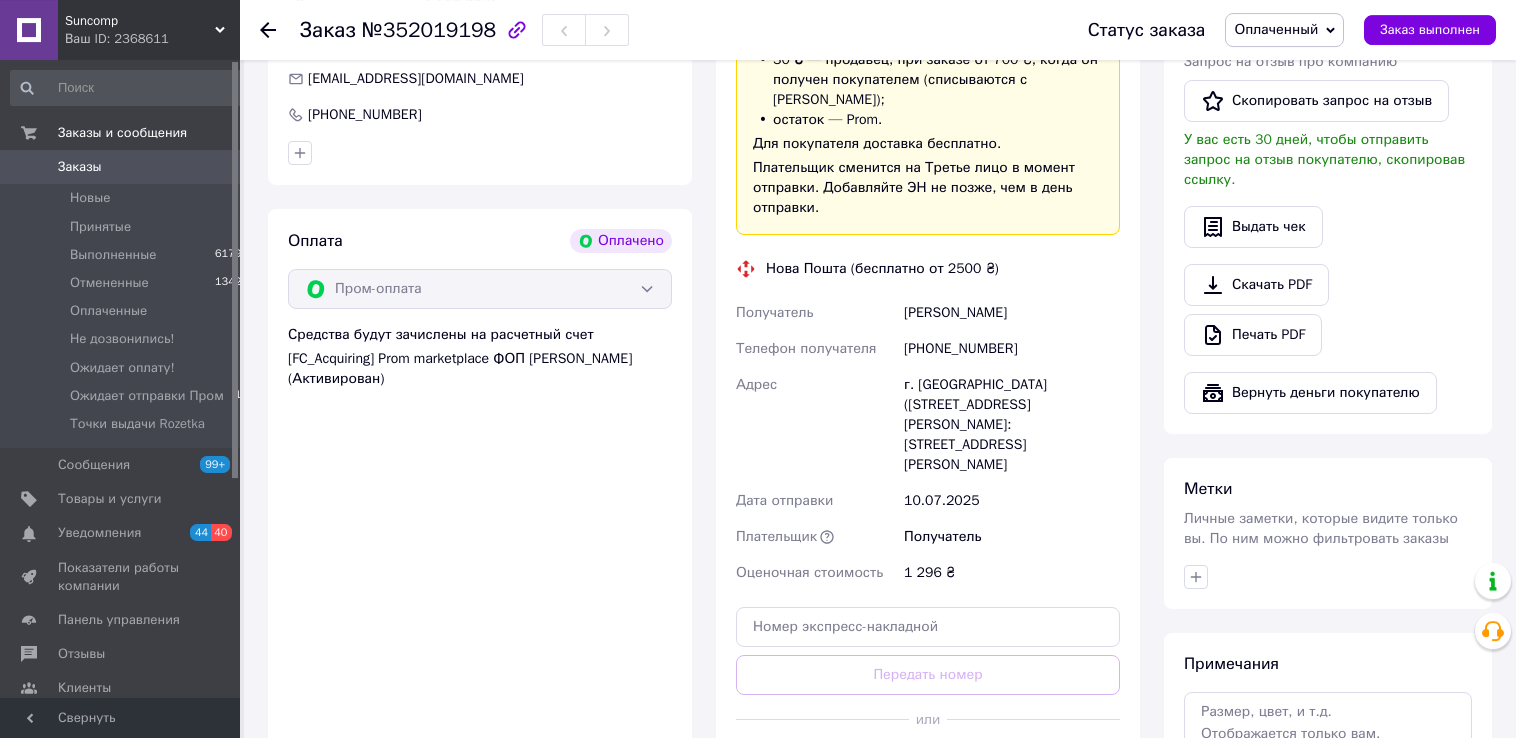 scroll, scrollTop: 686, scrollLeft: 0, axis: vertical 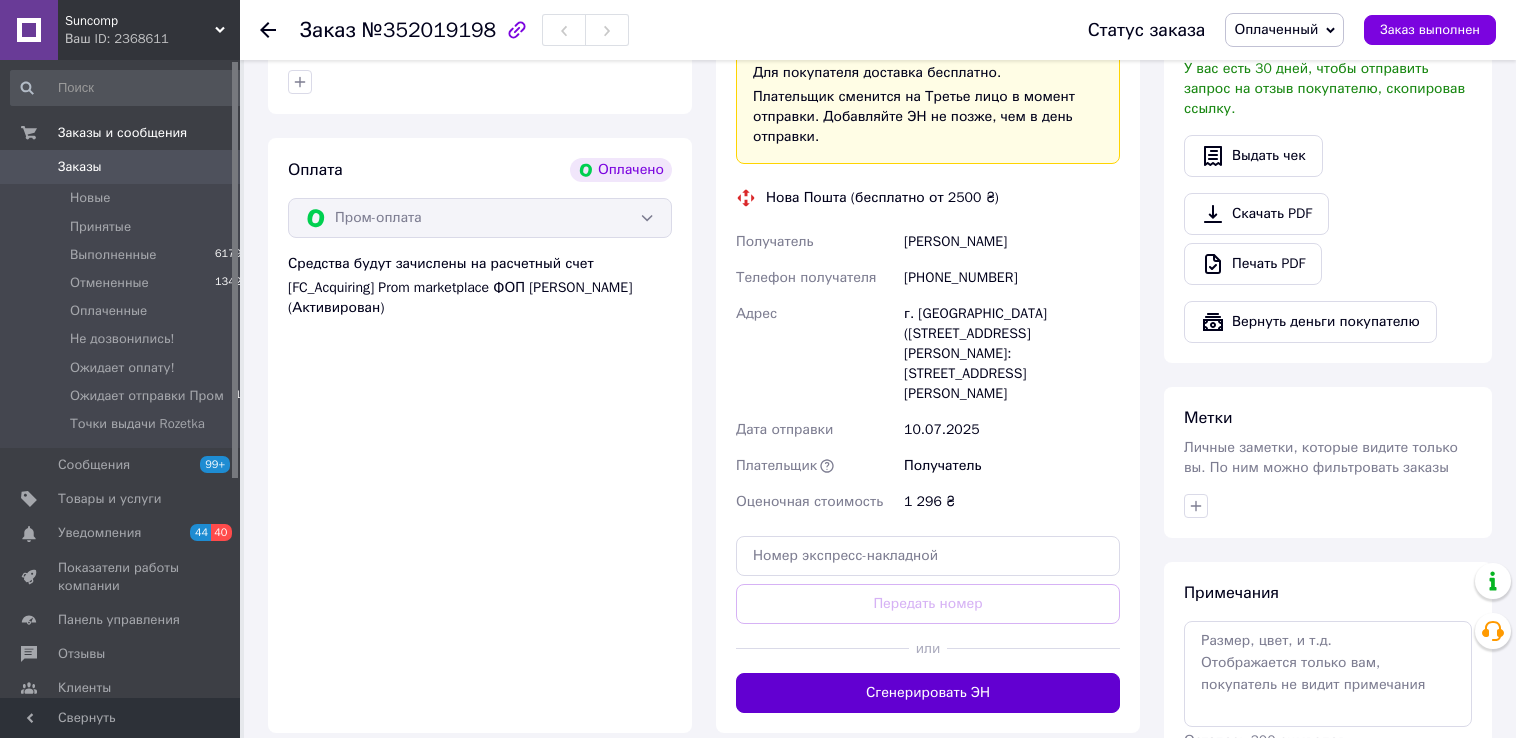 click on "Сгенерировать ЭН" at bounding box center [928, 693] 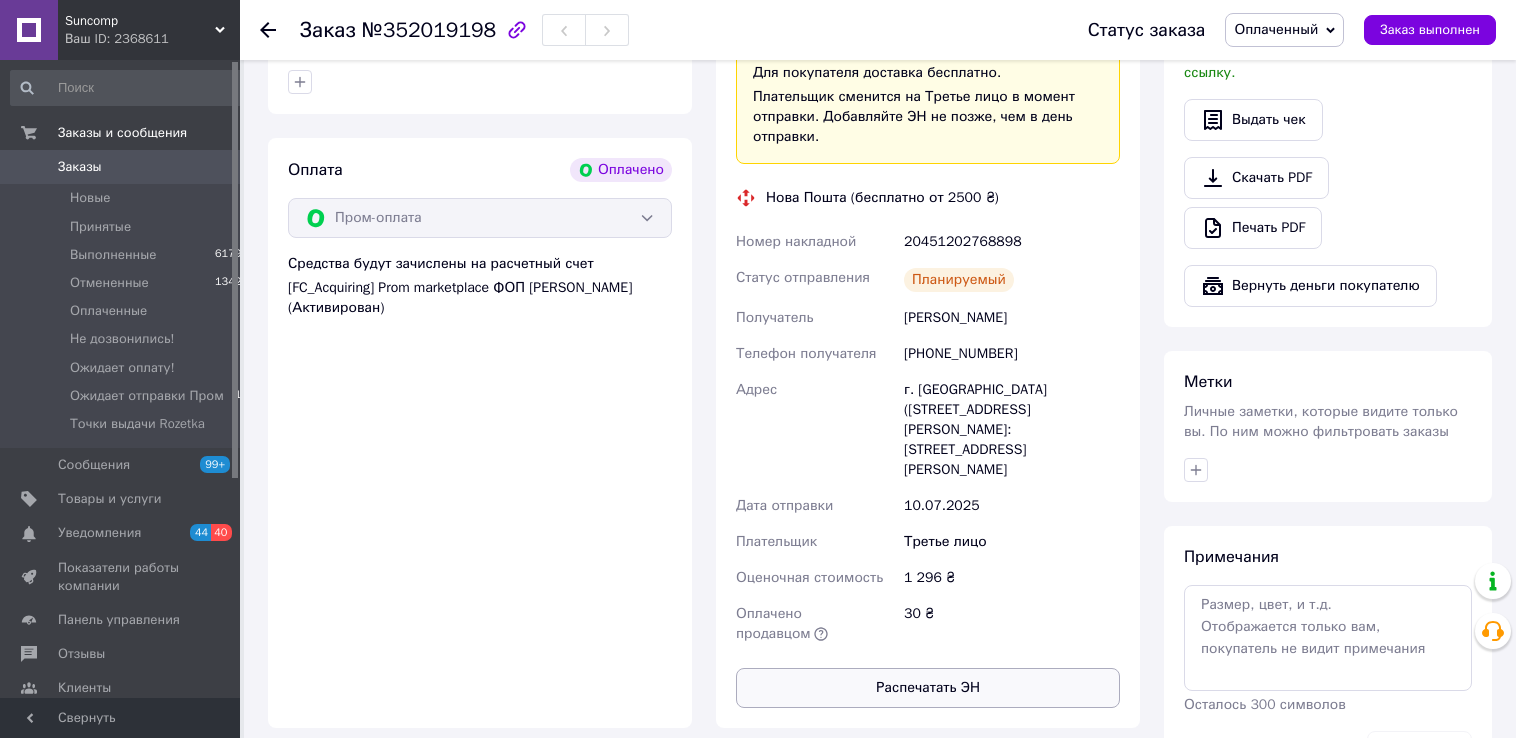 click on "Распечатать ЭН" at bounding box center [928, 688] 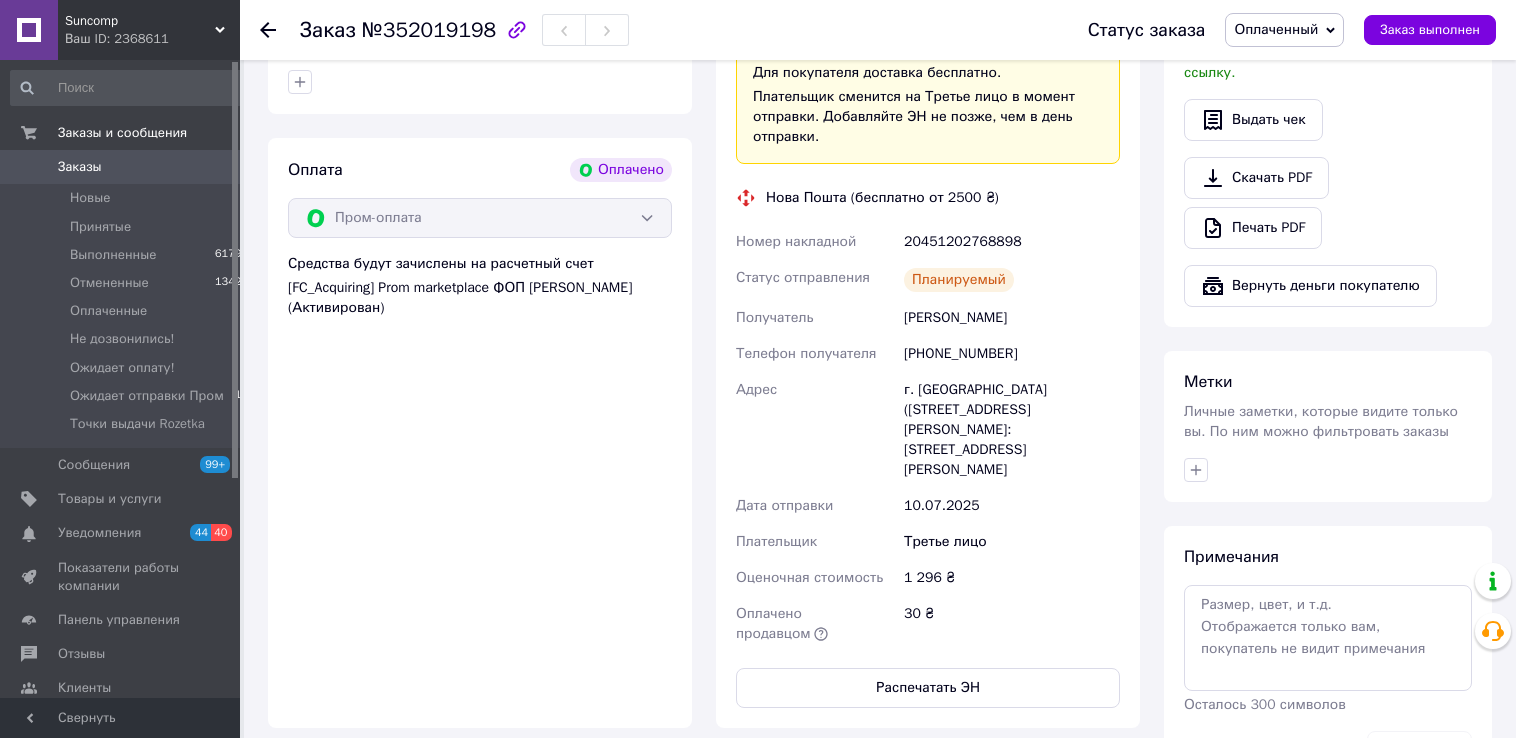 click on "Оплаченный" at bounding box center (1276, 29) 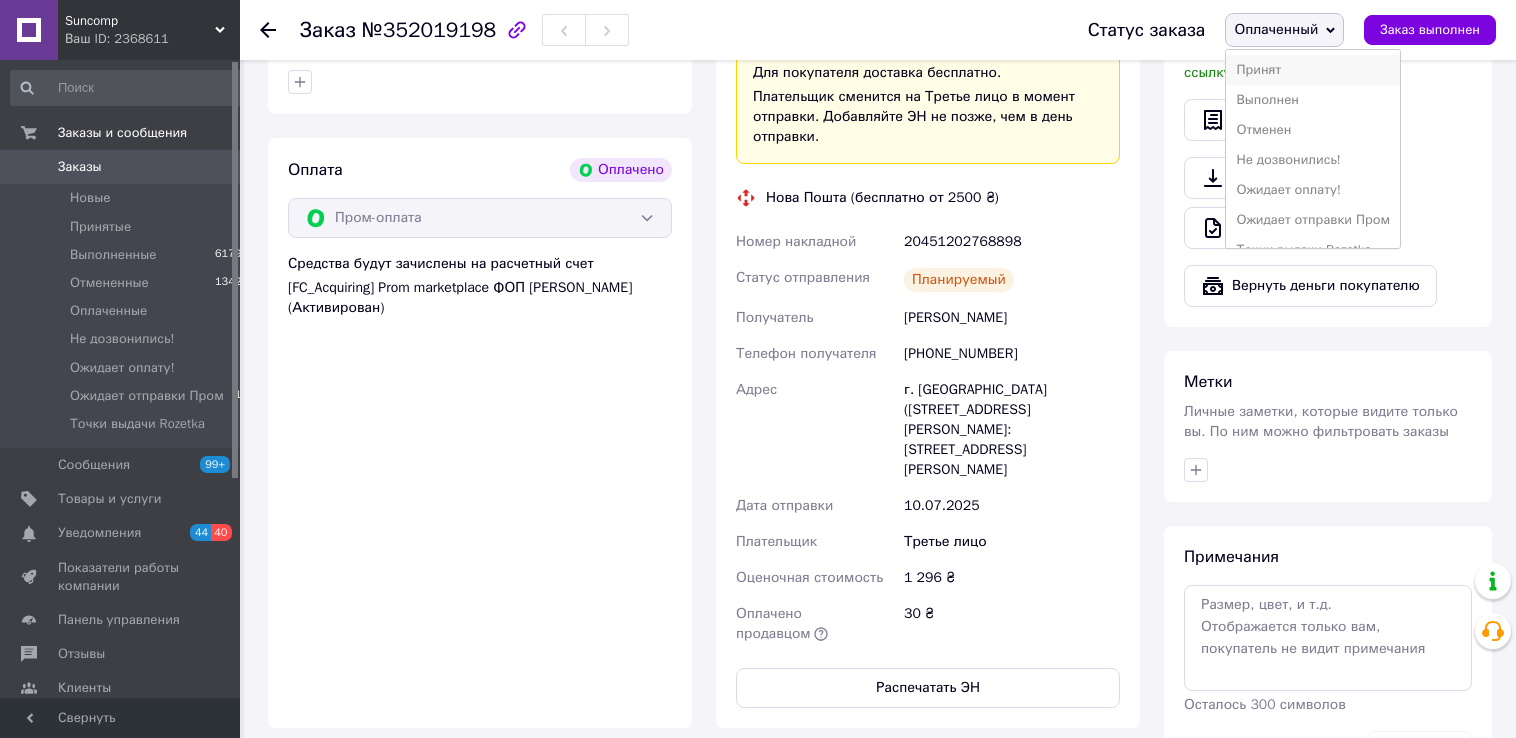 click on "Принят" at bounding box center (1313, 70) 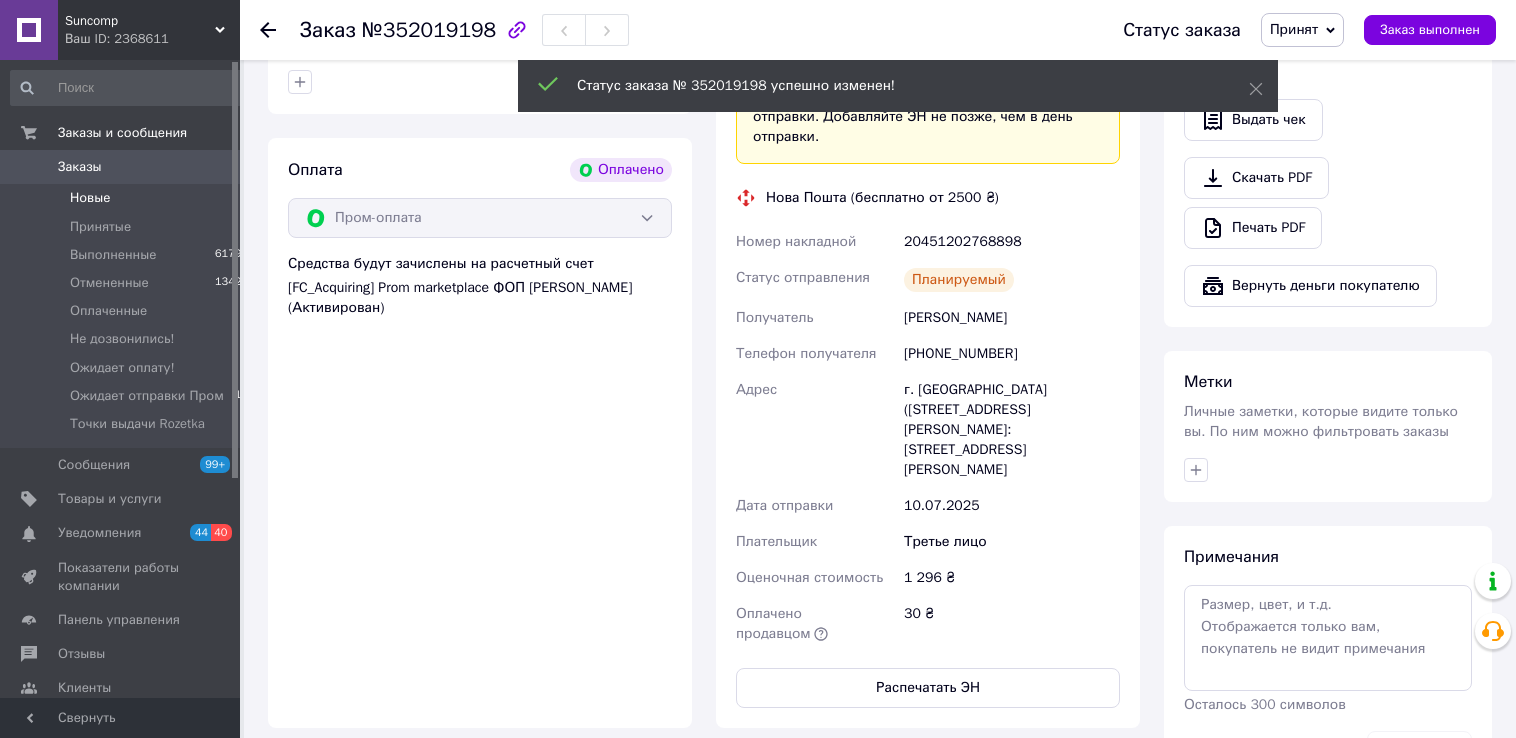 click on "Новые" at bounding box center (90, 198) 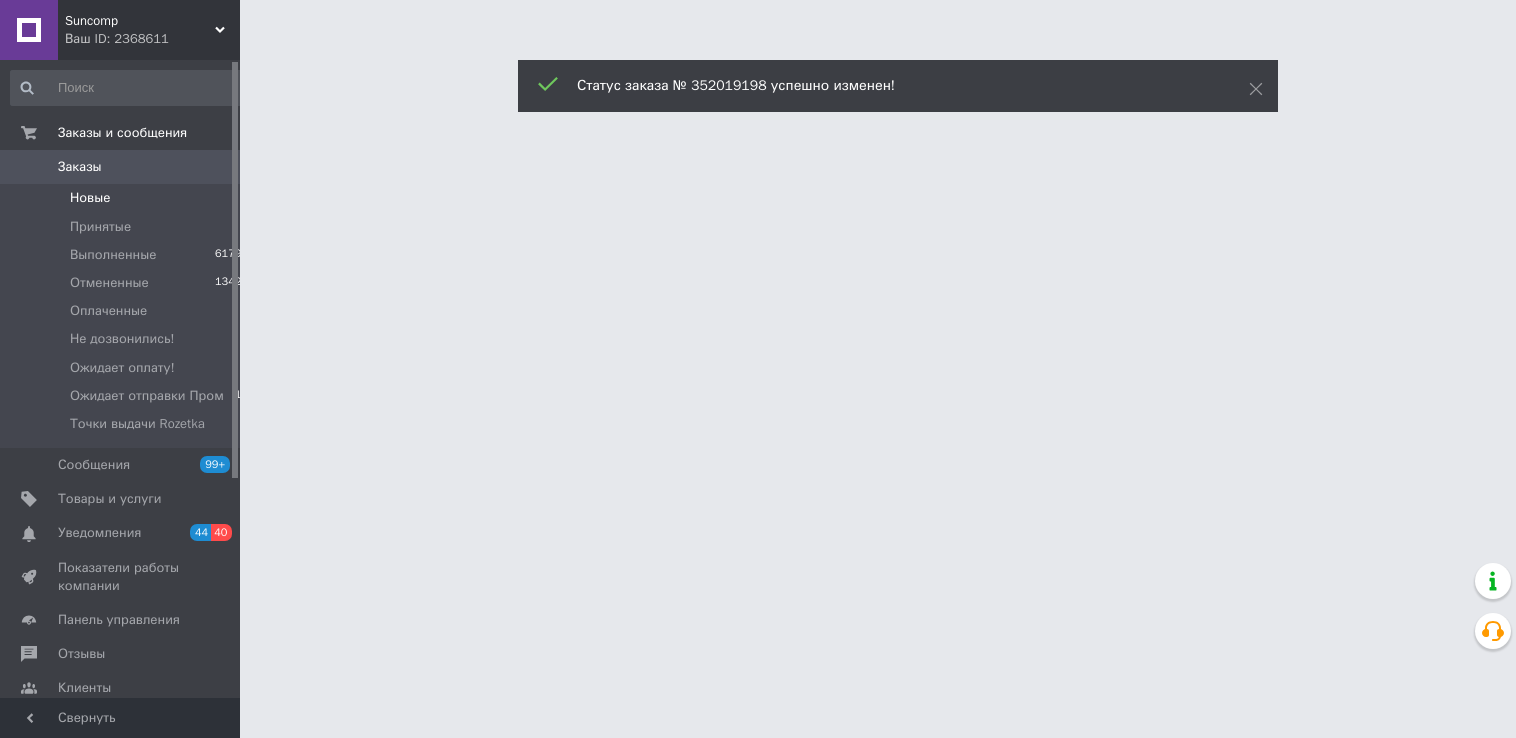 scroll, scrollTop: 0, scrollLeft: 0, axis: both 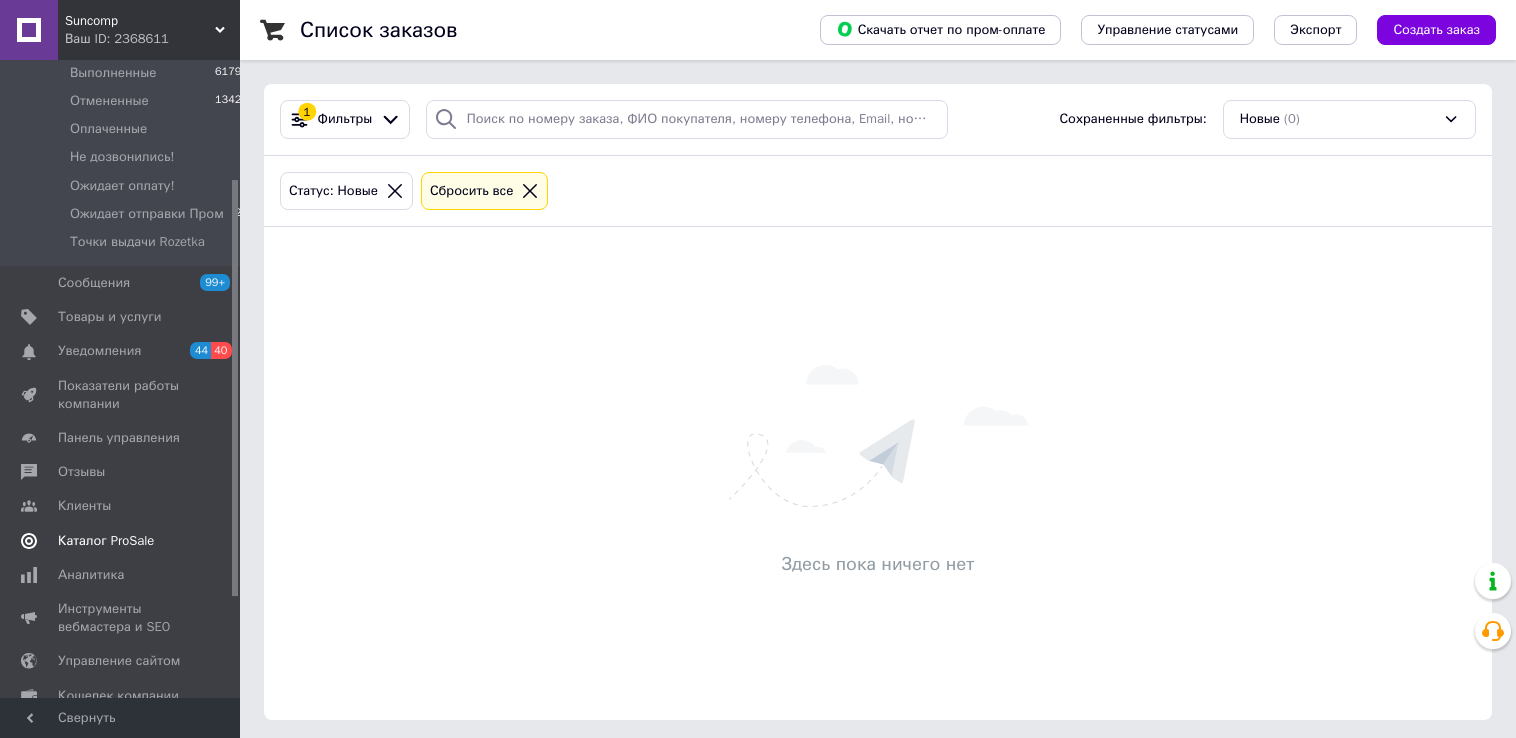 click on "Каталог ProSale" at bounding box center [106, 541] 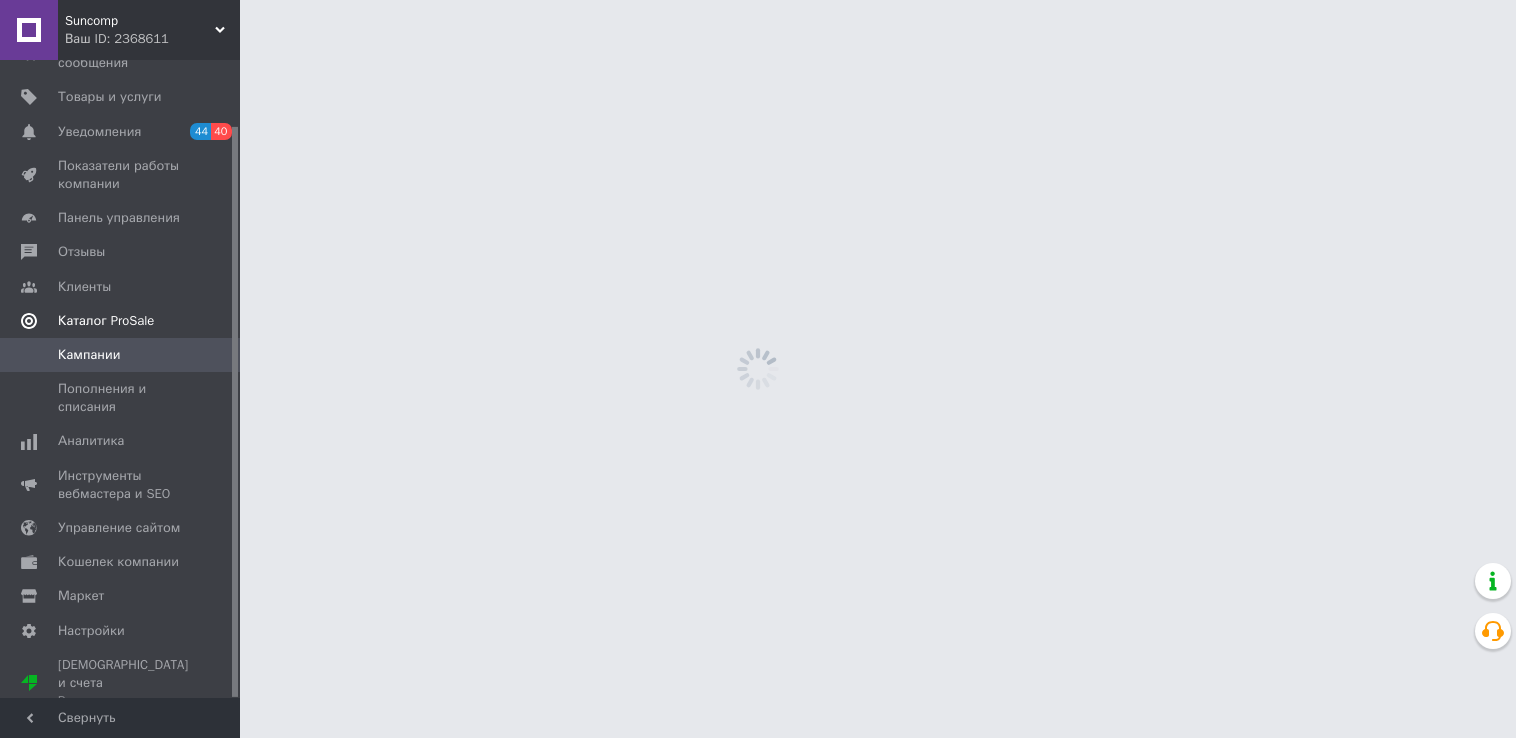 scroll, scrollTop: 73, scrollLeft: 0, axis: vertical 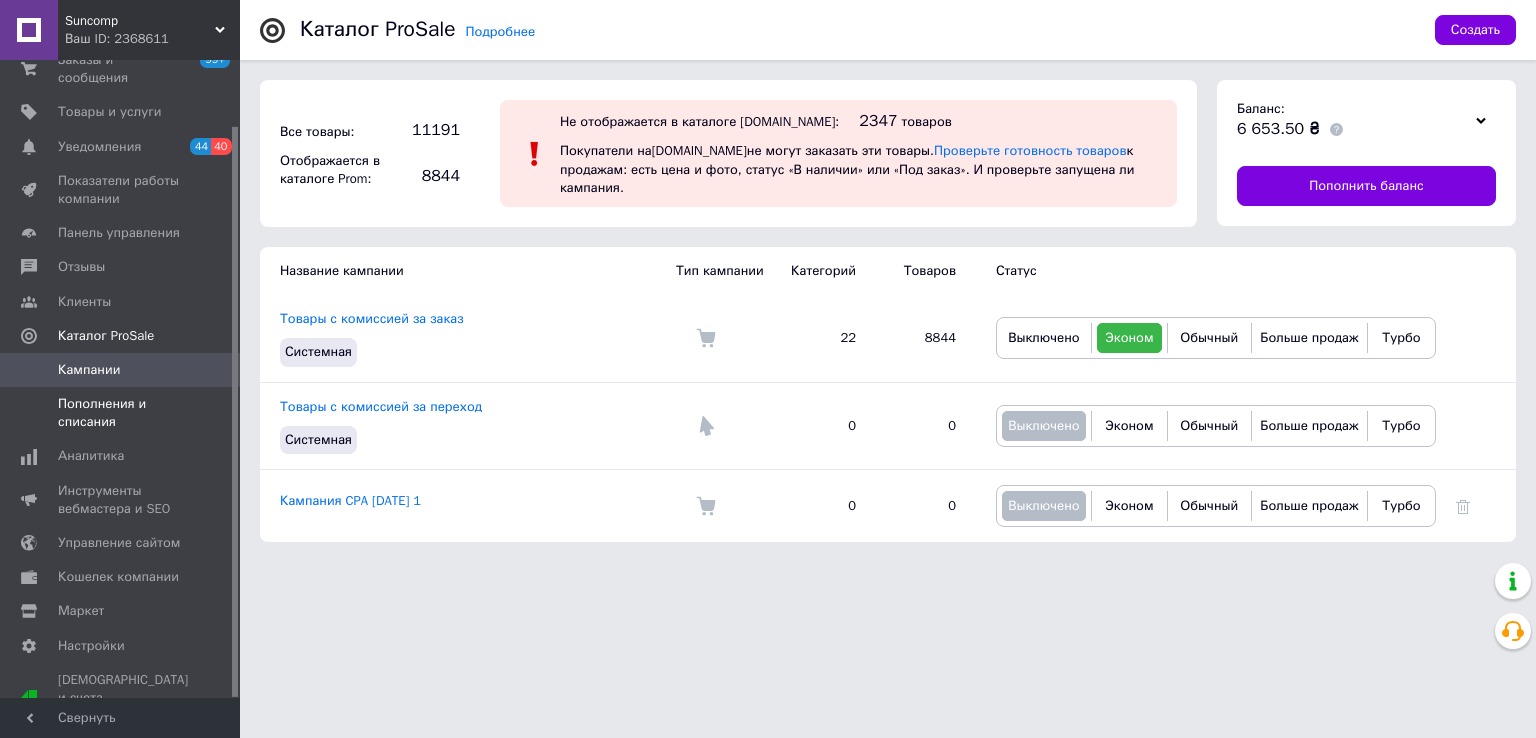 click on "Пополнения и списания" at bounding box center (121, 413) 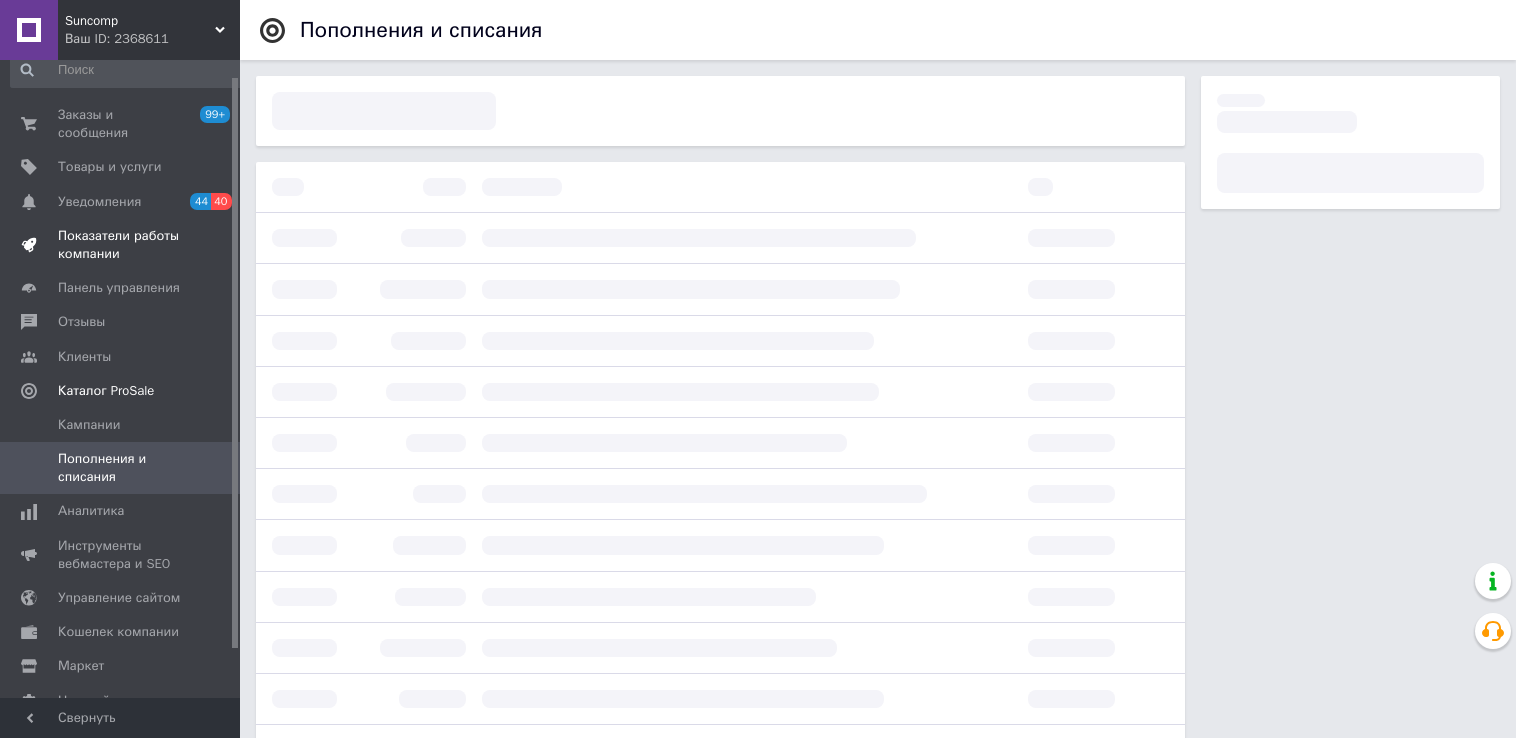 scroll, scrollTop: 0, scrollLeft: 0, axis: both 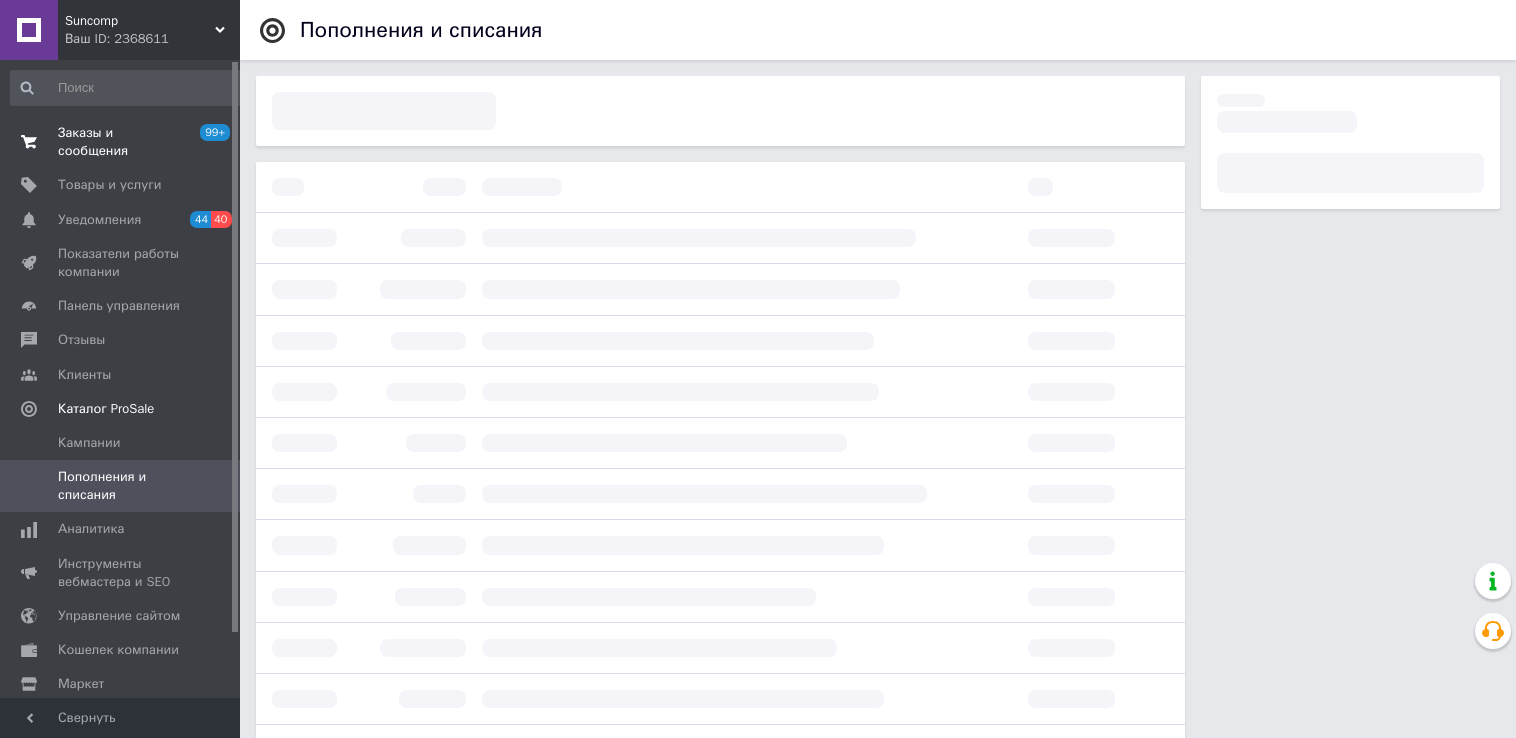 click on "Заказы и сообщения" at bounding box center [121, 142] 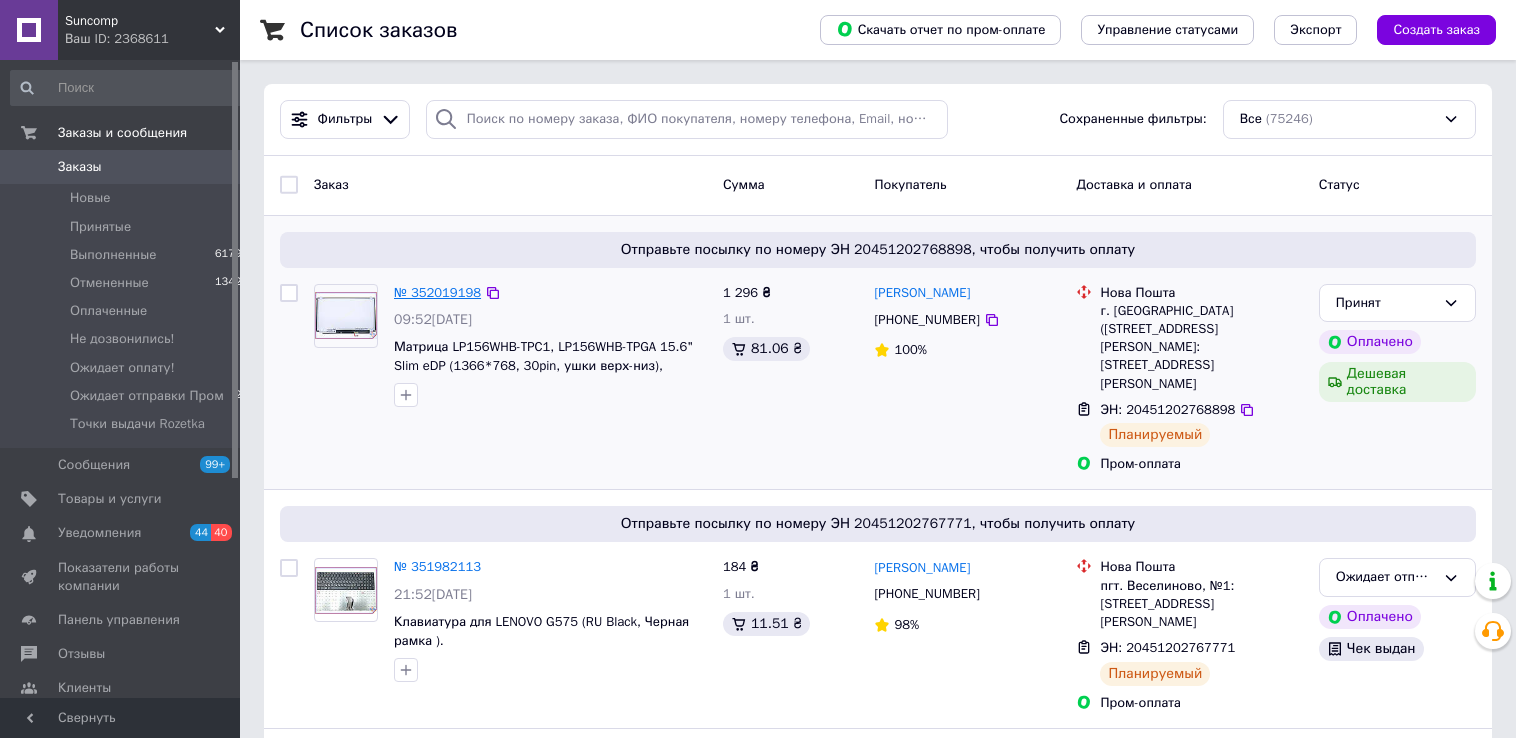 click on "№ 352019198" at bounding box center [437, 292] 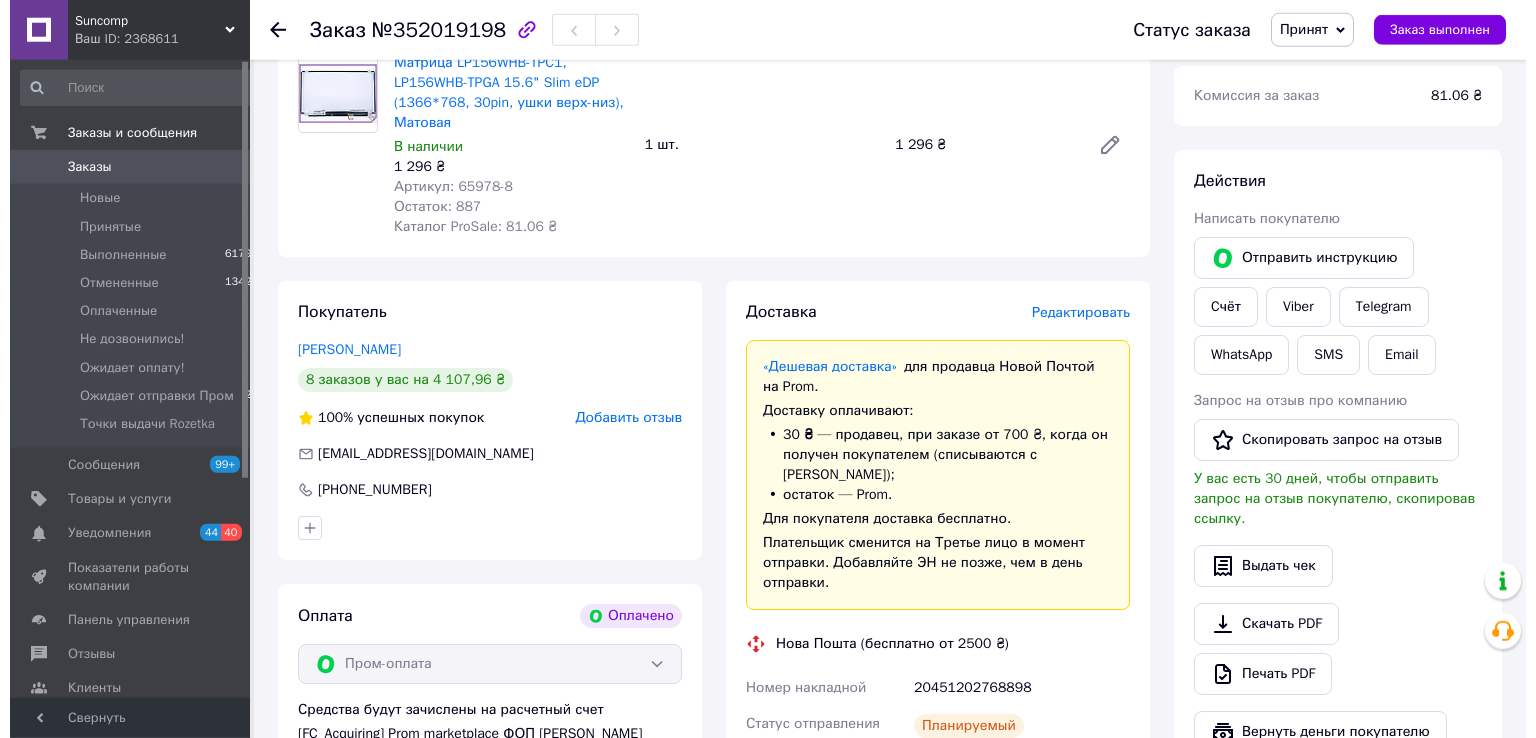 scroll, scrollTop: 264, scrollLeft: 0, axis: vertical 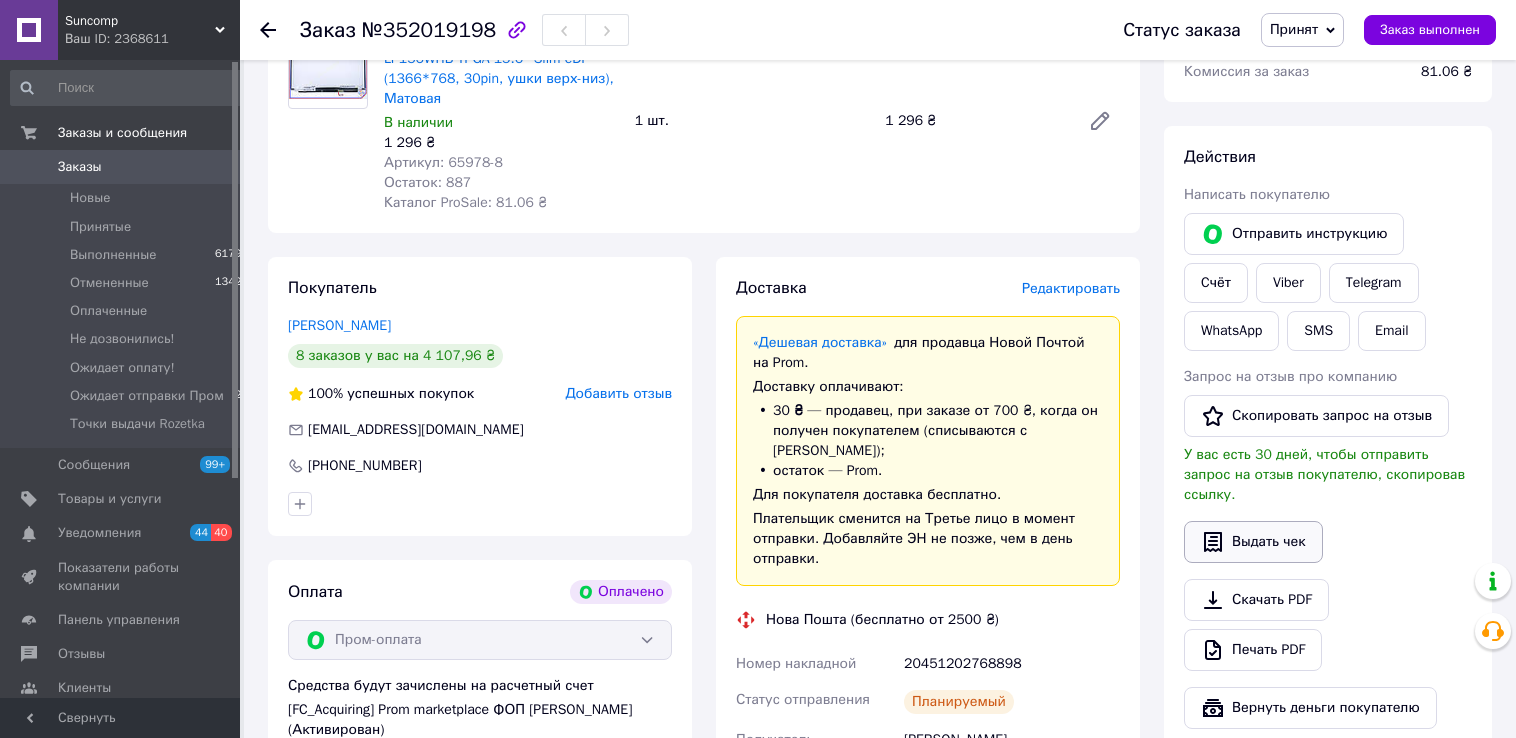 click on "Выдать чек" at bounding box center [1253, 542] 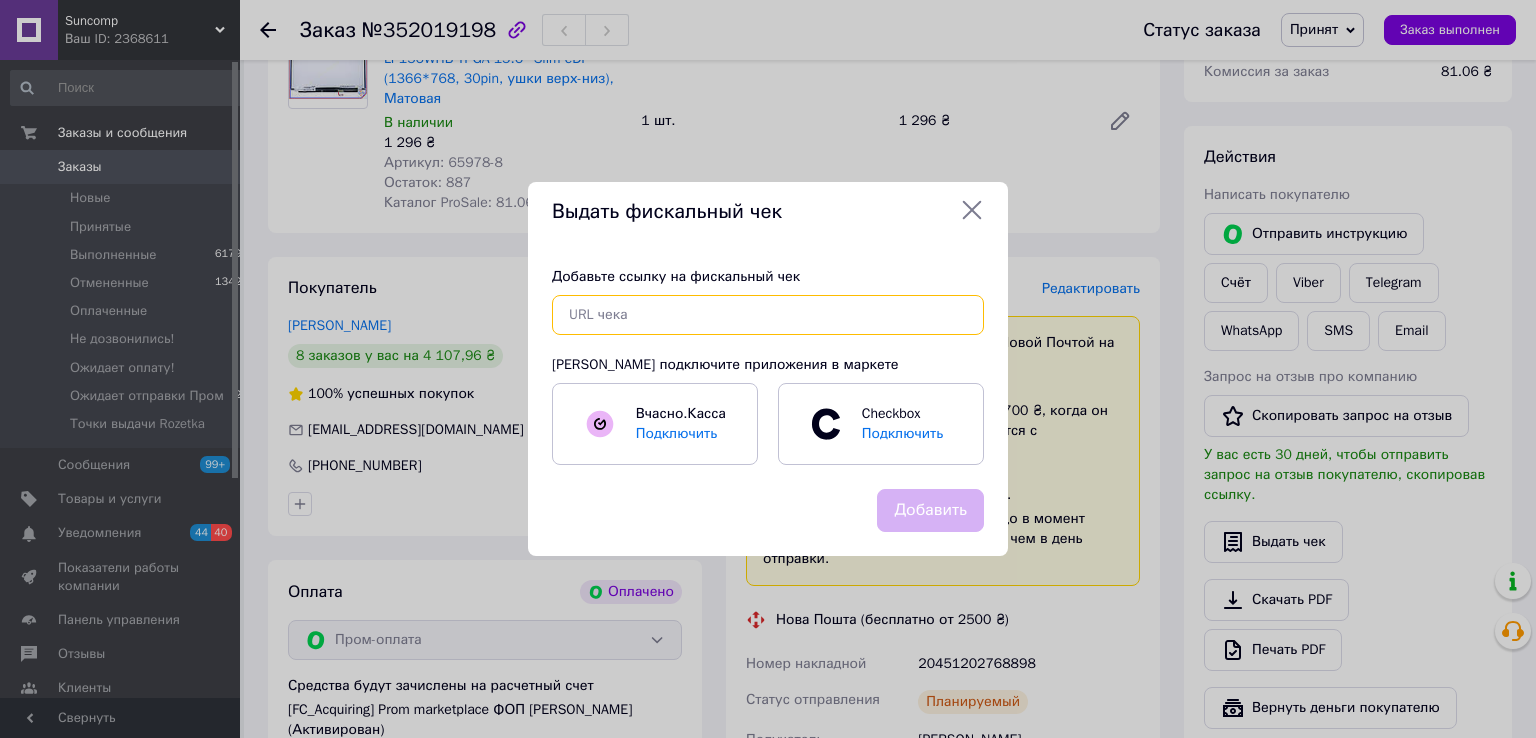 click at bounding box center [768, 315] 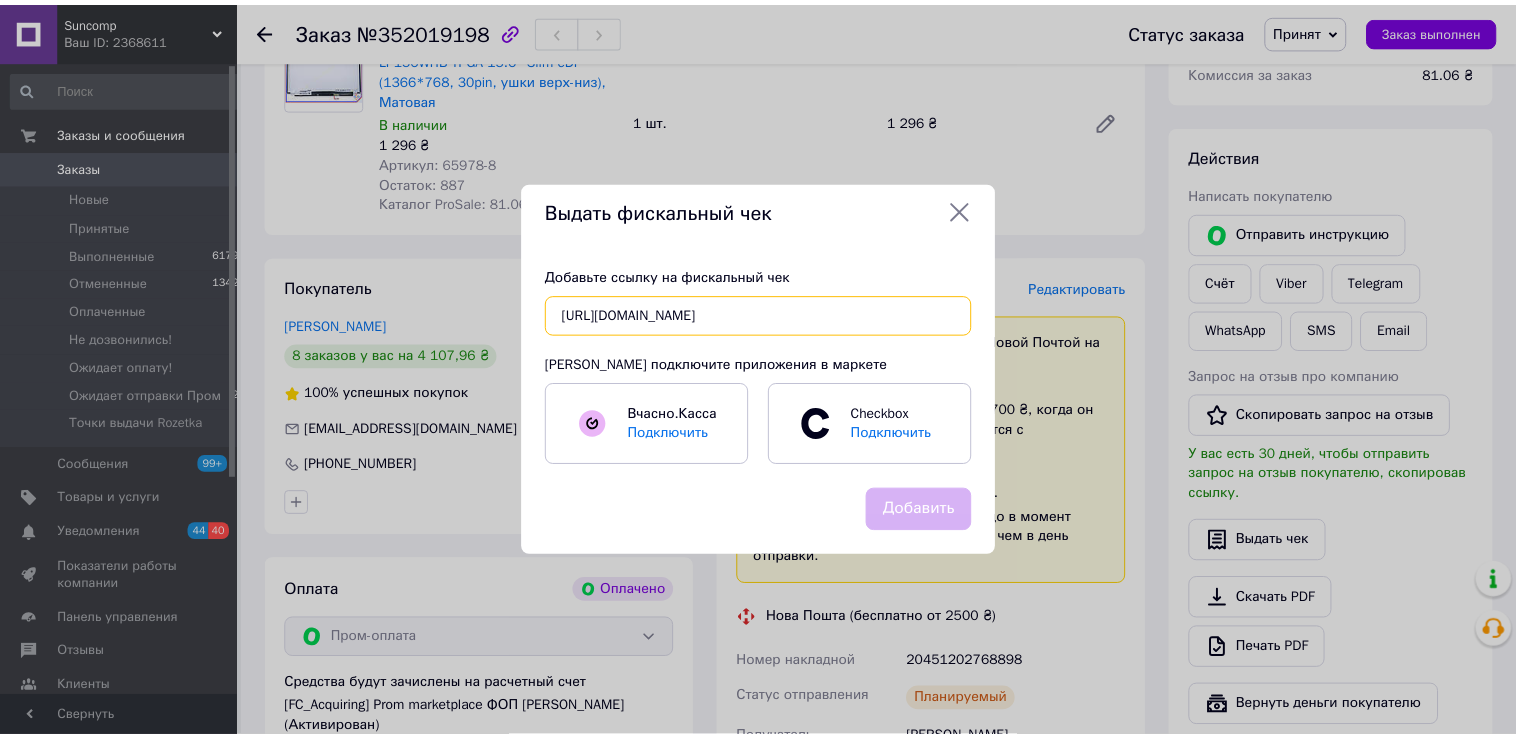 scroll, scrollTop: 0, scrollLeft: 359, axis: horizontal 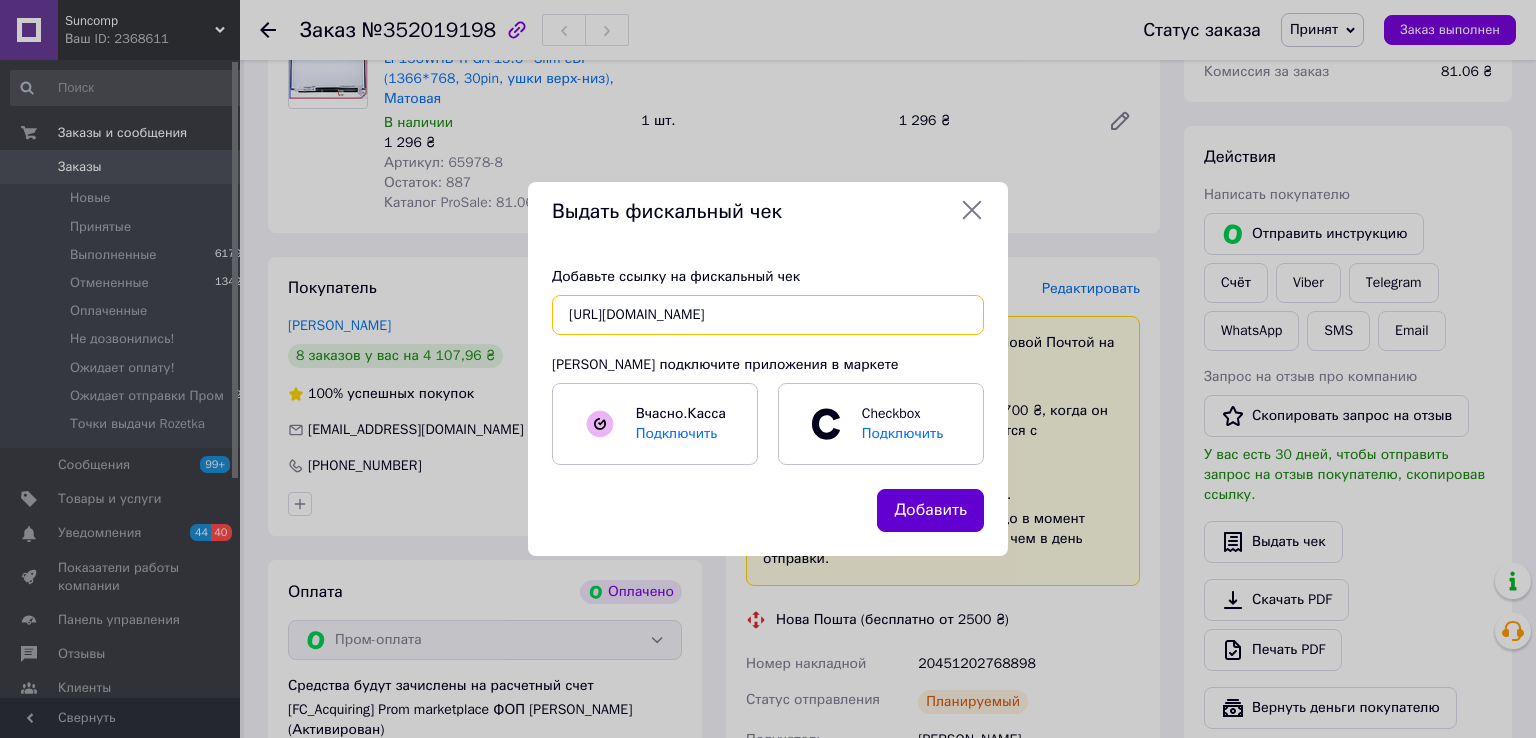 type on "[URL][DOMAIN_NAME]" 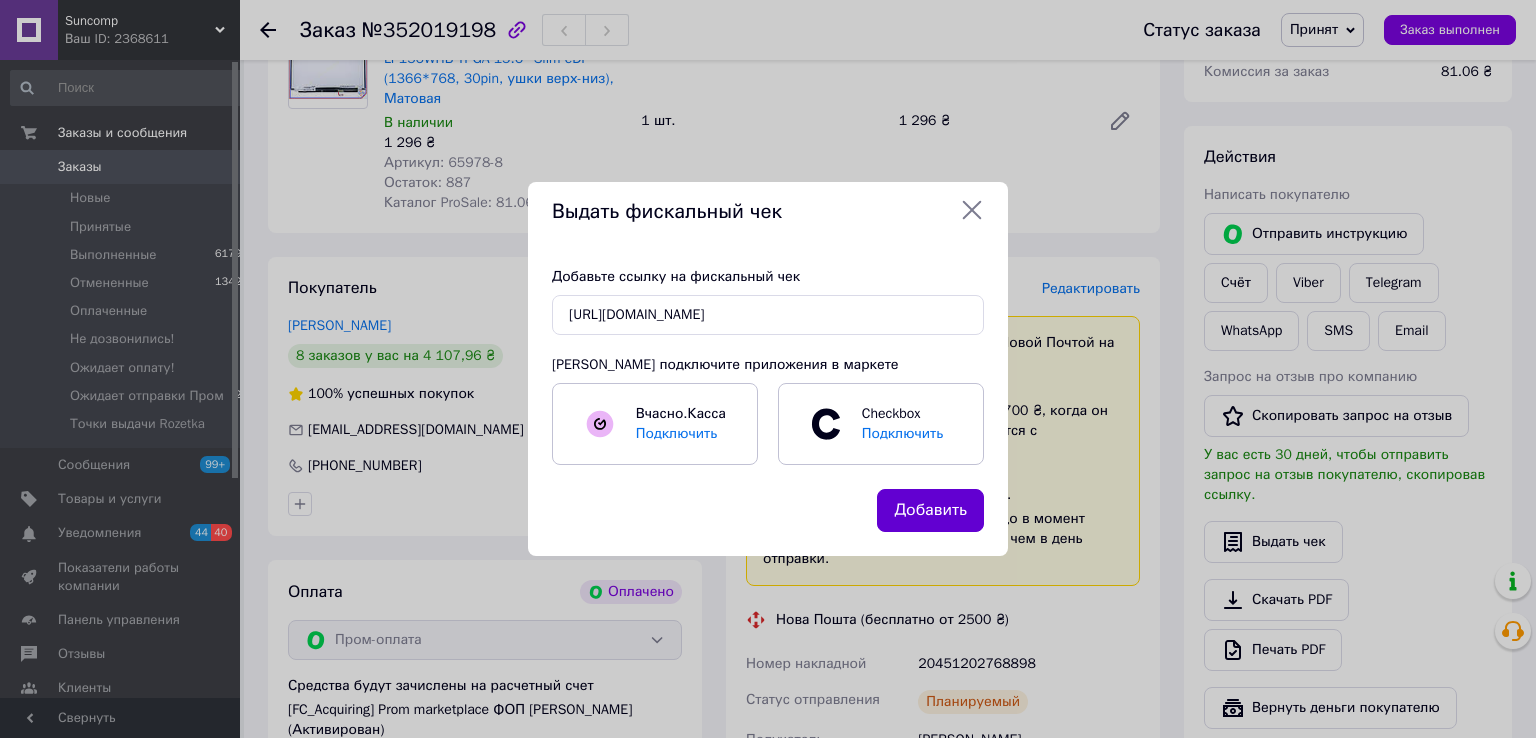 click on "Добавить" at bounding box center (930, 510) 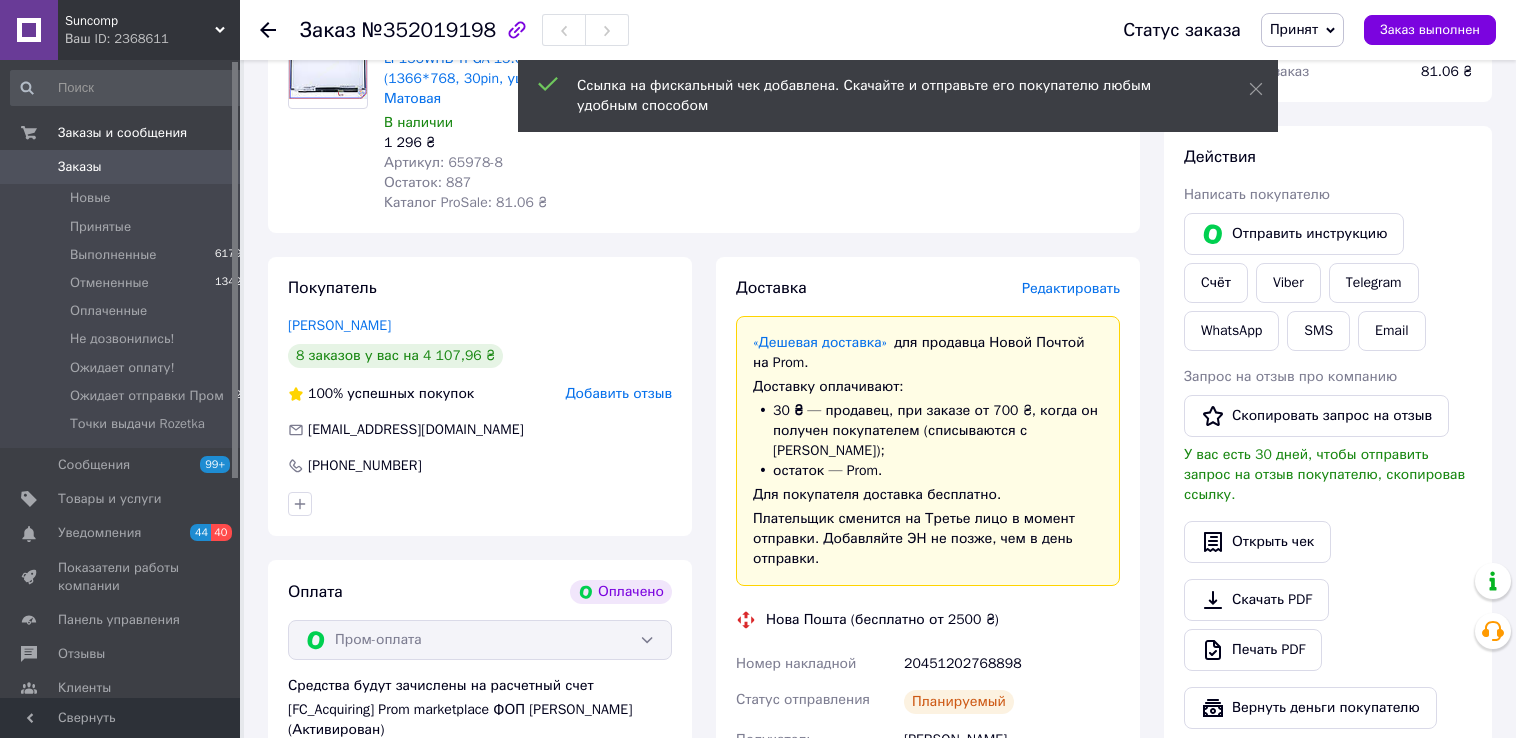 click on "Принят" at bounding box center (1294, 29) 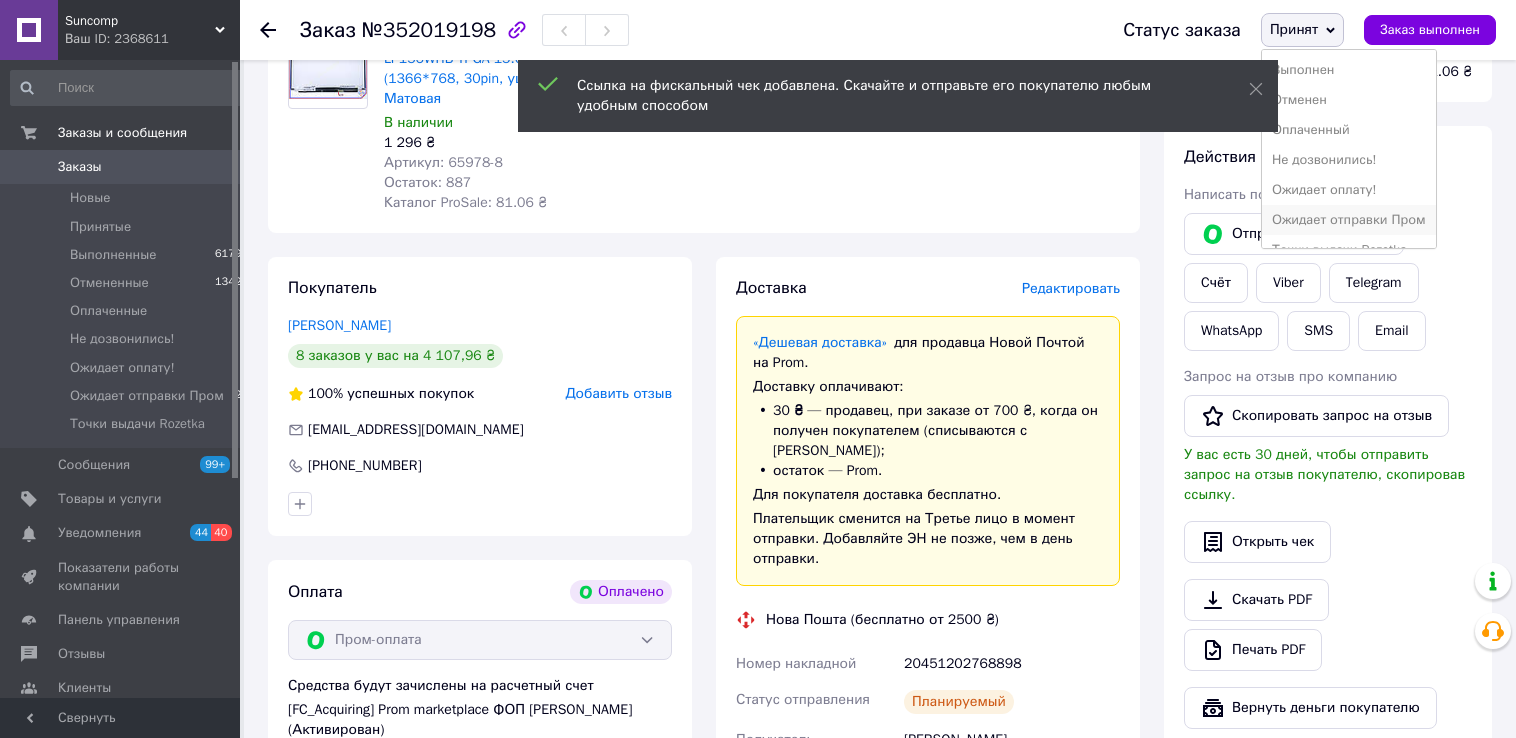 click on "Ожидает отправки Пром" at bounding box center (1349, 220) 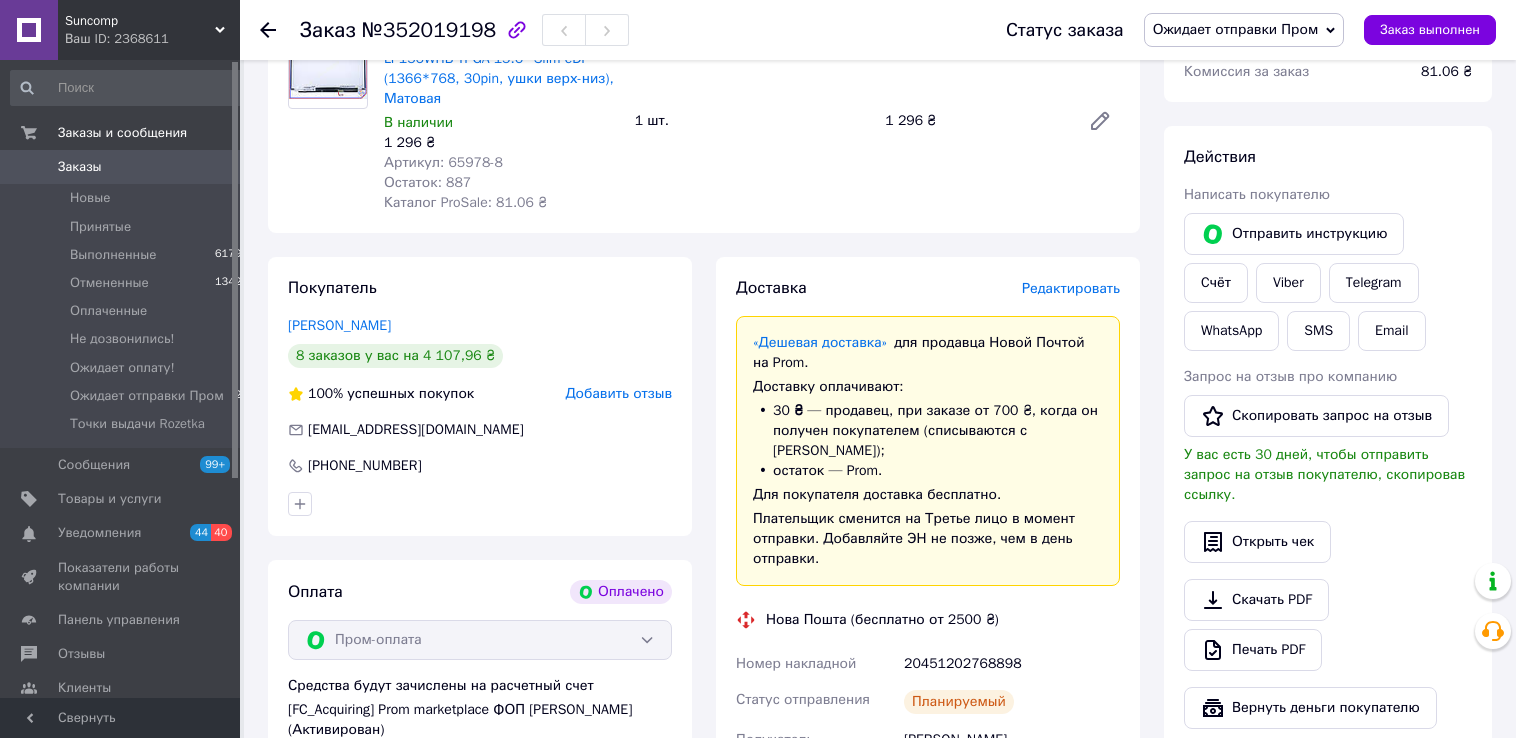 click on "Заказы" at bounding box center [80, 167] 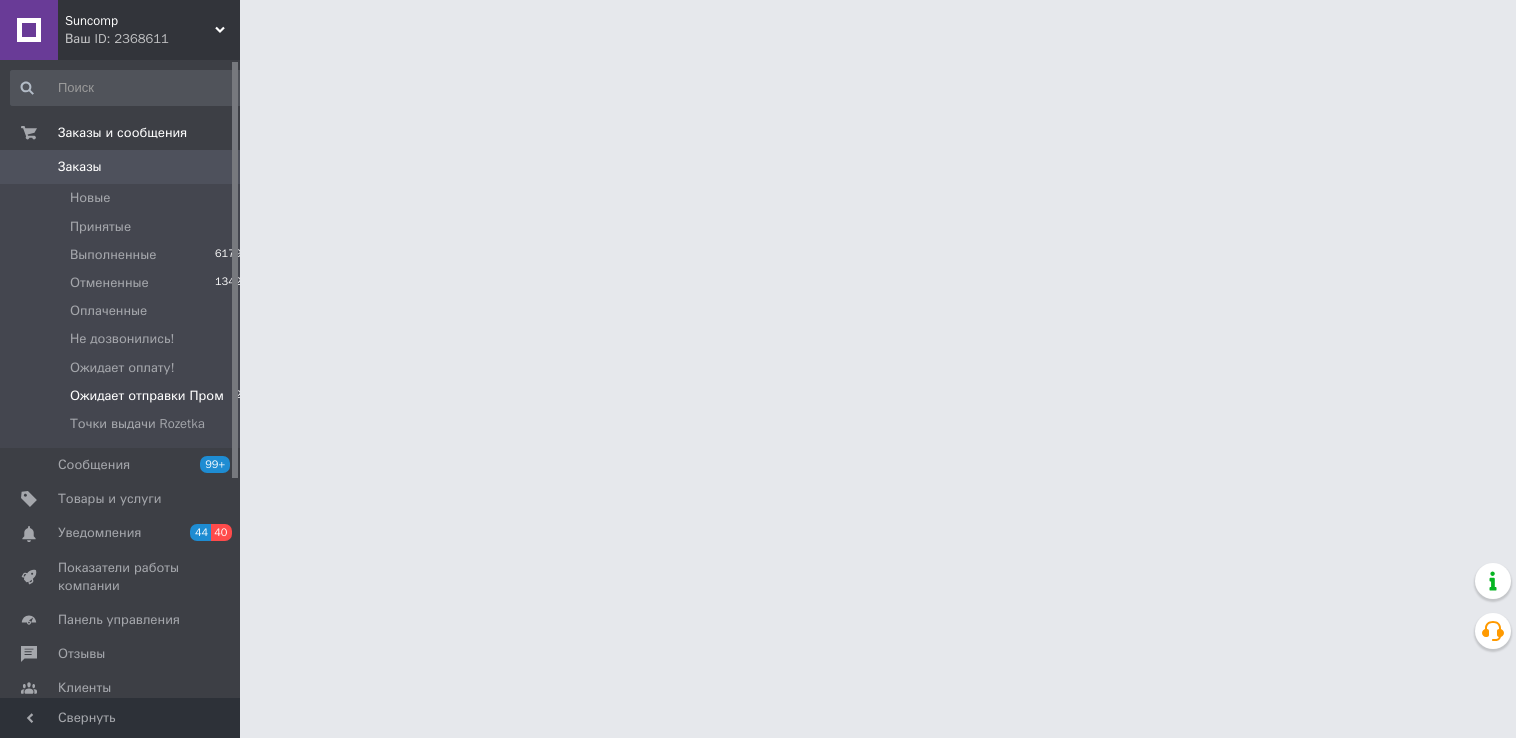 scroll, scrollTop: 0, scrollLeft: 0, axis: both 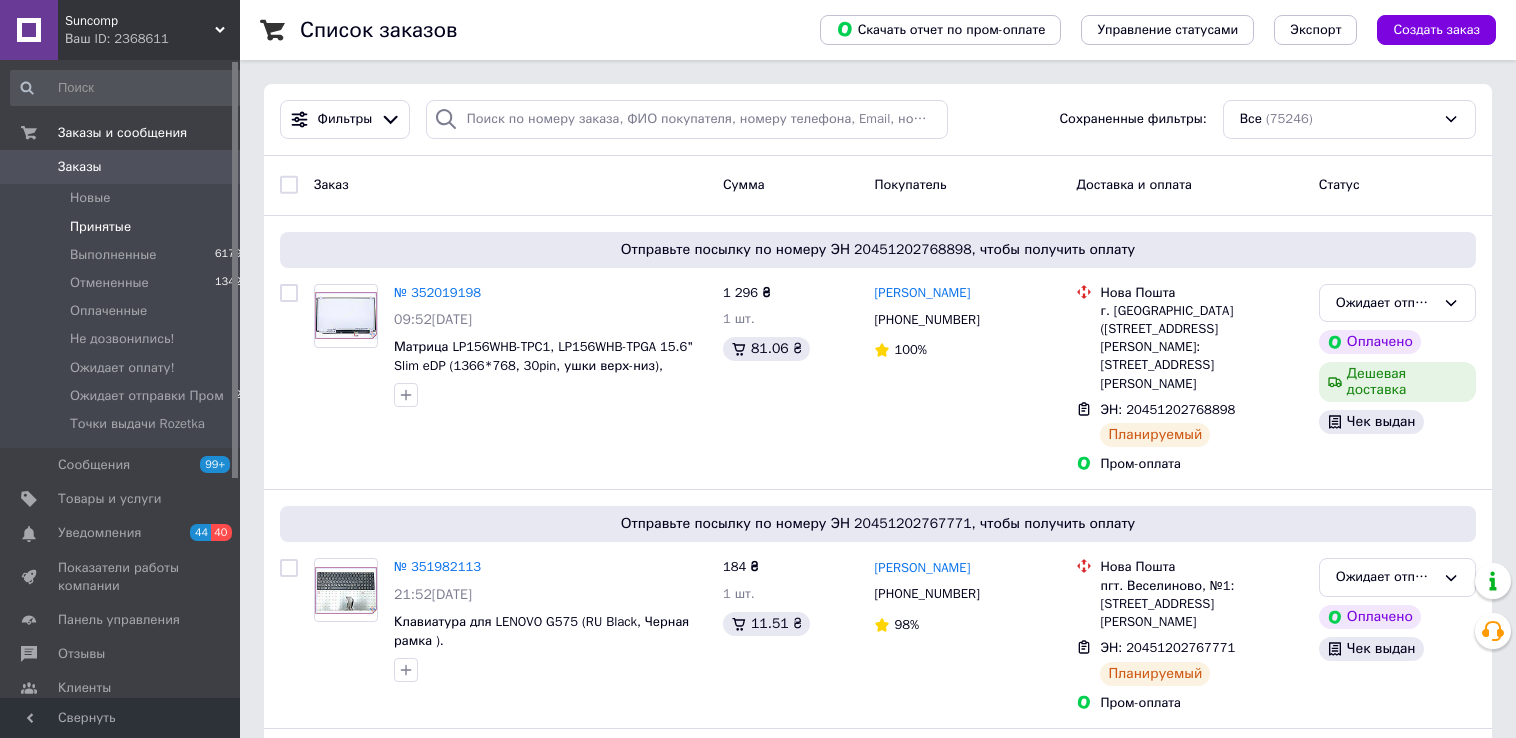 click on "Принятые" at bounding box center [100, 227] 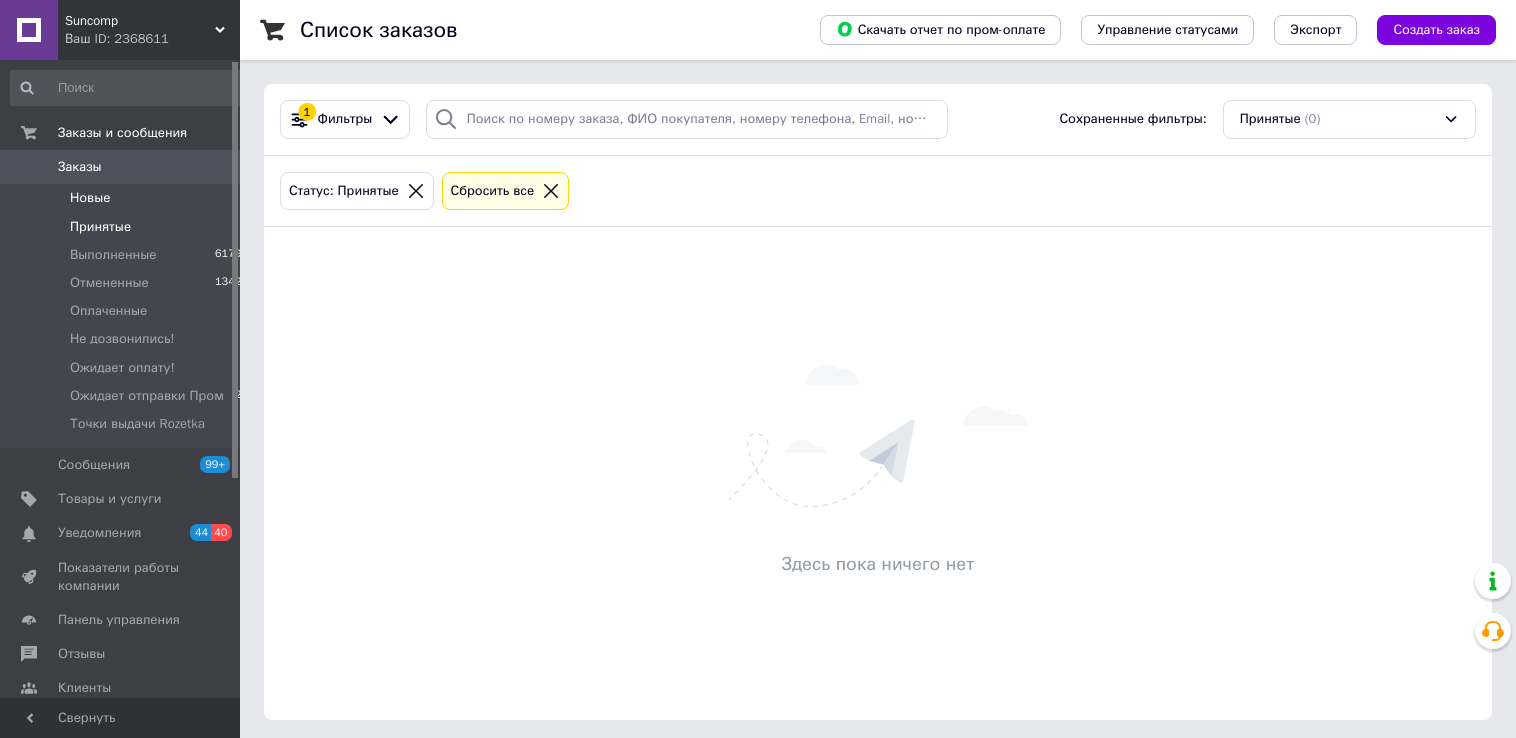 click on "Новые 0" at bounding box center [130, 198] 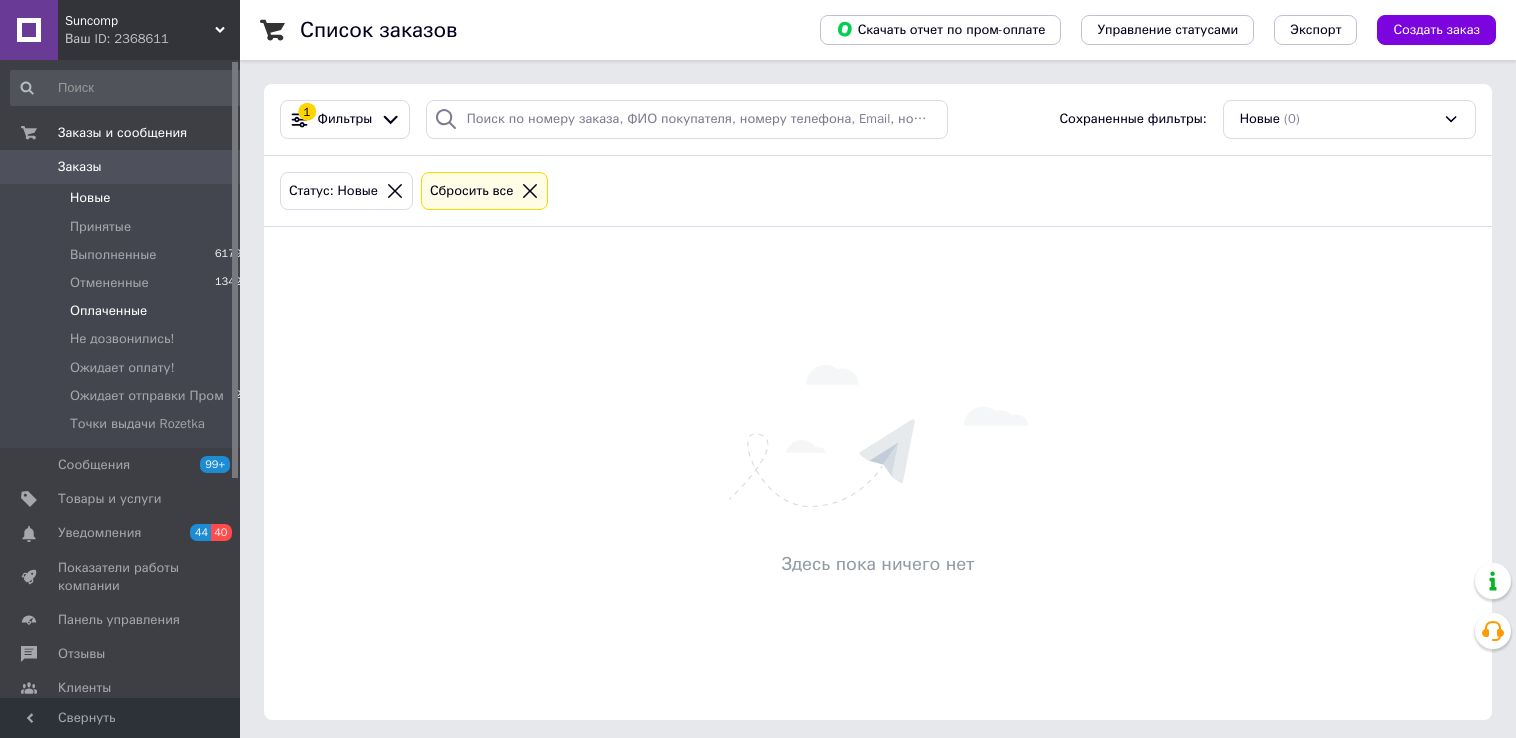click on "Оплаченные" at bounding box center (108, 311) 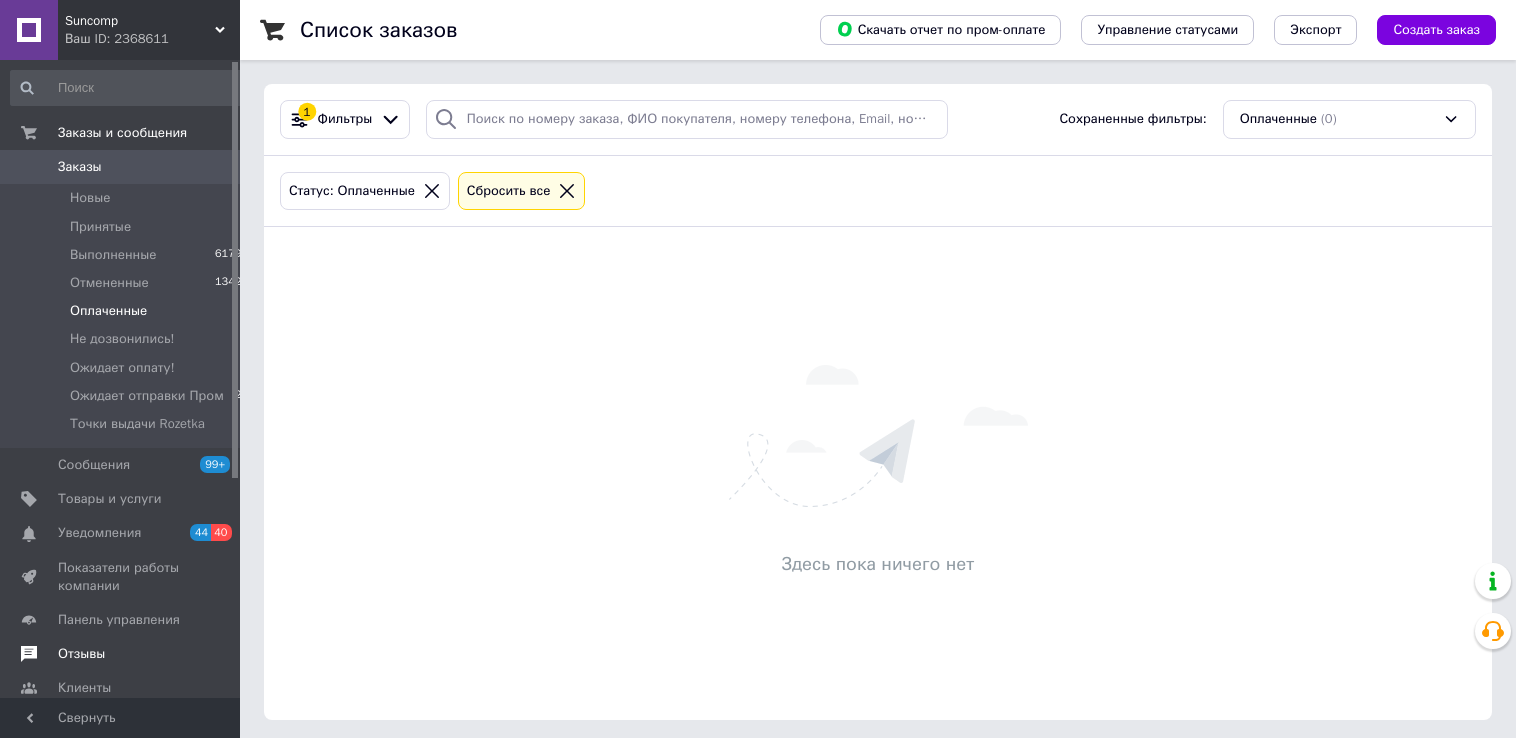 click on "Отзывы" at bounding box center (81, 654) 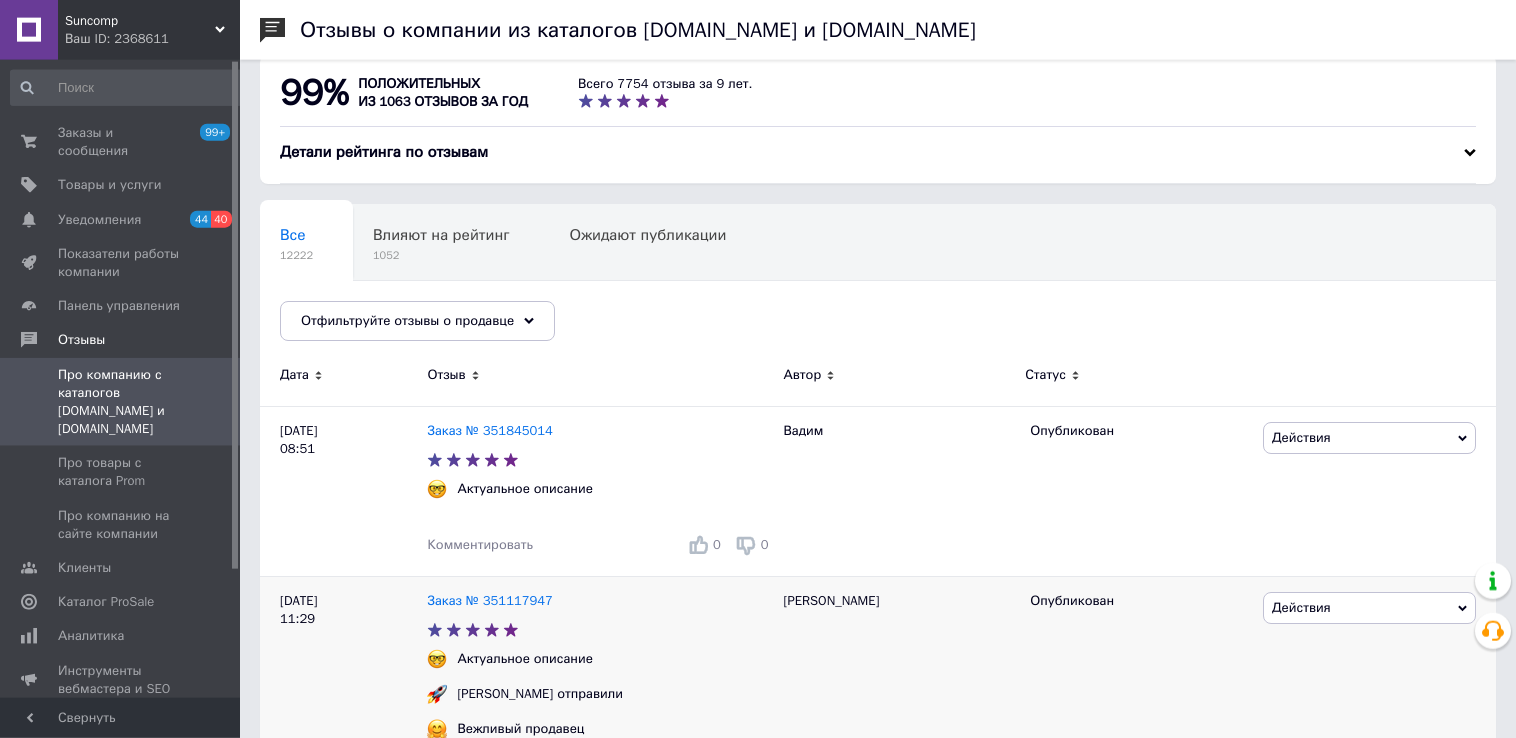 scroll, scrollTop: 0, scrollLeft: 0, axis: both 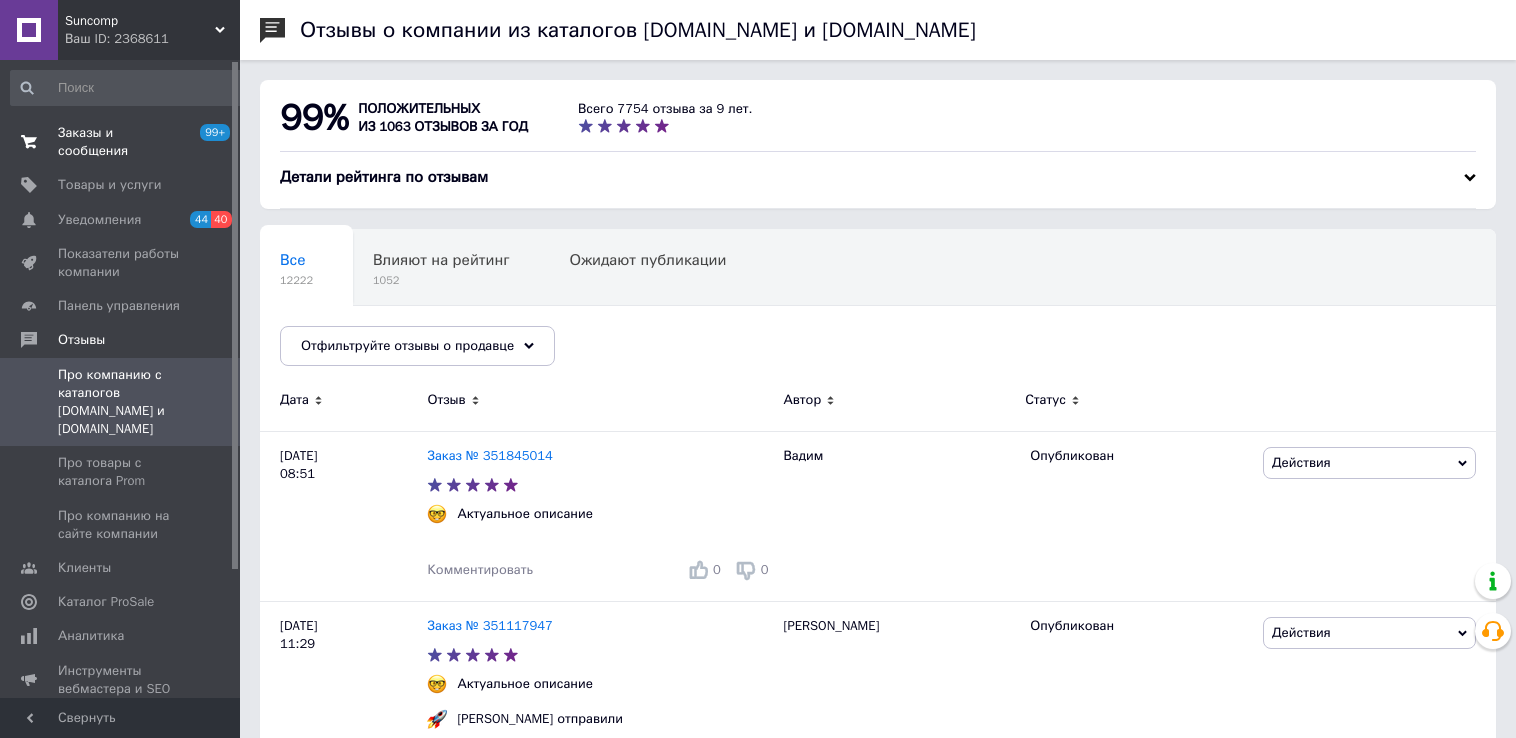 click on "Заказы и сообщения" at bounding box center [121, 142] 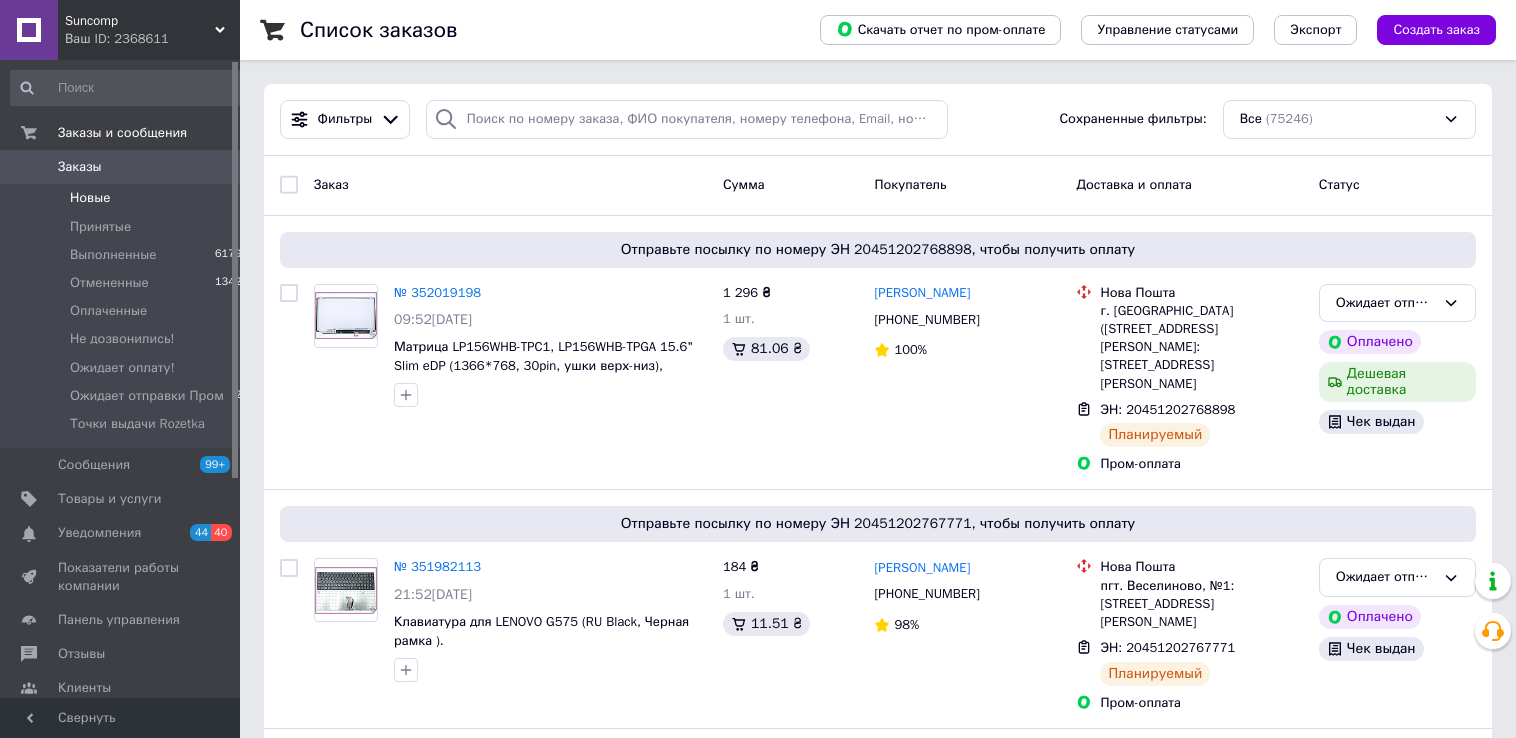click on "Новые" at bounding box center [90, 198] 